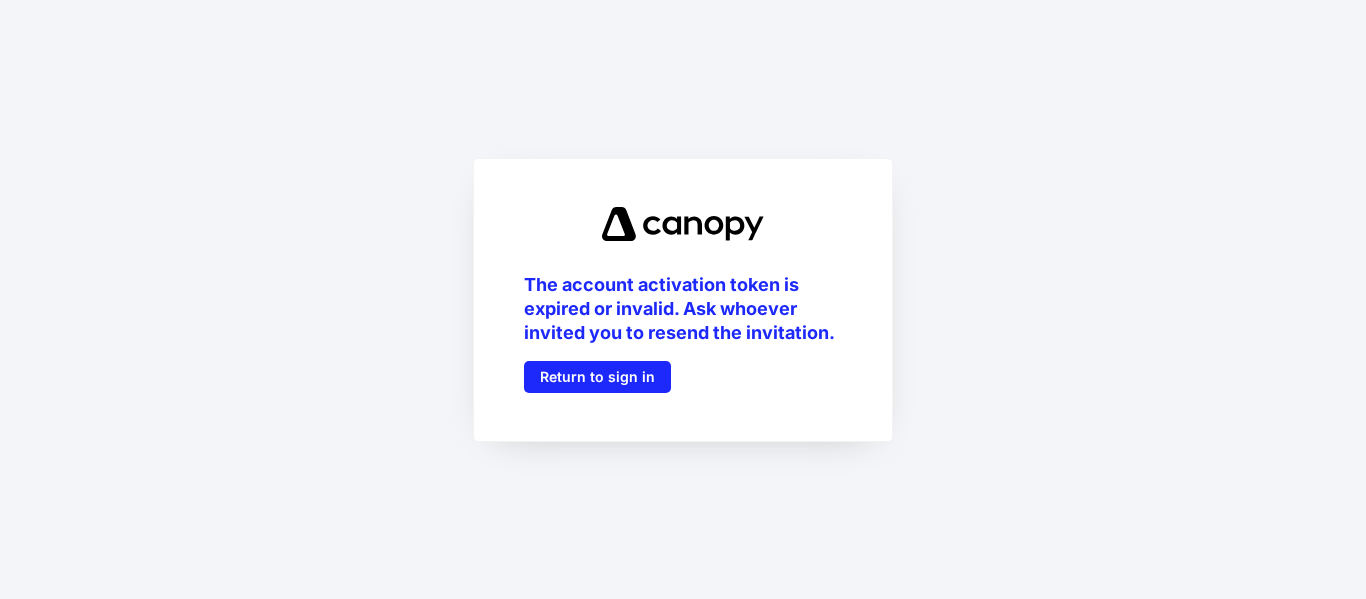 scroll, scrollTop: 0, scrollLeft: 0, axis: both 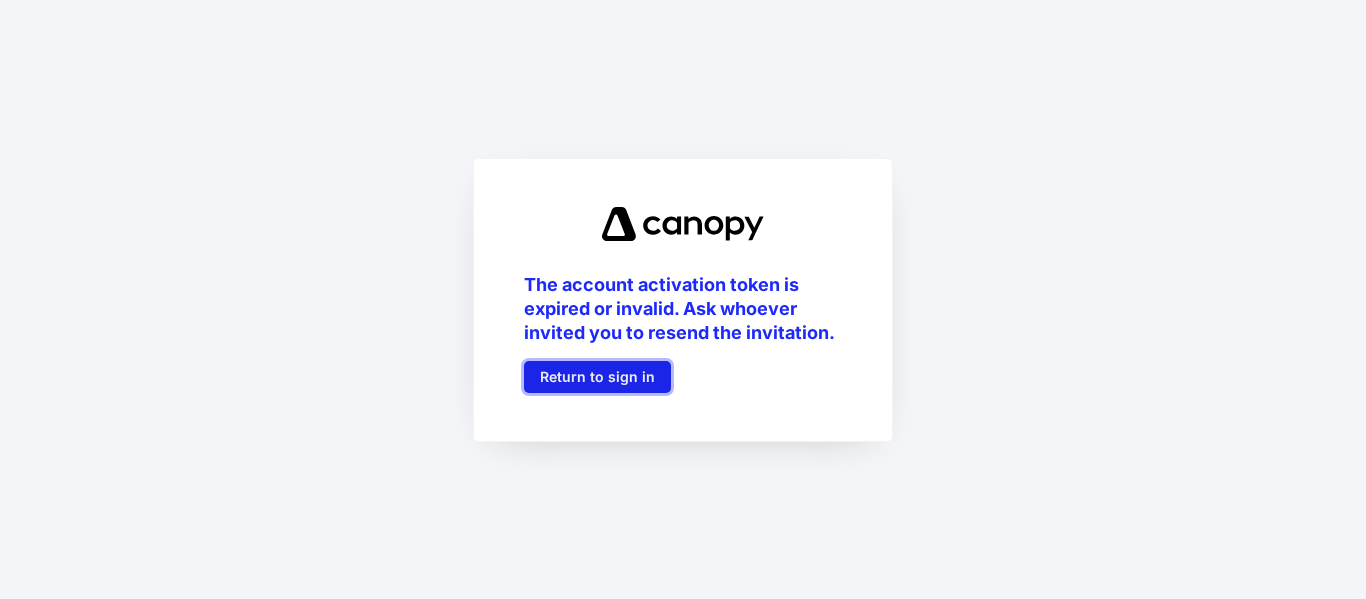 click on "Return to sign in" at bounding box center (597, 377) 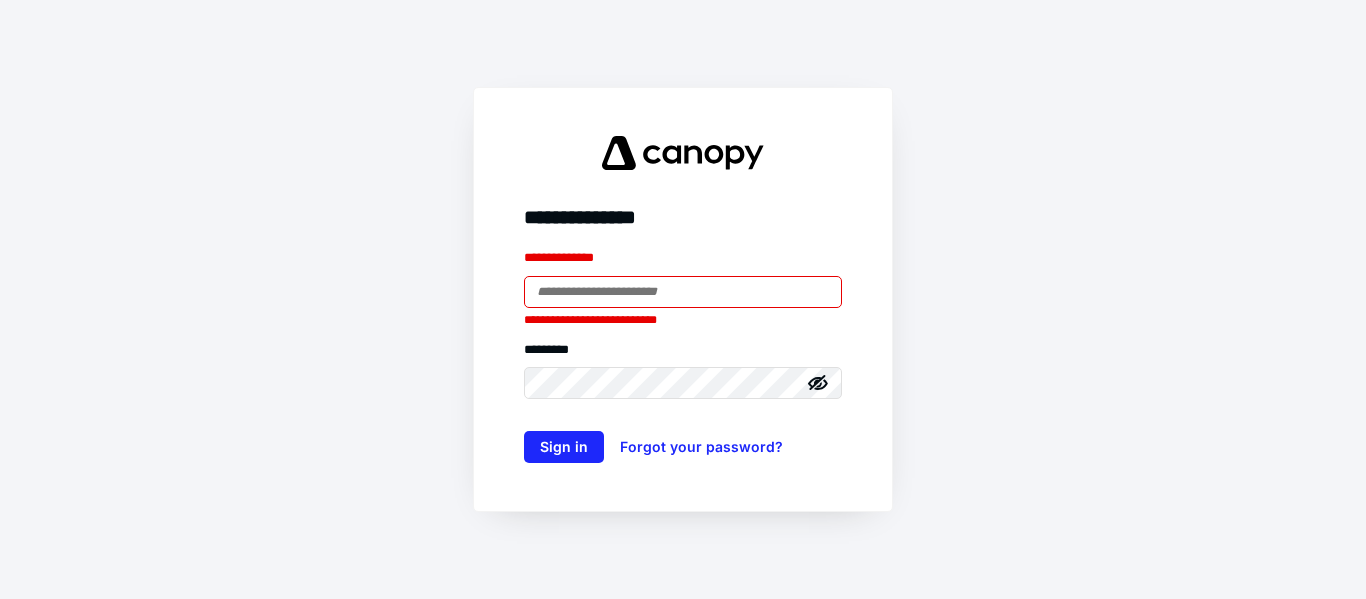 type on "**********" 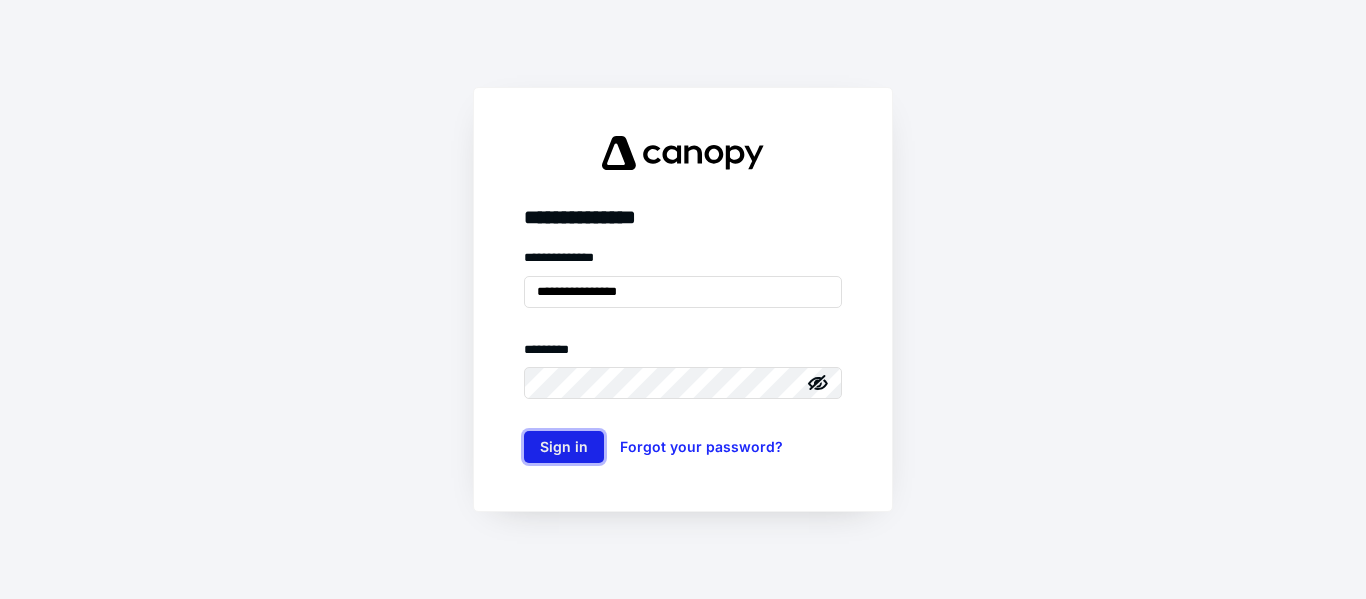 click on "Sign in" at bounding box center (564, 447) 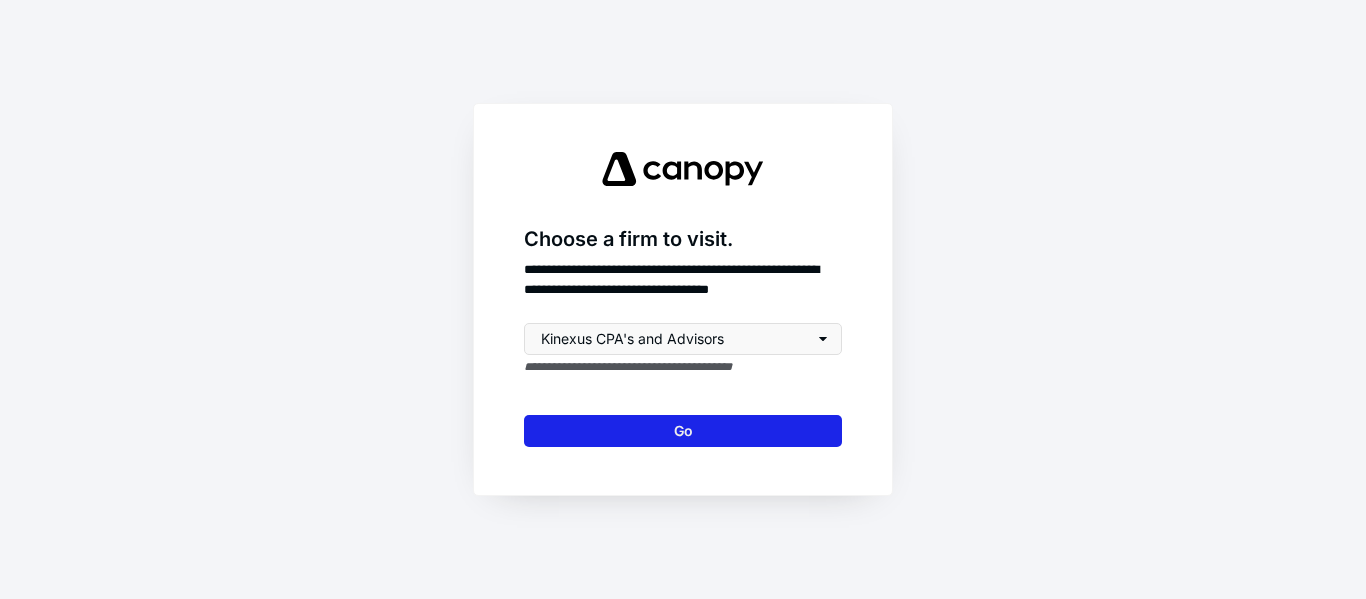 click on "Go" at bounding box center [683, 431] 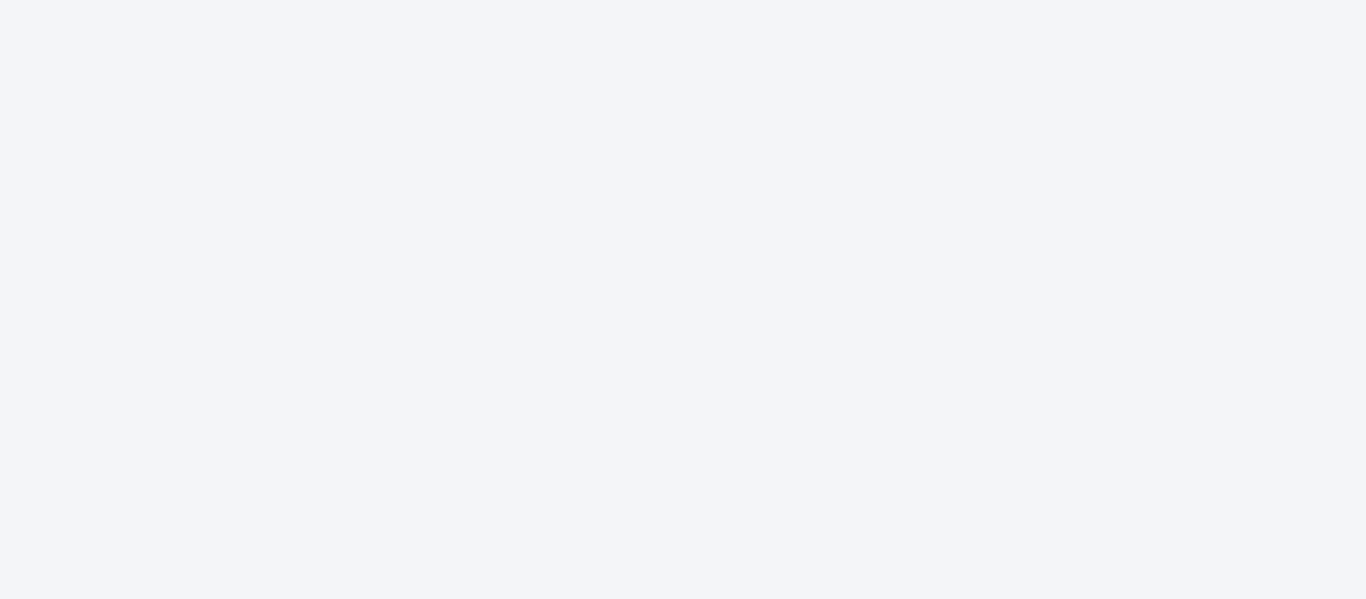 scroll, scrollTop: 0, scrollLeft: 0, axis: both 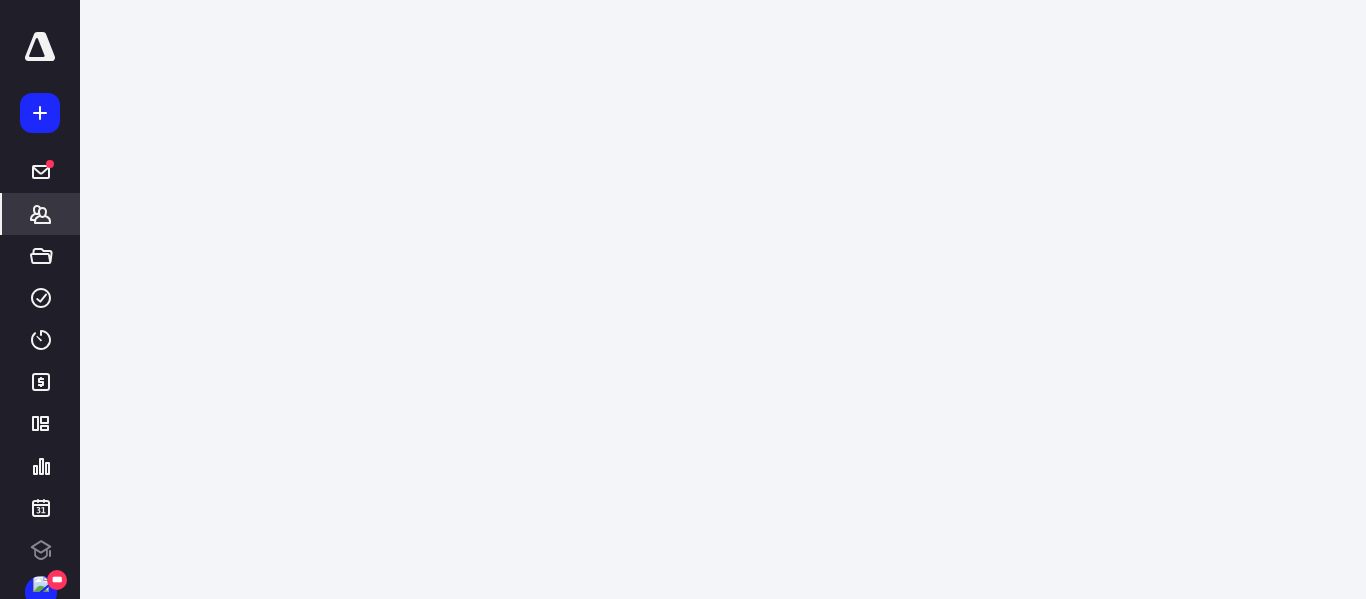 click on "*******" at bounding box center (41, 214) 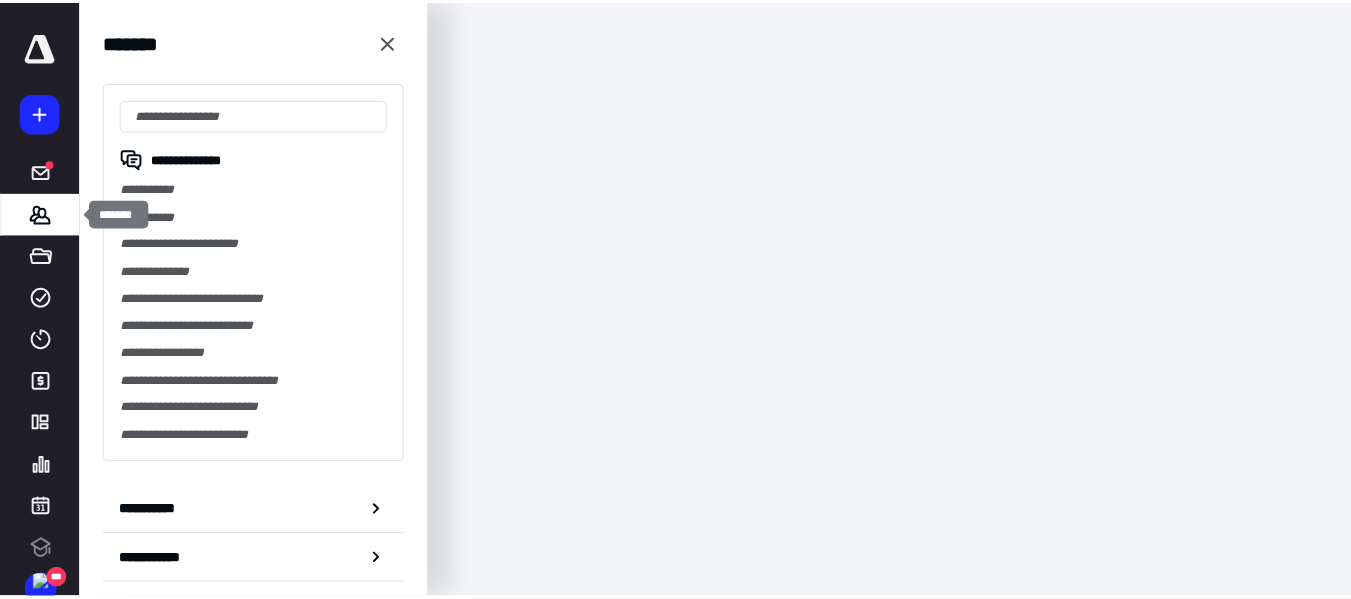 scroll, scrollTop: 0, scrollLeft: 0, axis: both 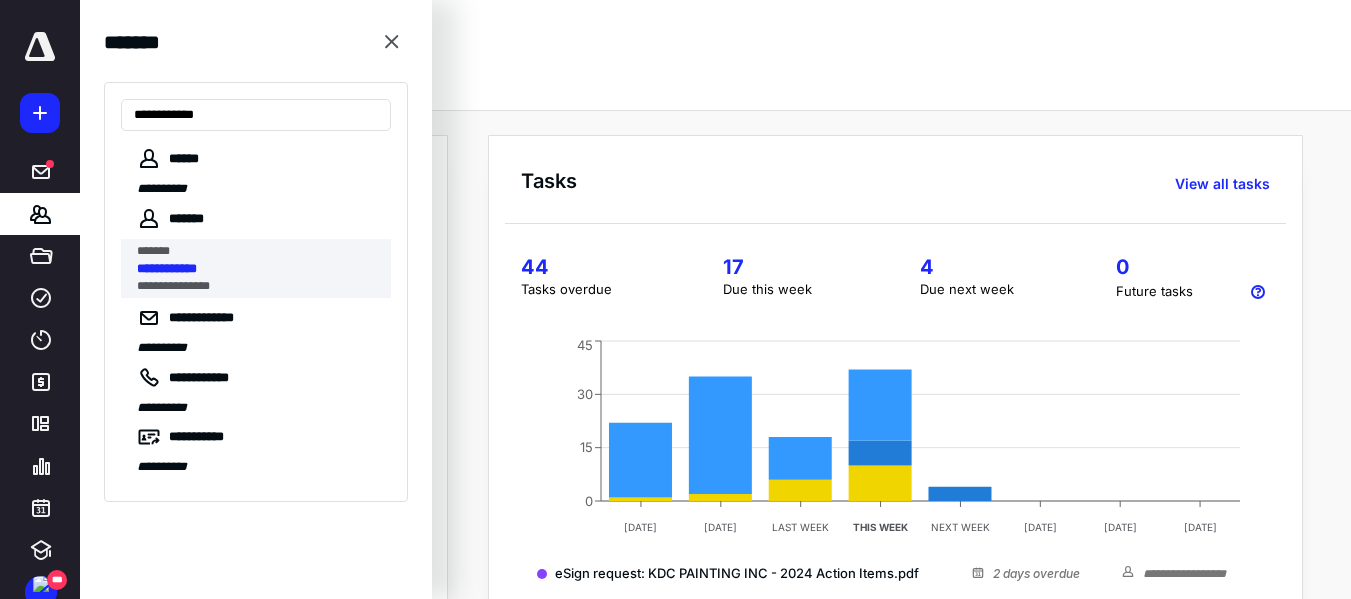 type on "**********" 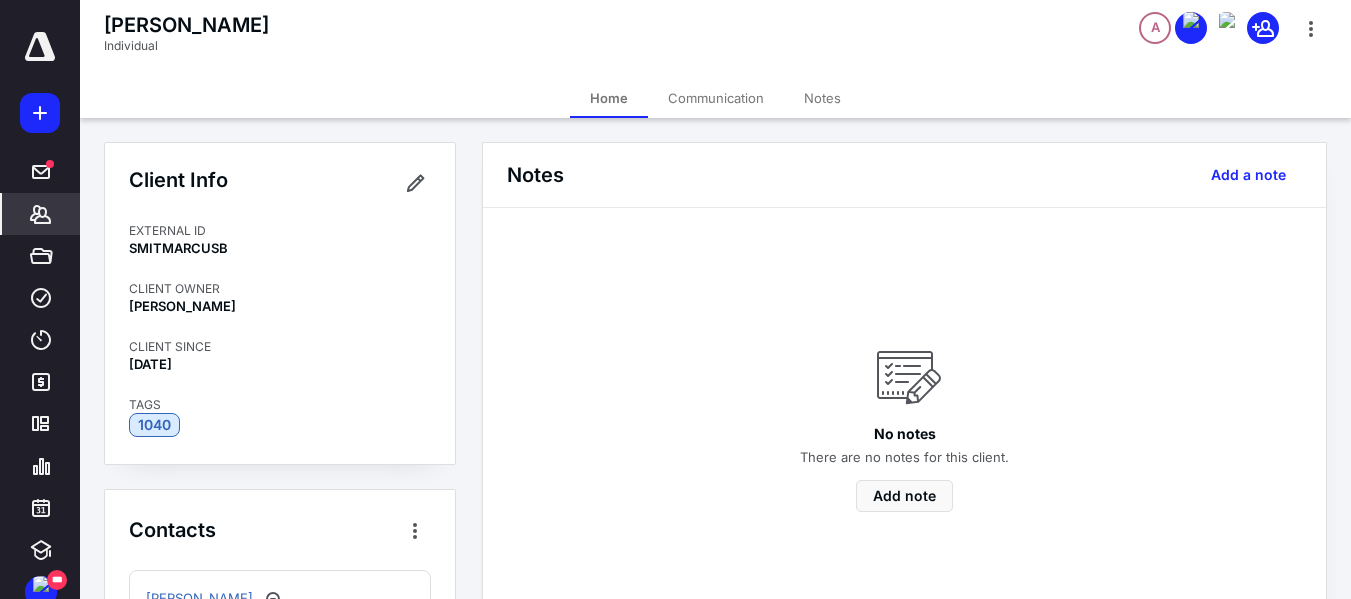 click on "Communication" at bounding box center (716, 98) 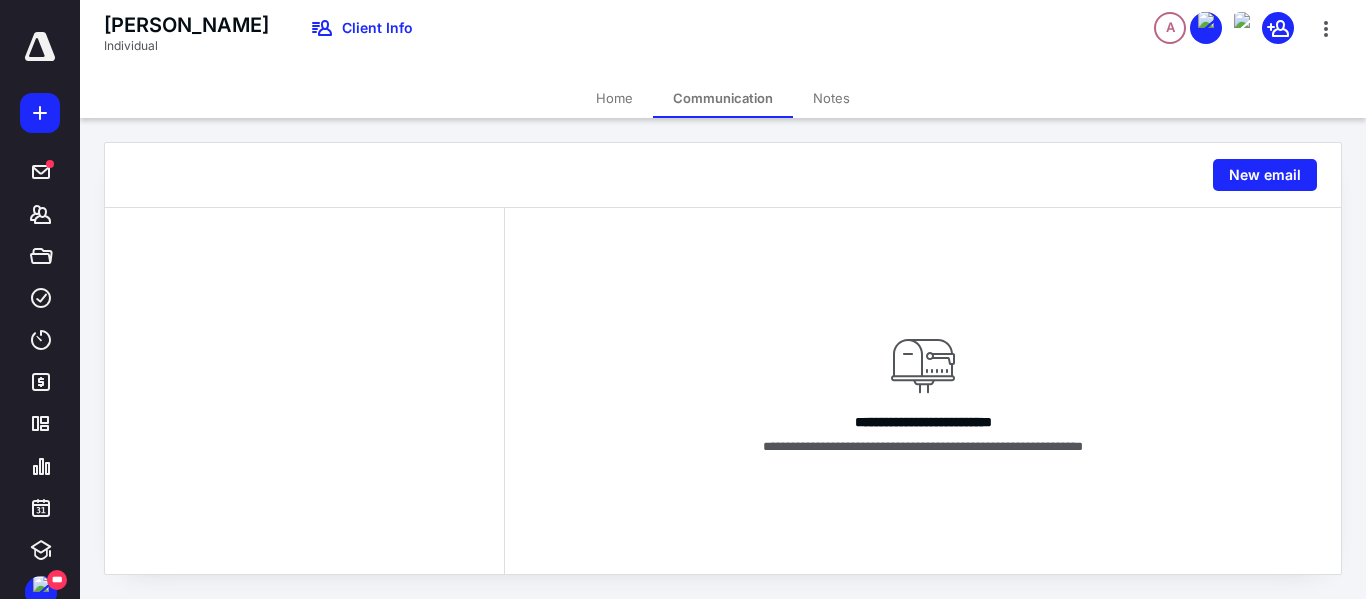 click on "Home" at bounding box center [614, 98] 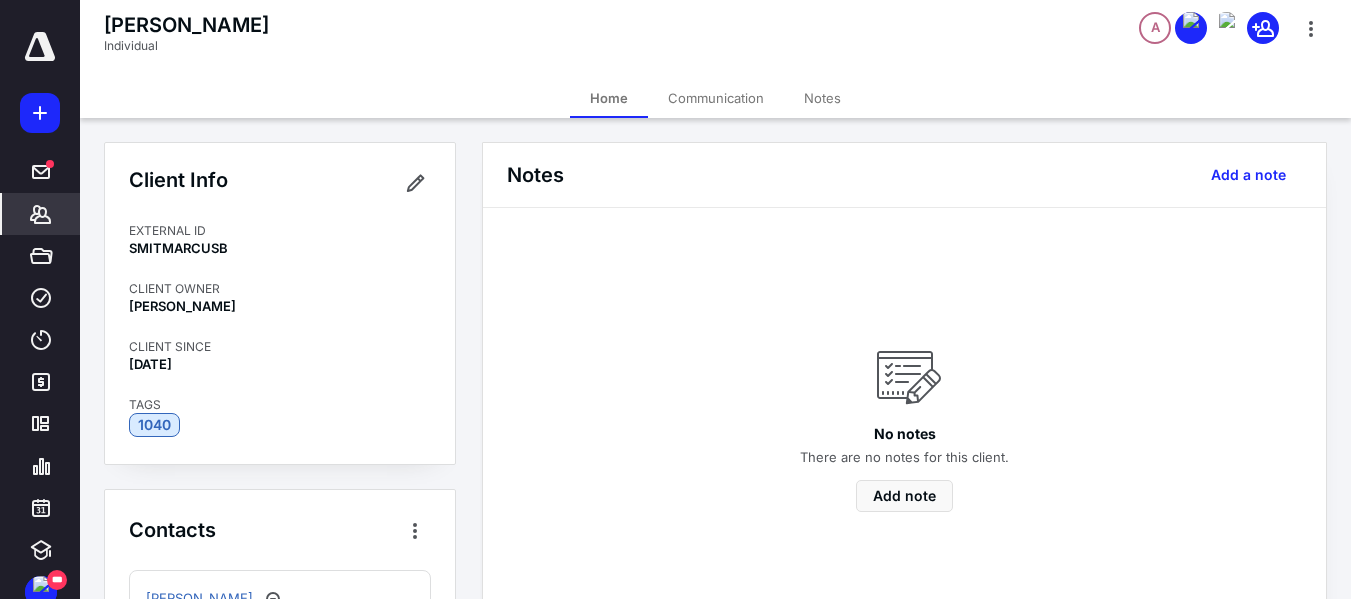 click 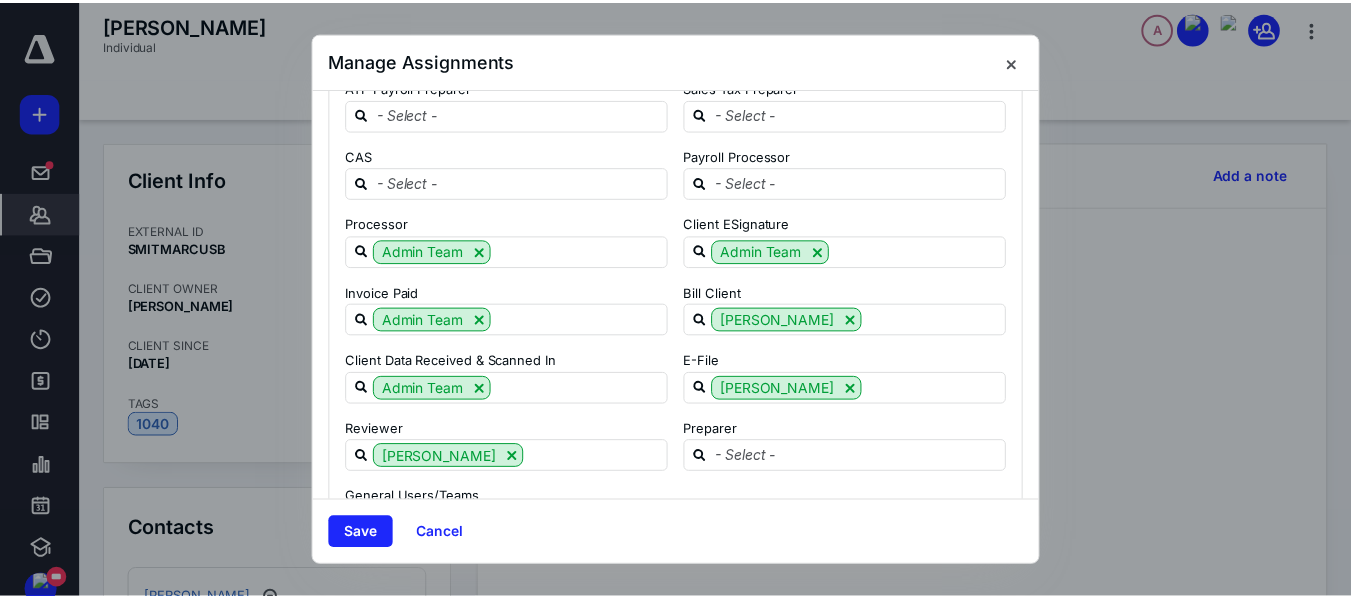 scroll, scrollTop: 53, scrollLeft: 0, axis: vertical 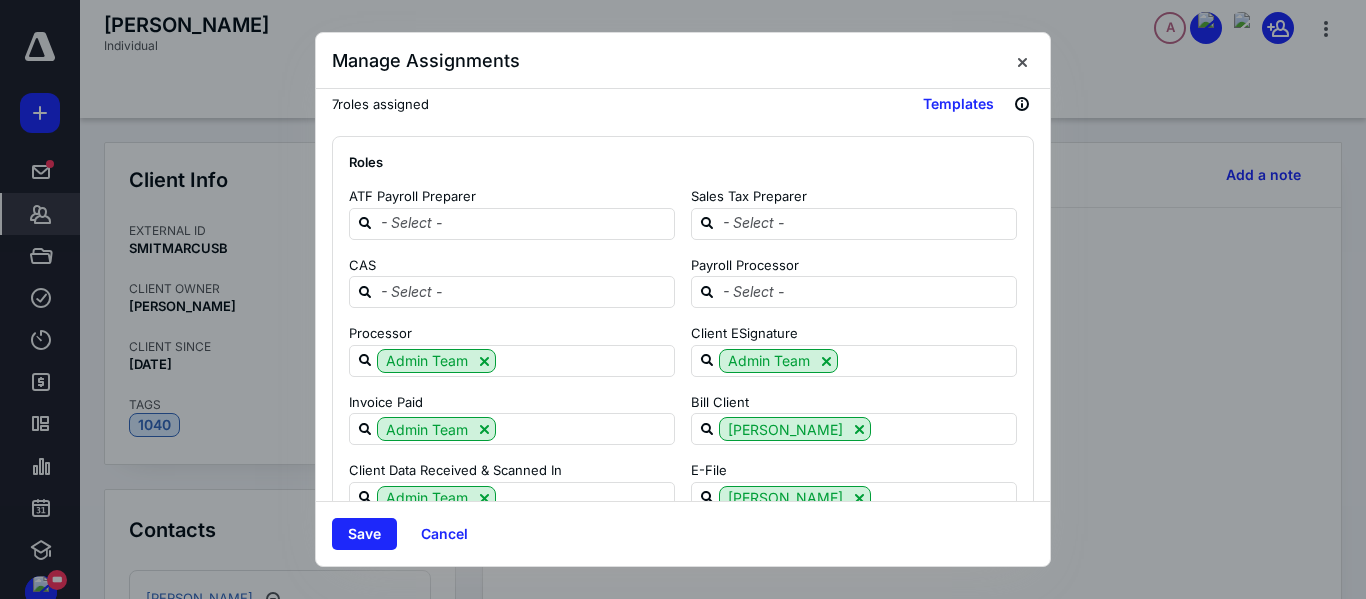 click on "Manage Assignments" at bounding box center (683, 61) 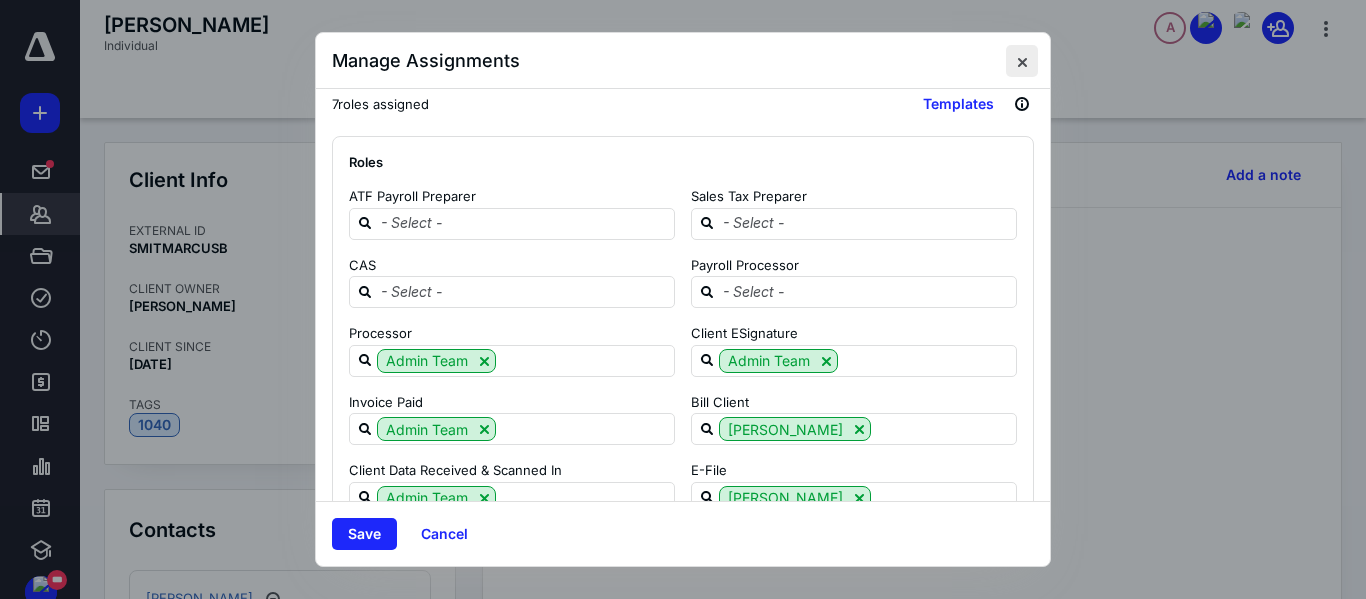 click at bounding box center (1022, 61) 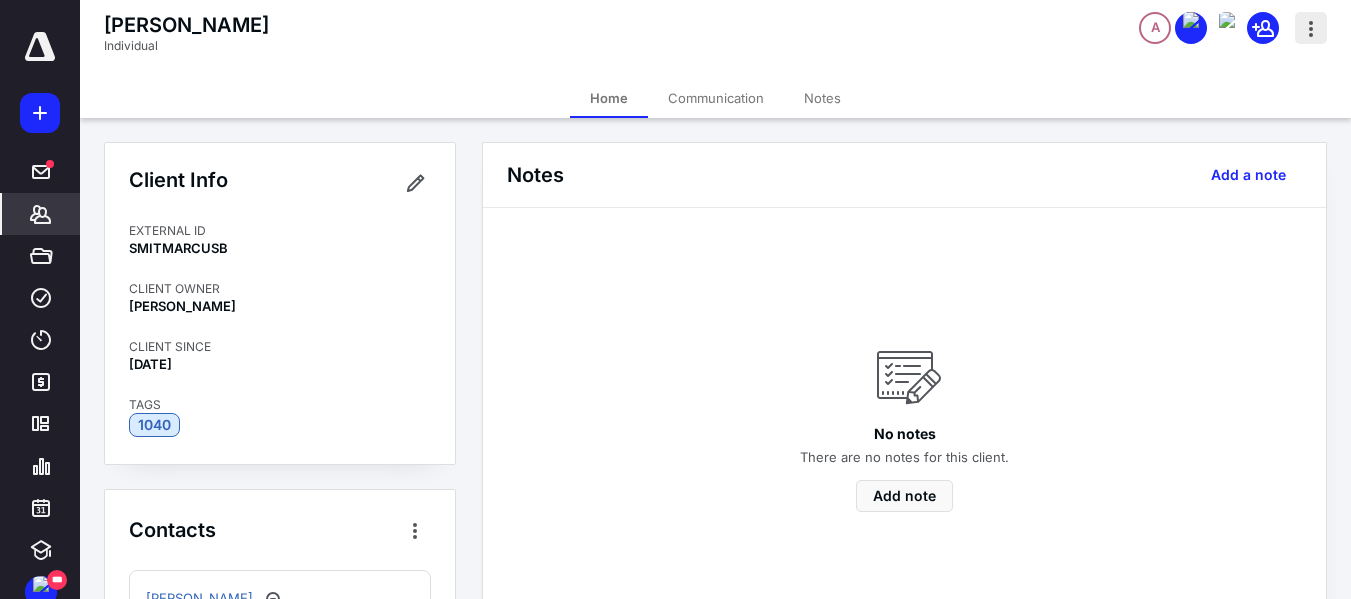 click at bounding box center [1311, 28] 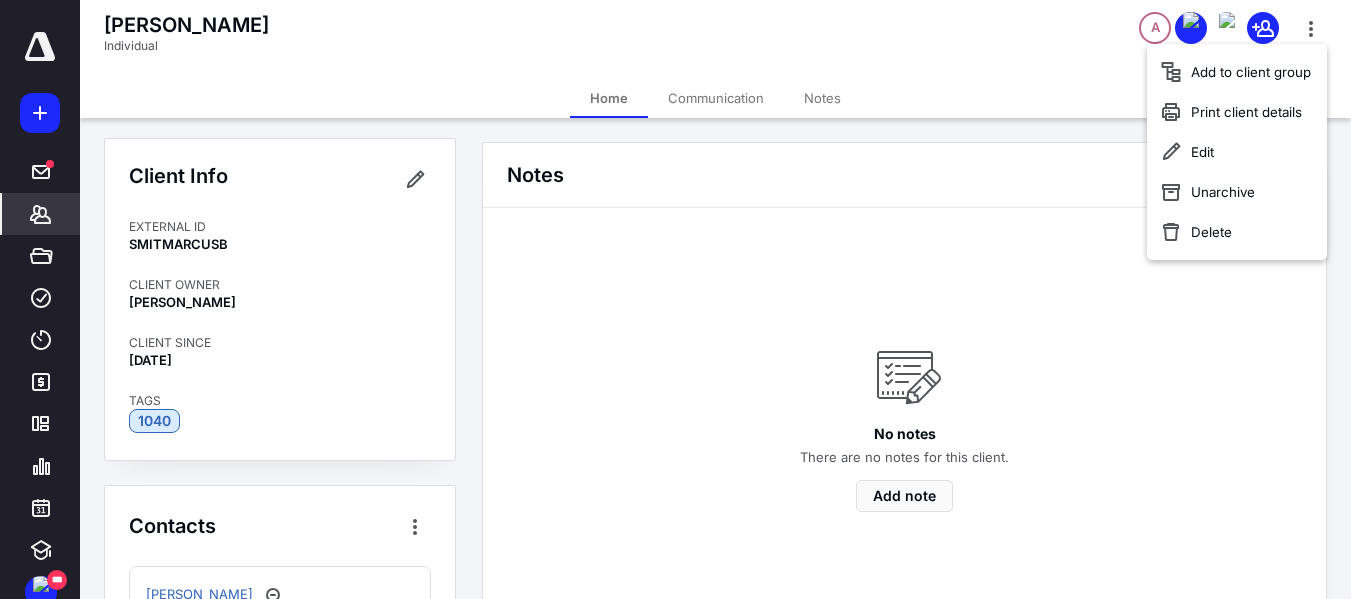 scroll, scrollTop: 0, scrollLeft: 0, axis: both 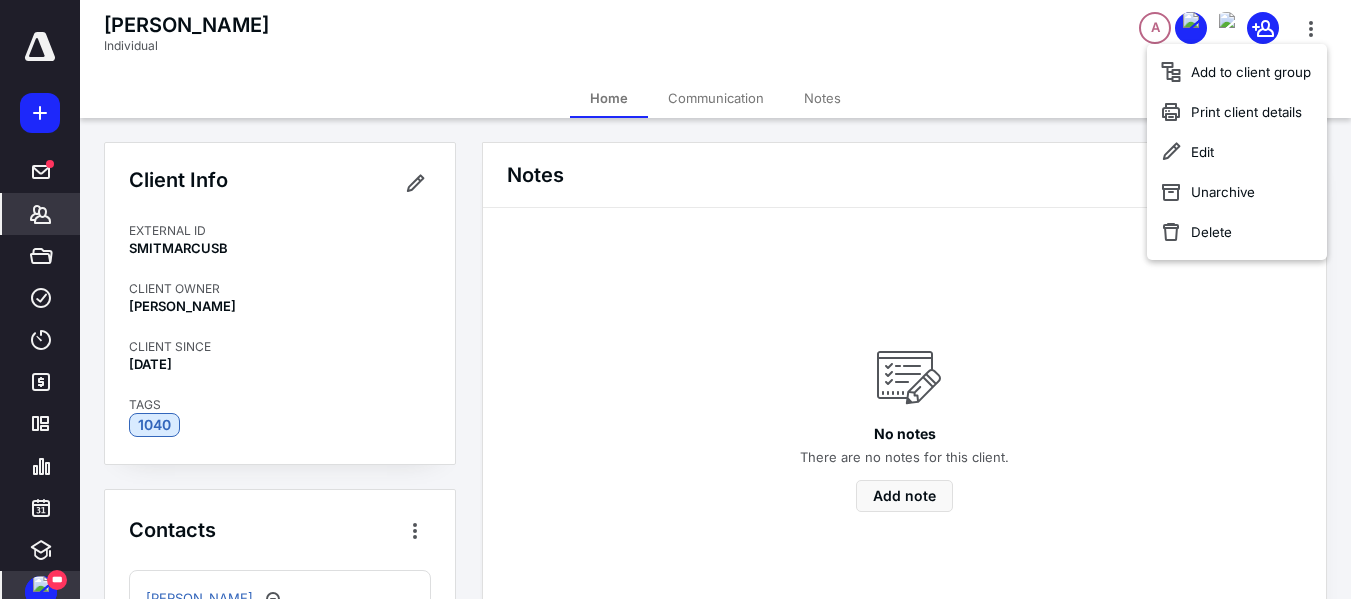 click at bounding box center [41, 584] 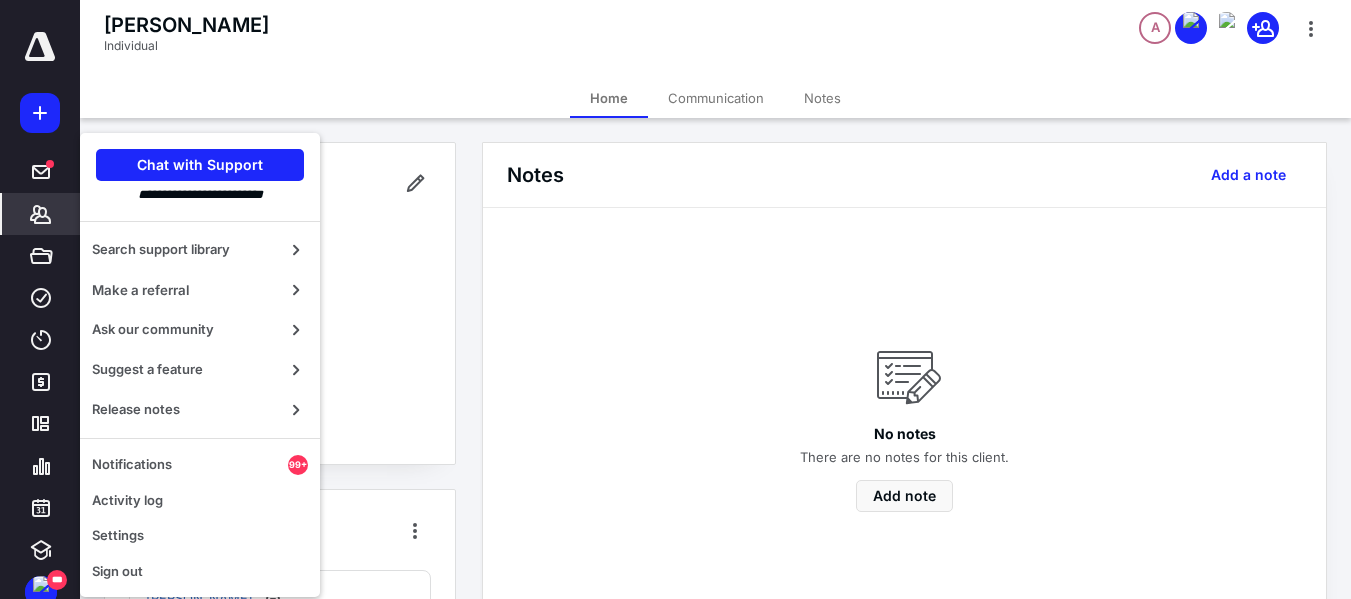 click on "Client Info EXTERNAL ID SMITMARCUSB CLIENT OWNER SHAWN GUBLER CLIENT SINCE Jul 10, 2025 TAGS 1040" at bounding box center (280, 303) 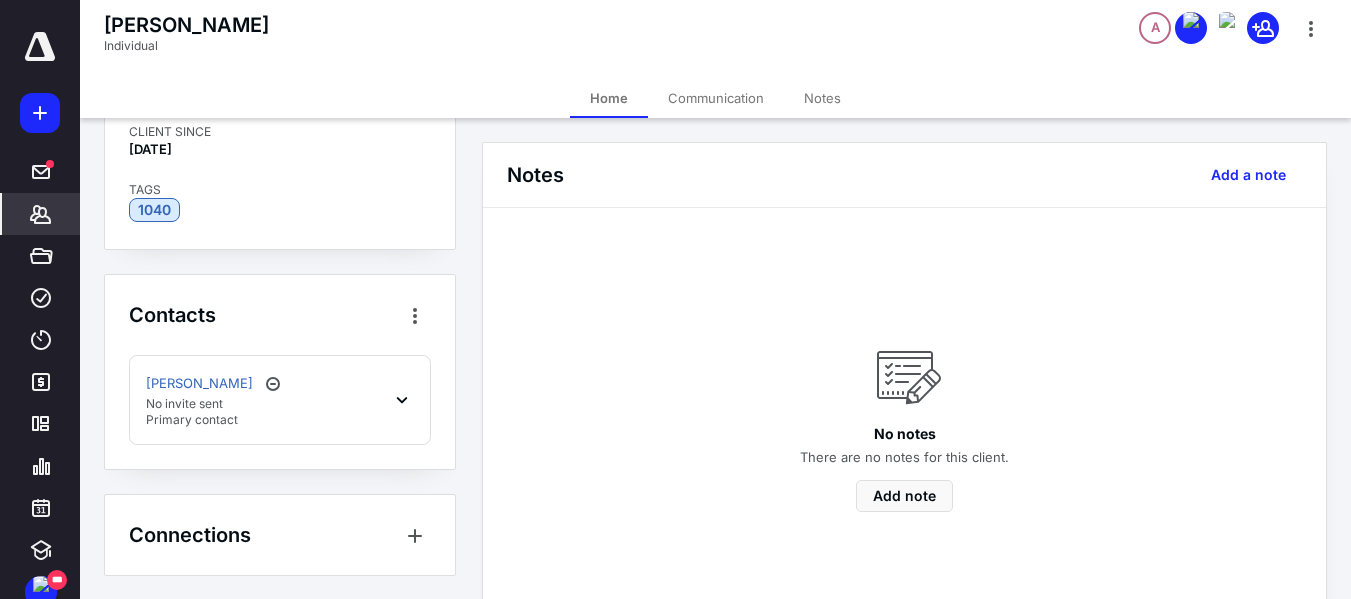 scroll, scrollTop: 216, scrollLeft: 0, axis: vertical 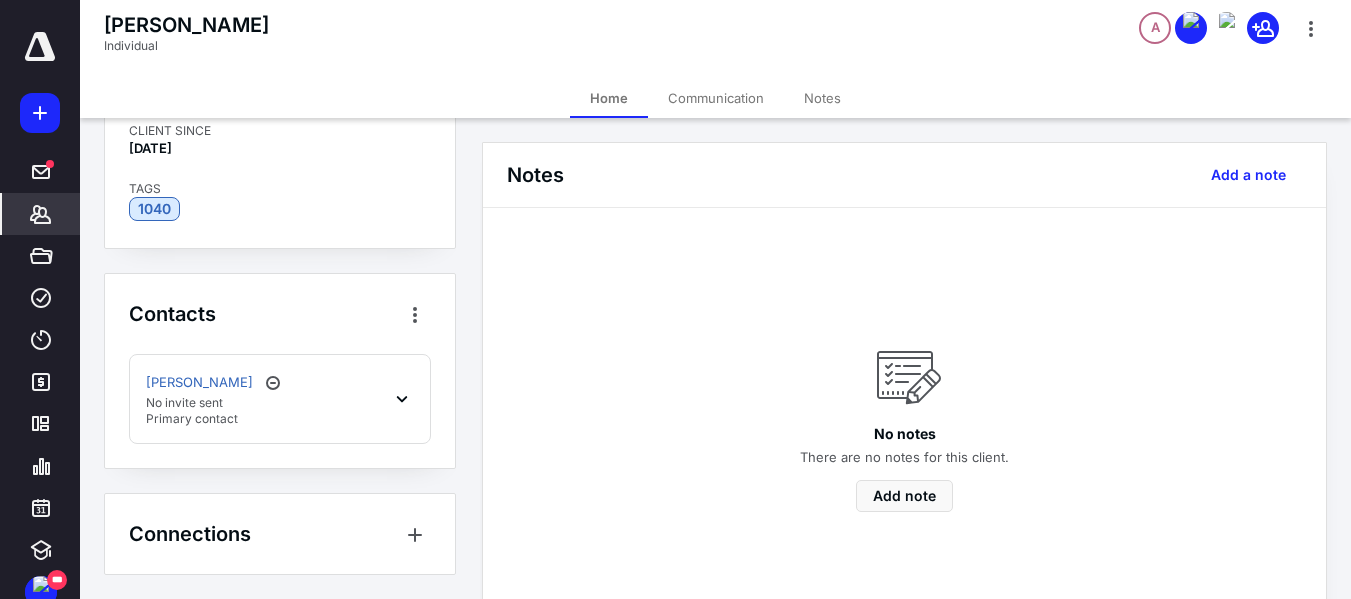 click on "Communication" at bounding box center [716, 98] 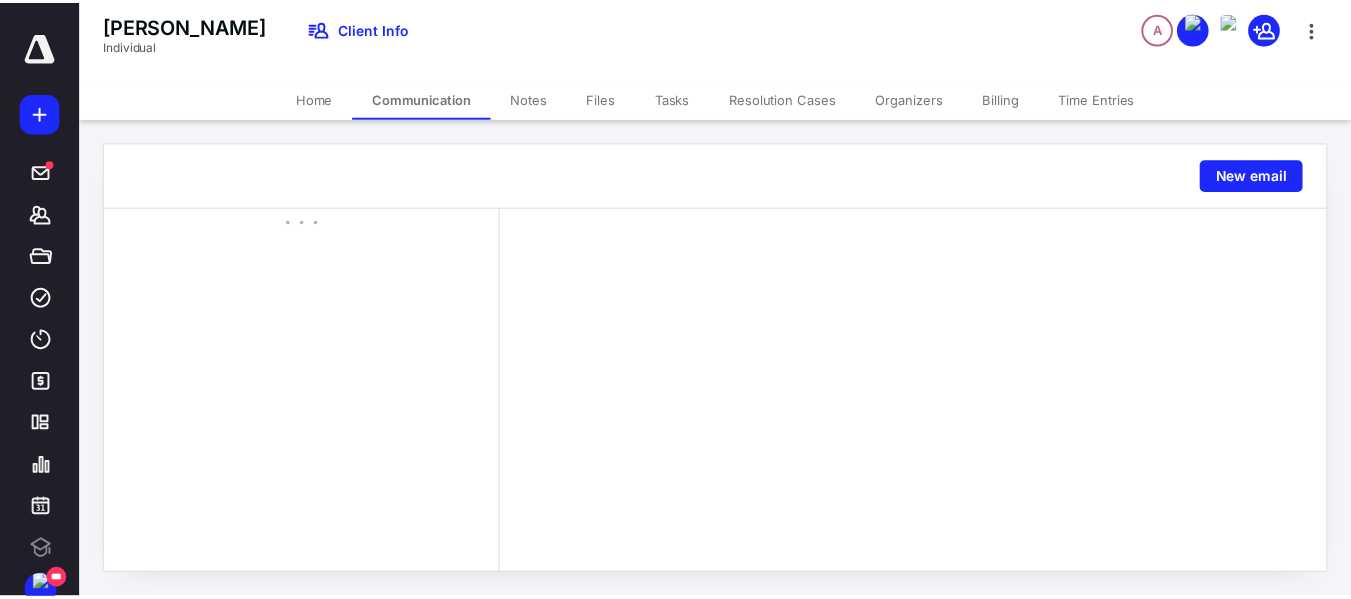 scroll, scrollTop: 0, scrollLeft: 0, axis: both 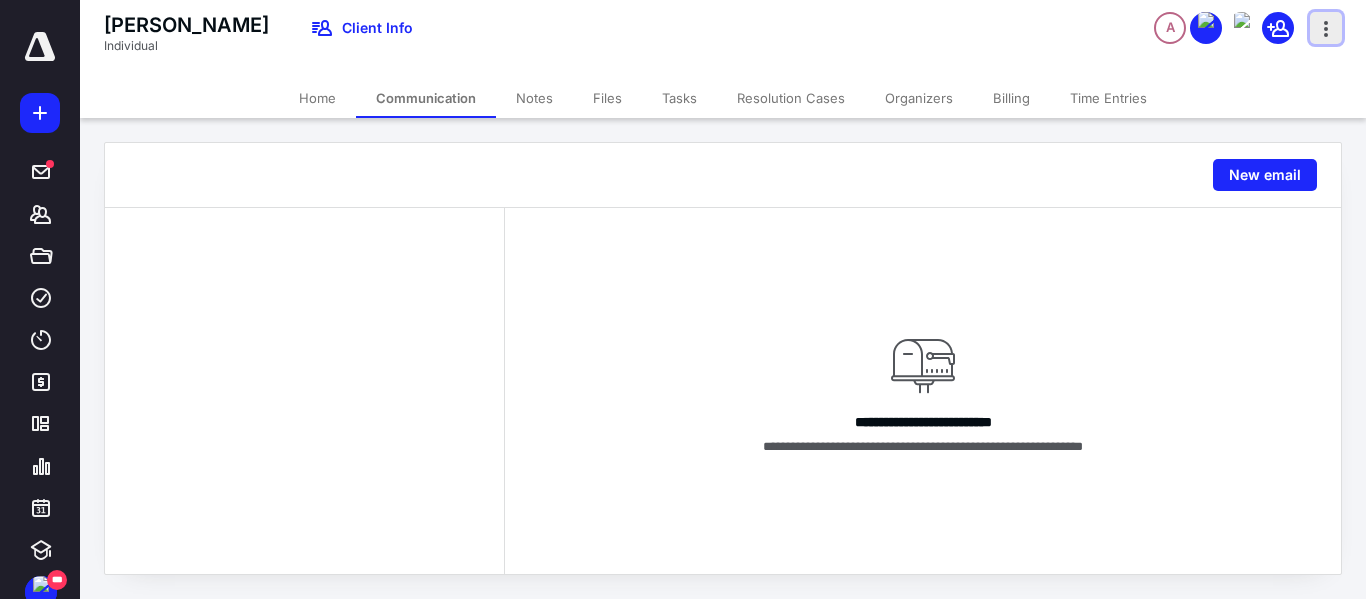 click at bounding box center [1326, 28] 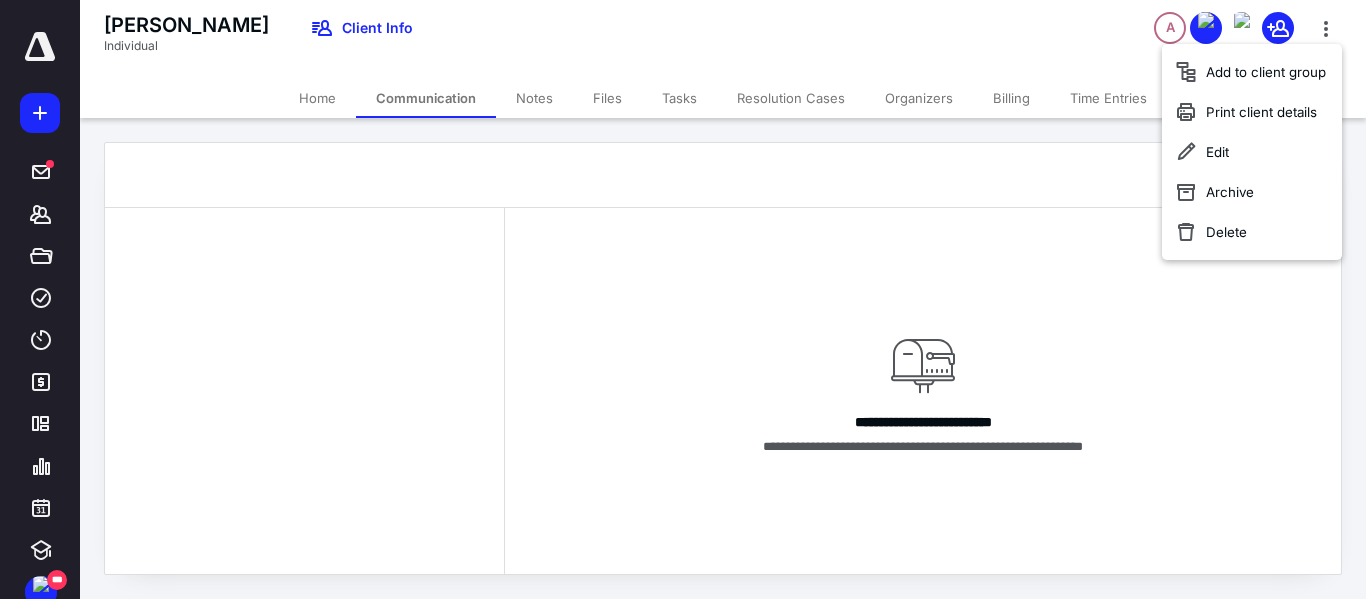 click on "Home" at bounding box center [317, 98] 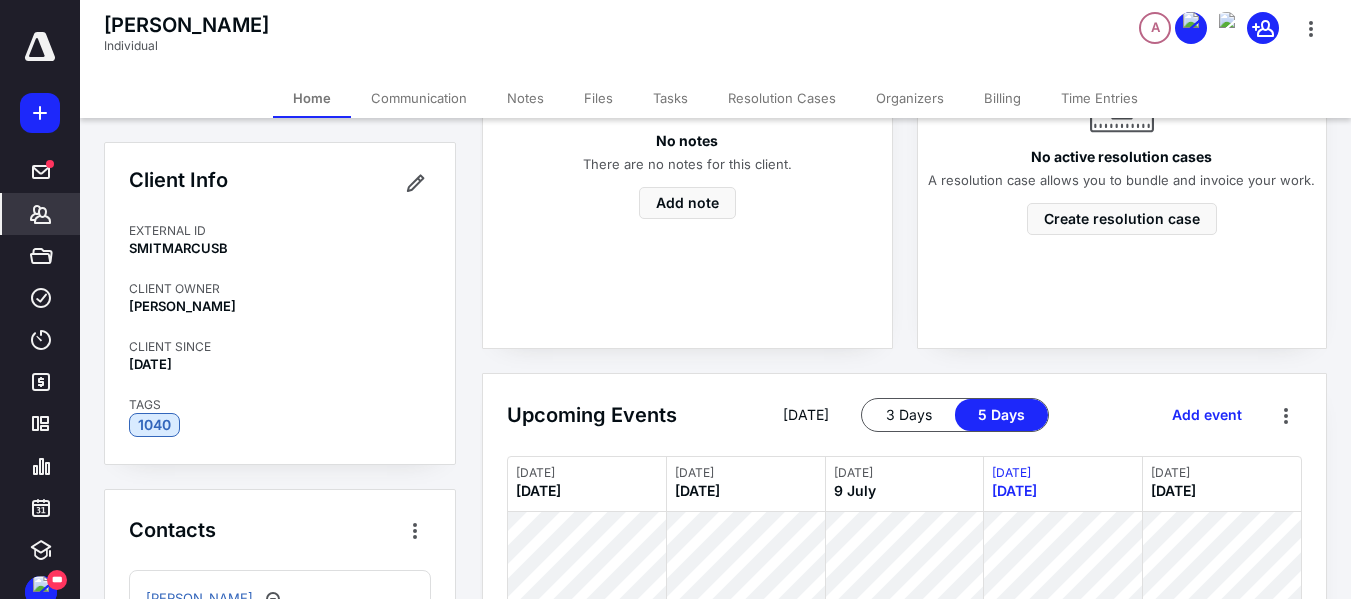 scroll, scrollTop: 651, scrollLeft: 0, axis: vertical 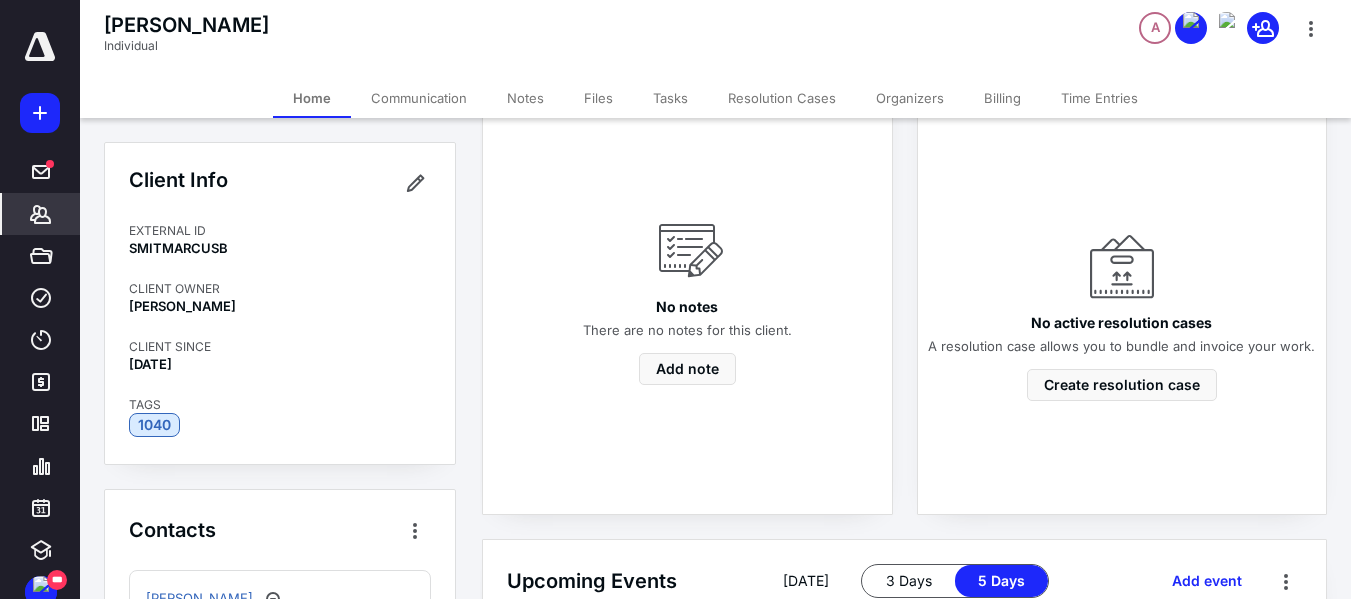 click on "Communication" at bounding box center [419, 98] 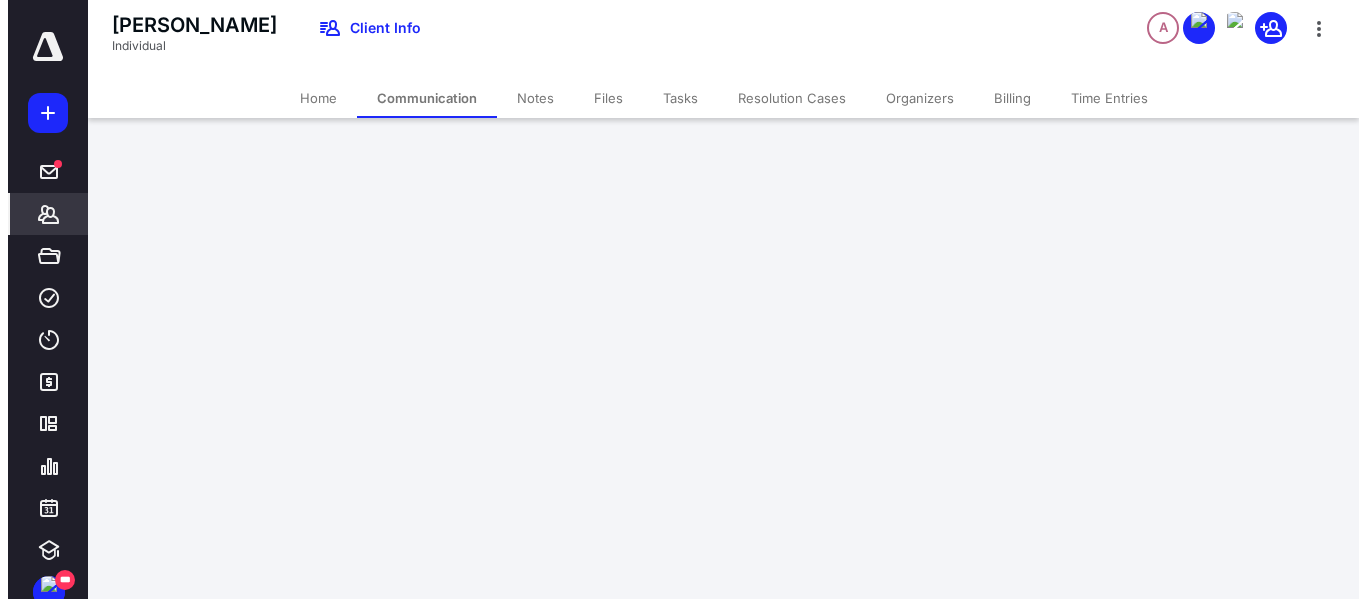 scroll, scrollTop: 0, scrollLeft: 0, axis: both 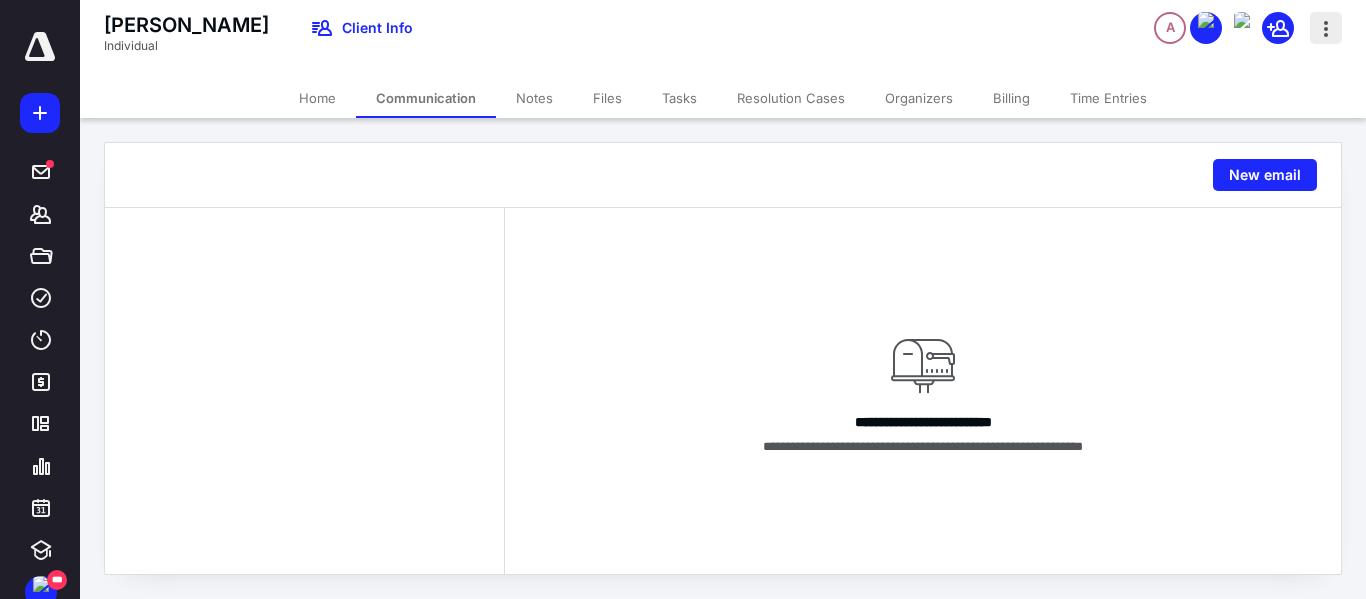 click at bounding box center (1326, 28) 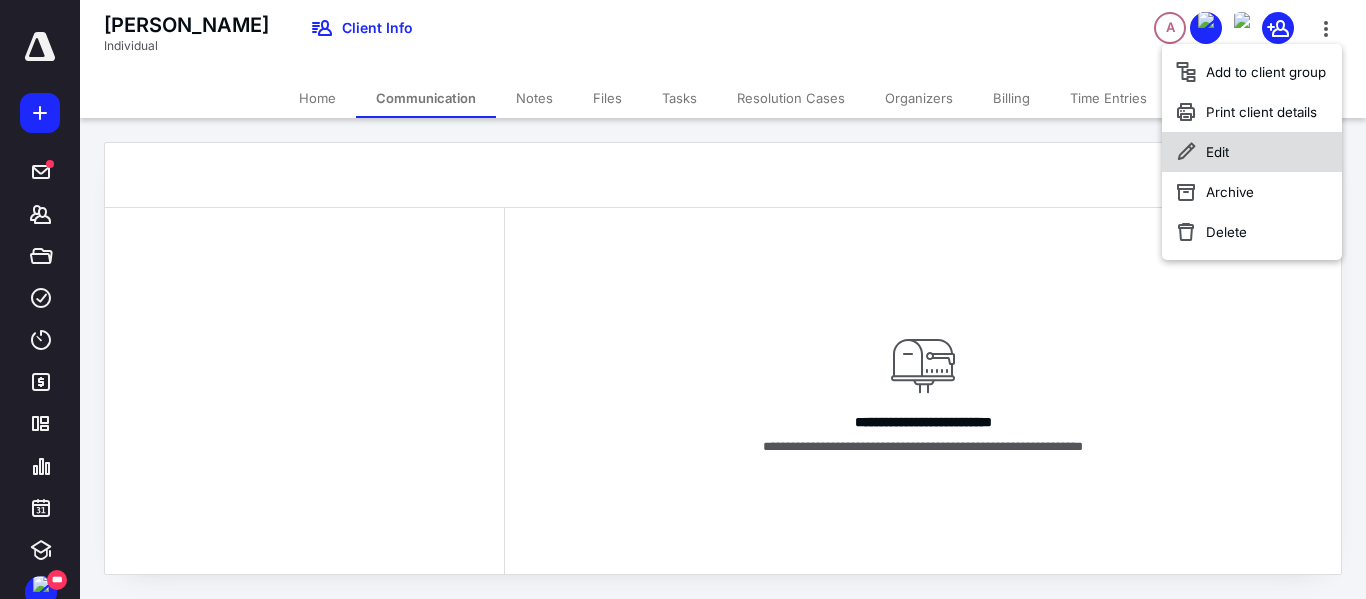 click on "Edit" at bounding box center (1252, 152) 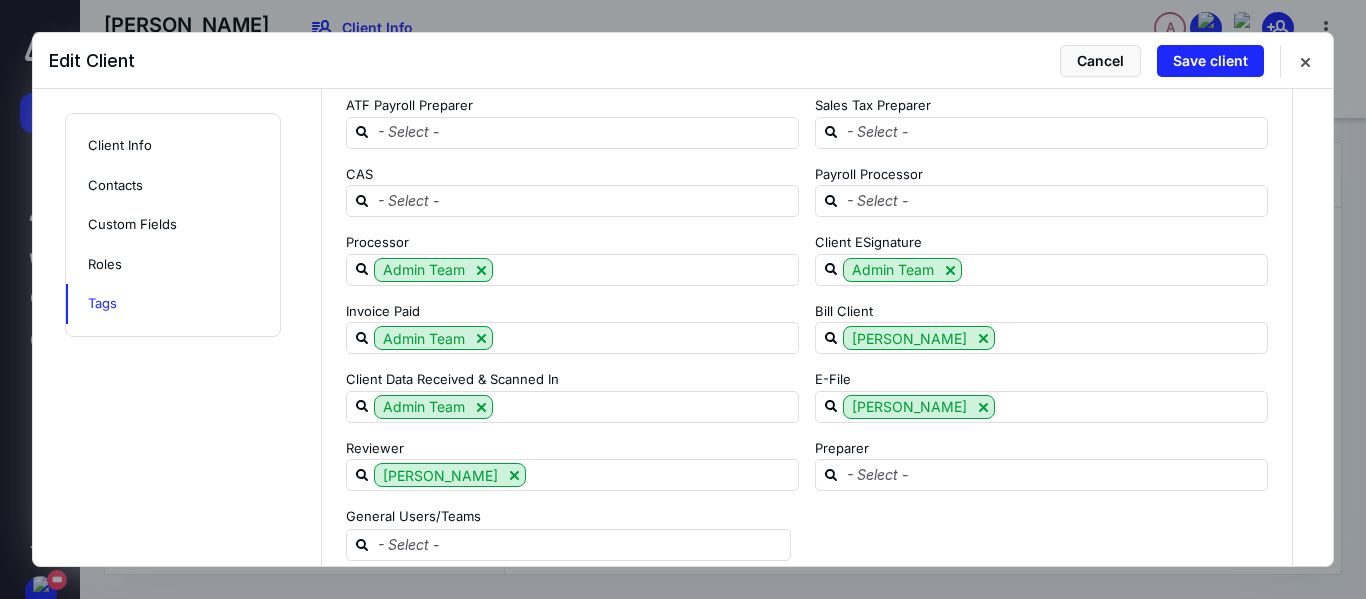 scroll, scrollTop: 2003, scrollLeft: 0, axis: vertical 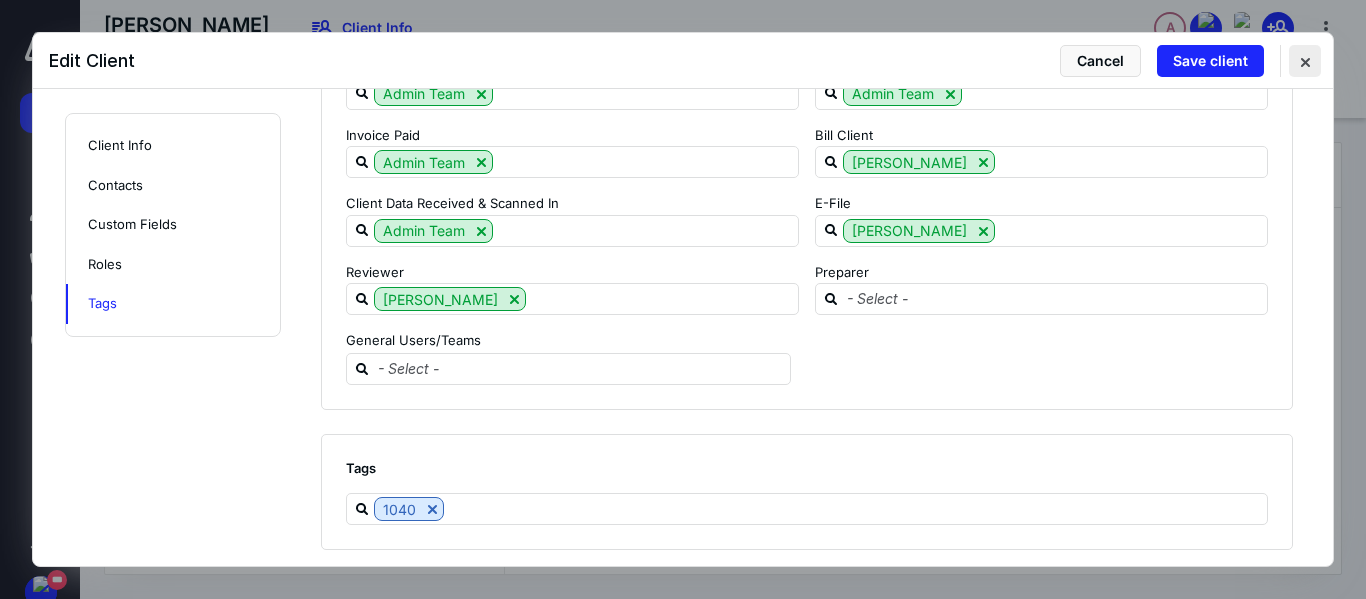 click at bounding box center [1305, 61] 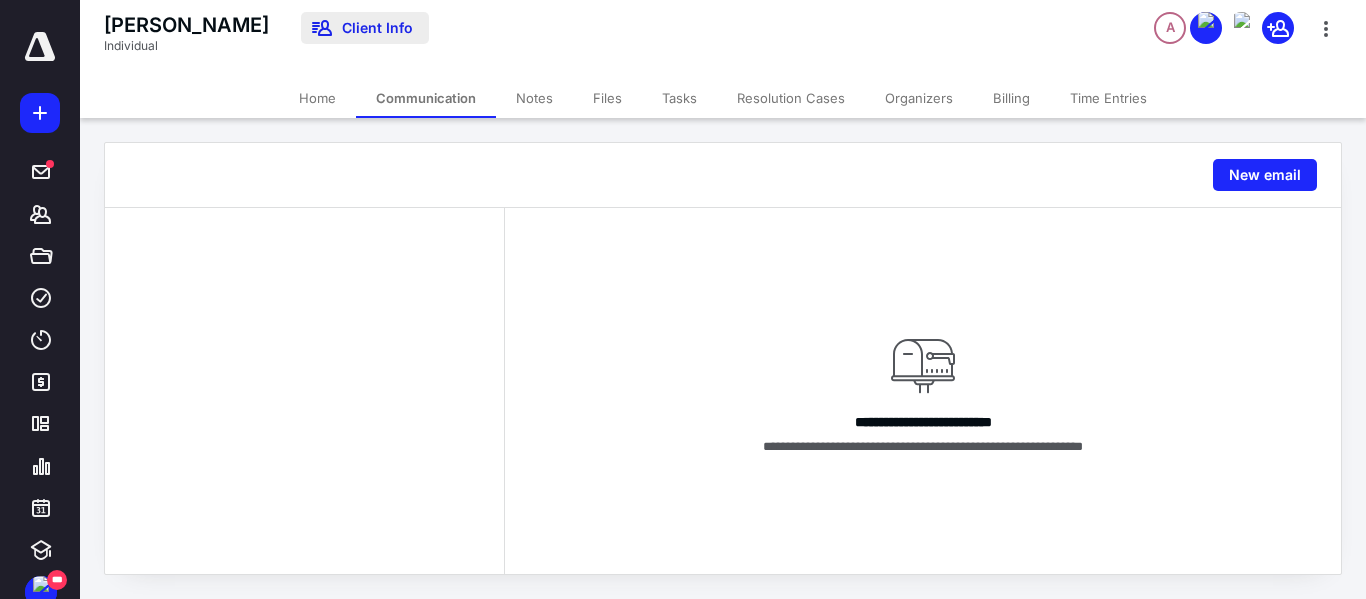 click on "Client Info" at bounding box center (365, 28) 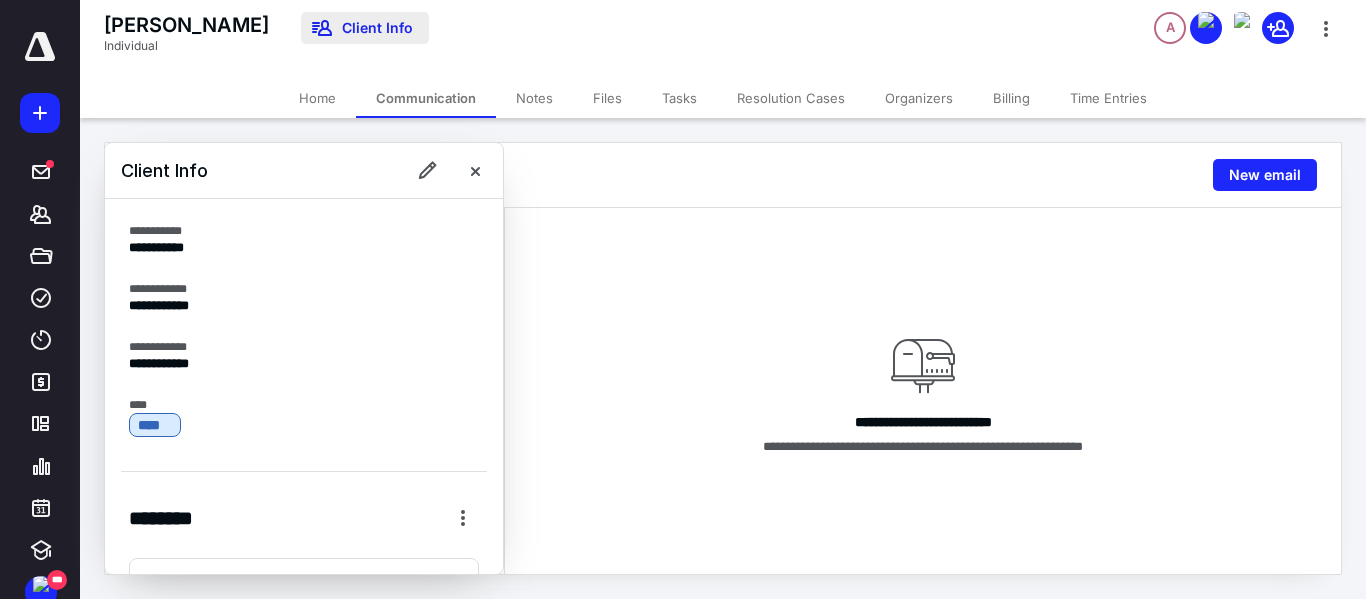 click on "Client Info" at bounding box center [365, 28] 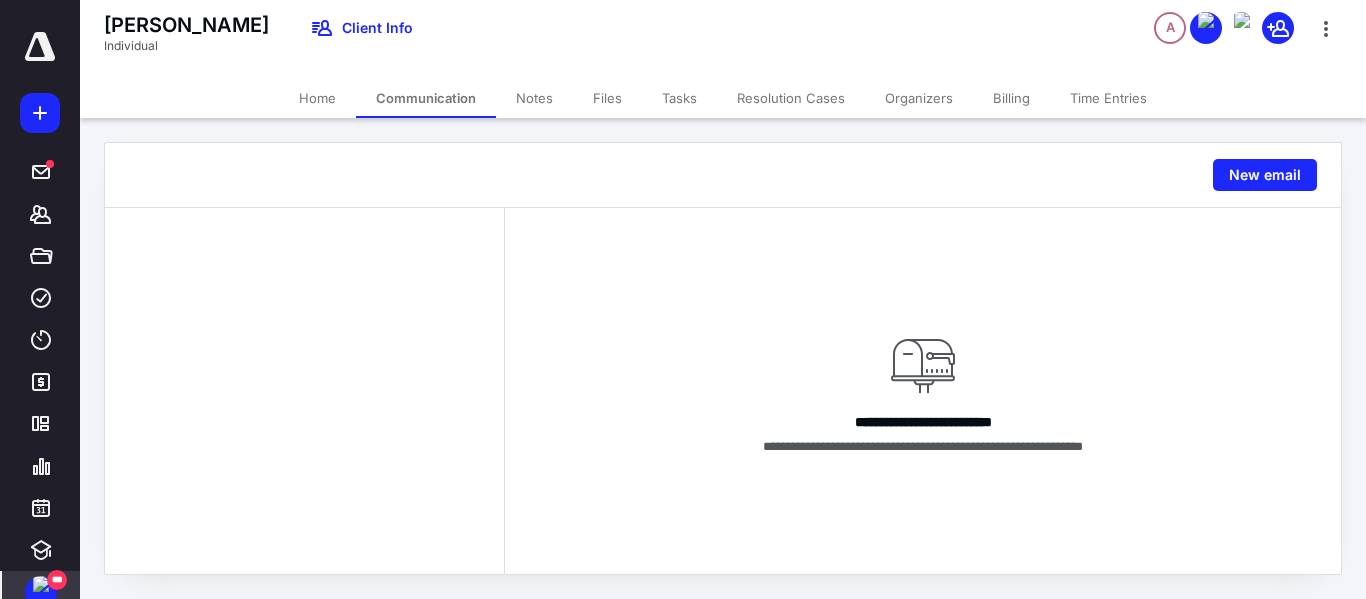 click on "***" at bounding box center [57, 580] 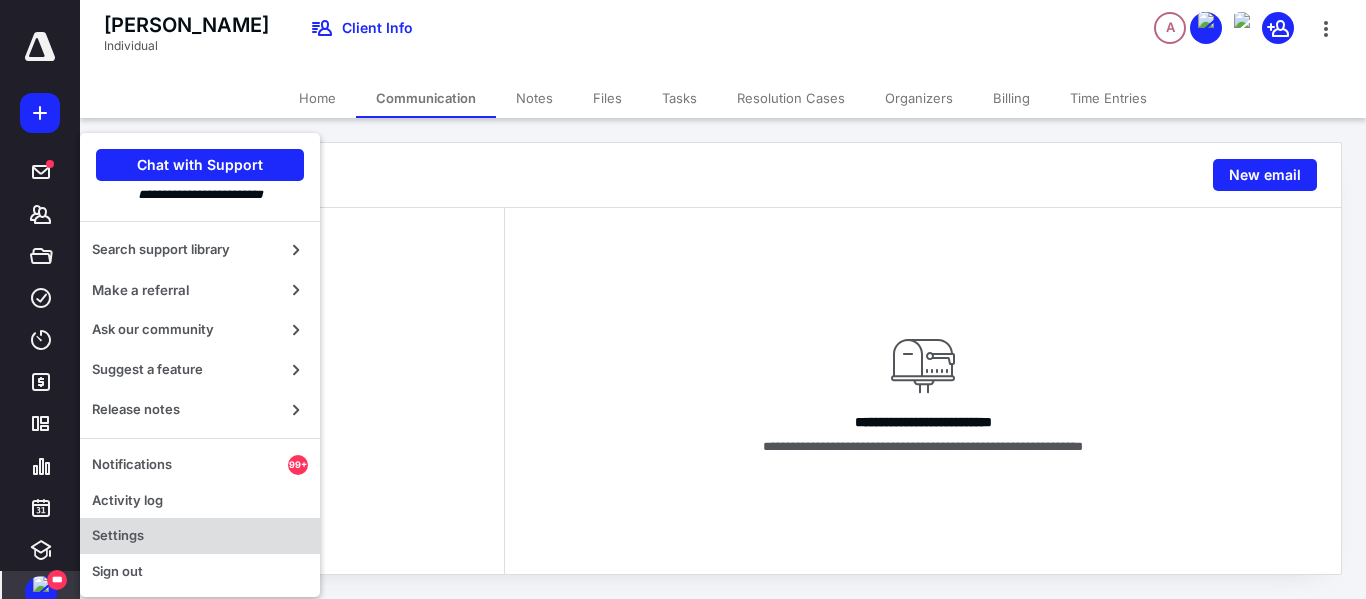 click on "Settings" at bounding box center (200, 536) 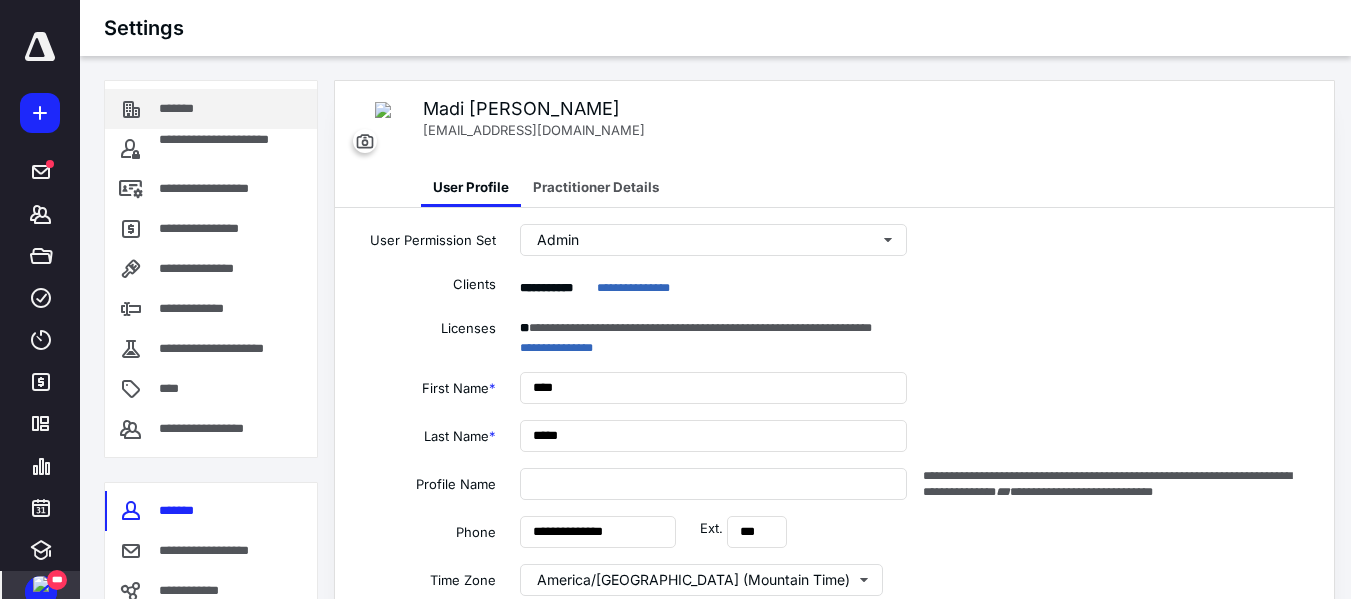 type on "**********" 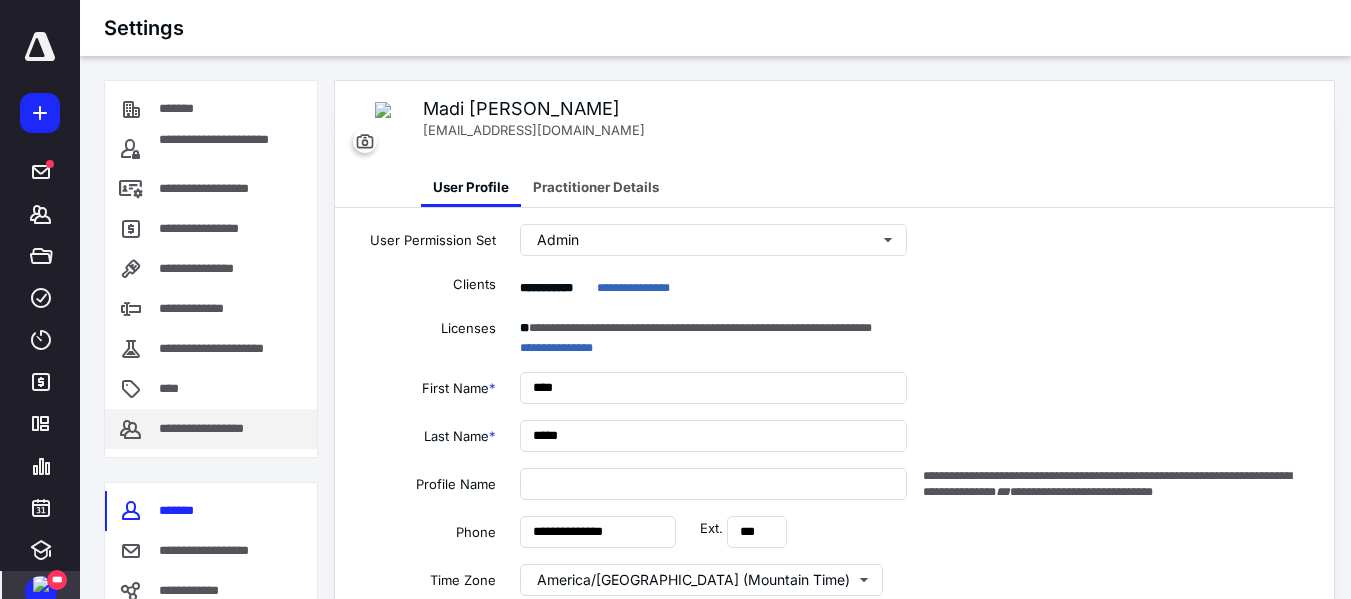 click on "**********" at bounding box center [217, 429] 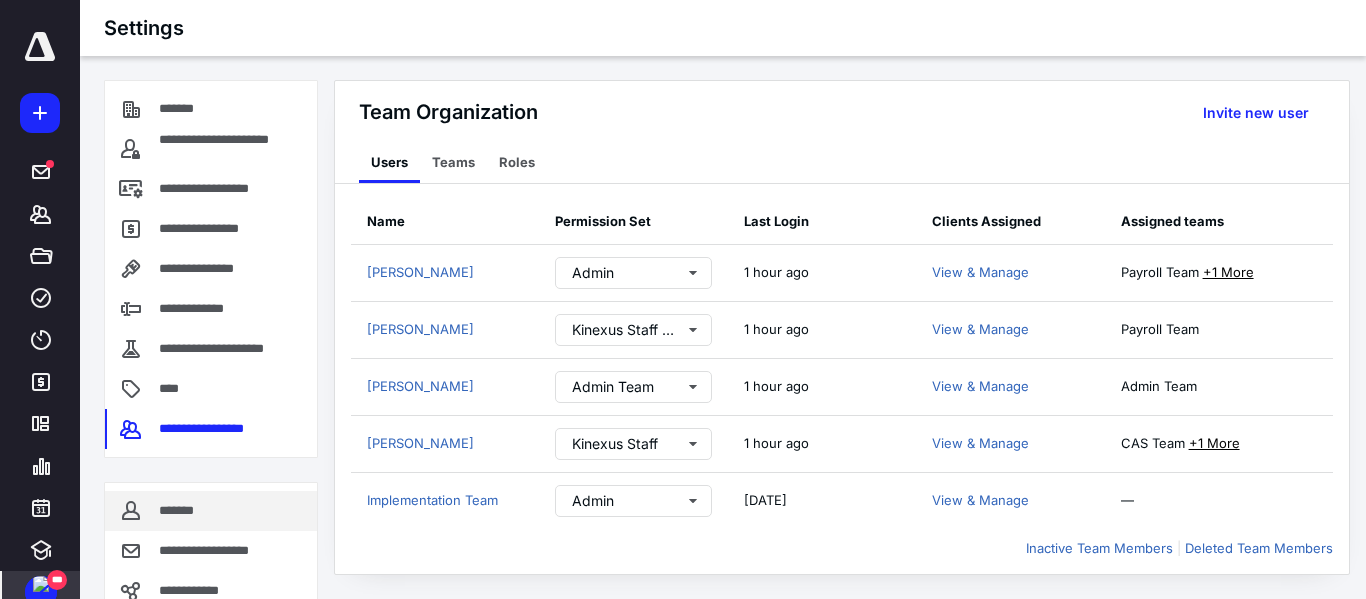scroll, scrollTop: 85, scrollLeft: 0, axis: vertical 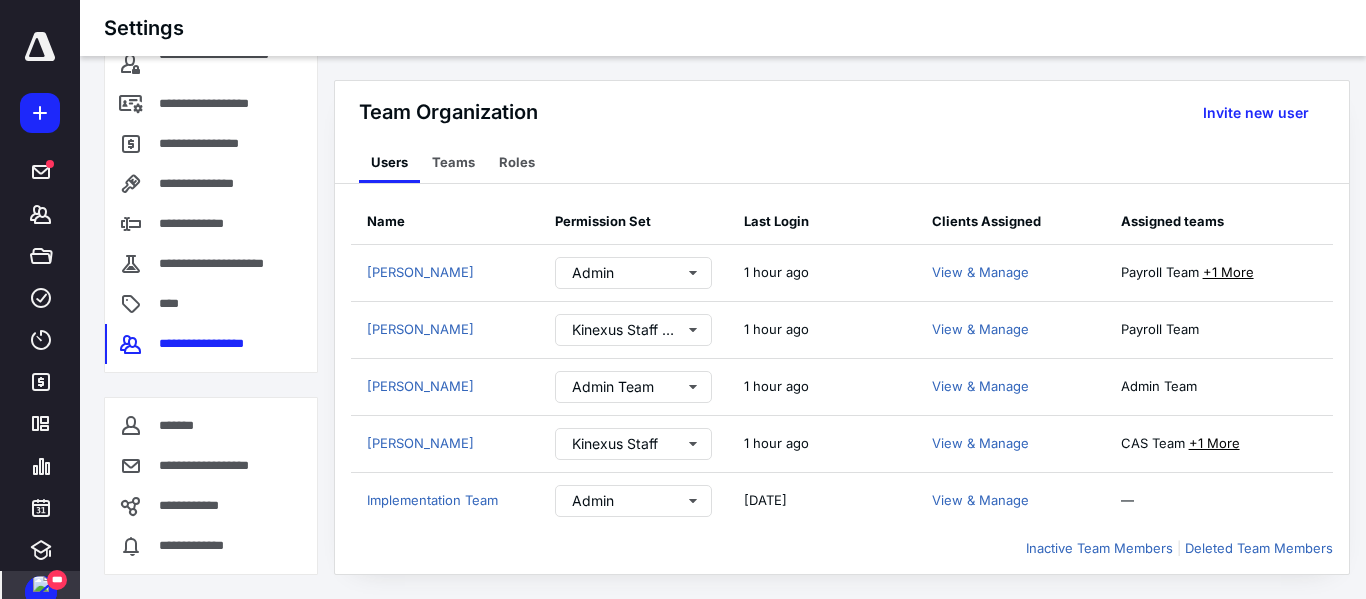 click on "***" at bounding box center (57, 580) 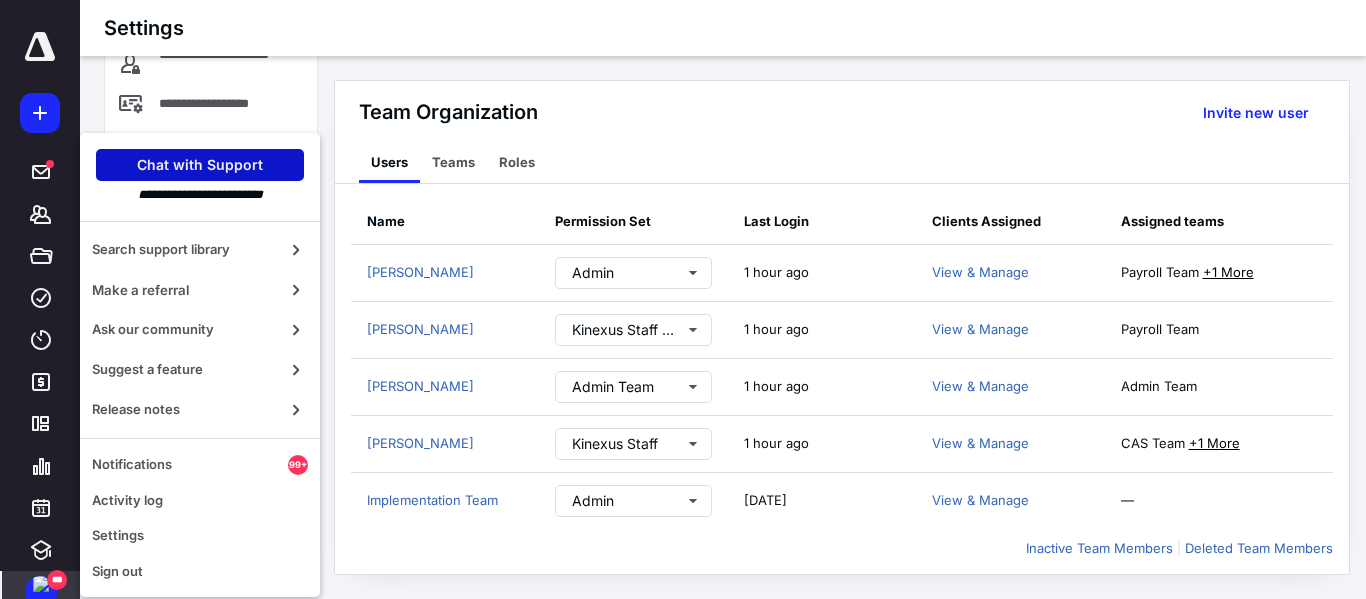 click on "Chat with Support" at bounding box center [200, 165] 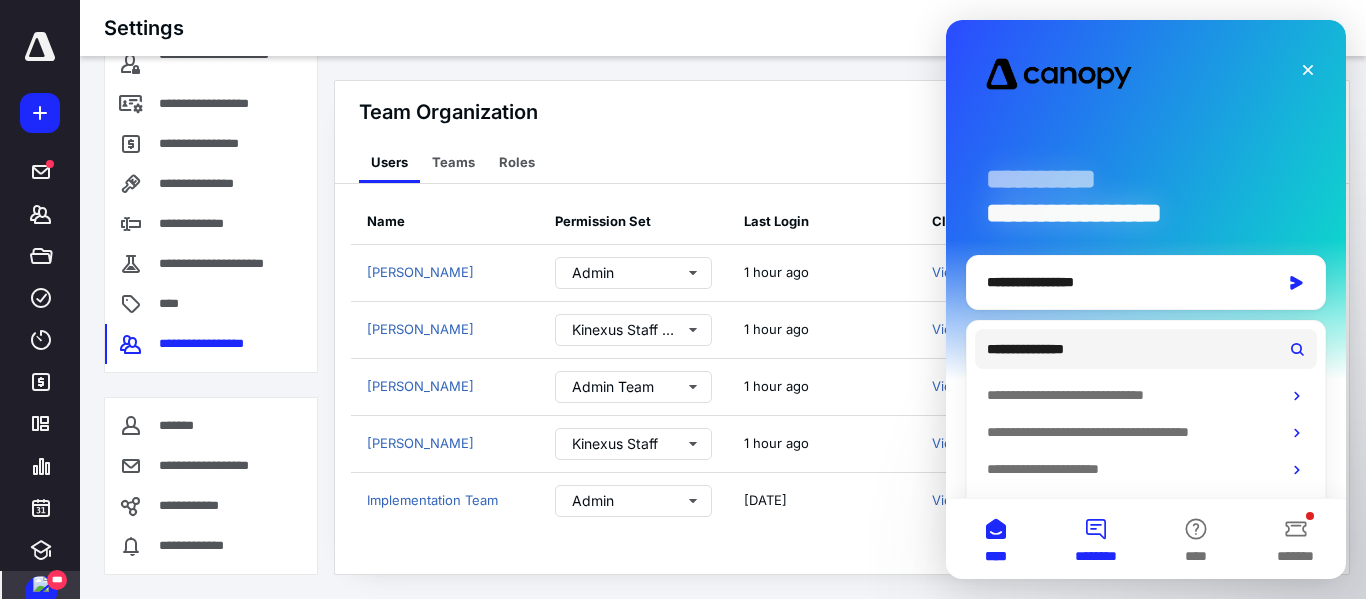 scroll, scrollTop: 0, scrollLeft: 0, axis: both 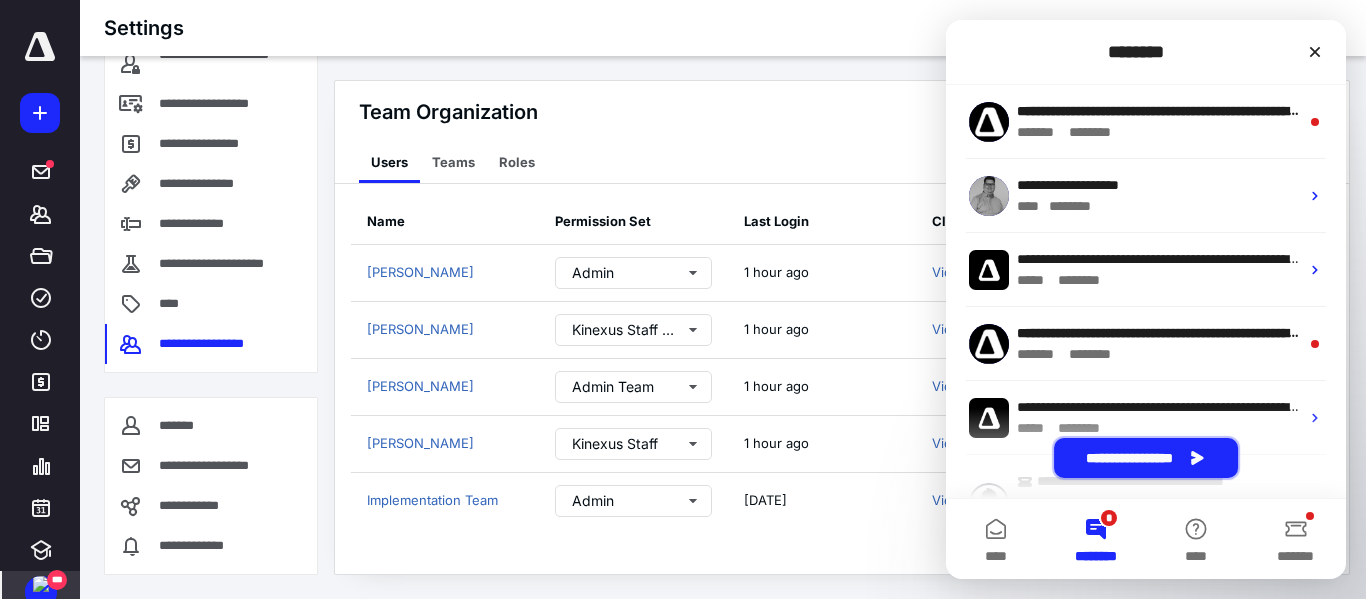 click on "**********" at bounding box center (1146, 458) 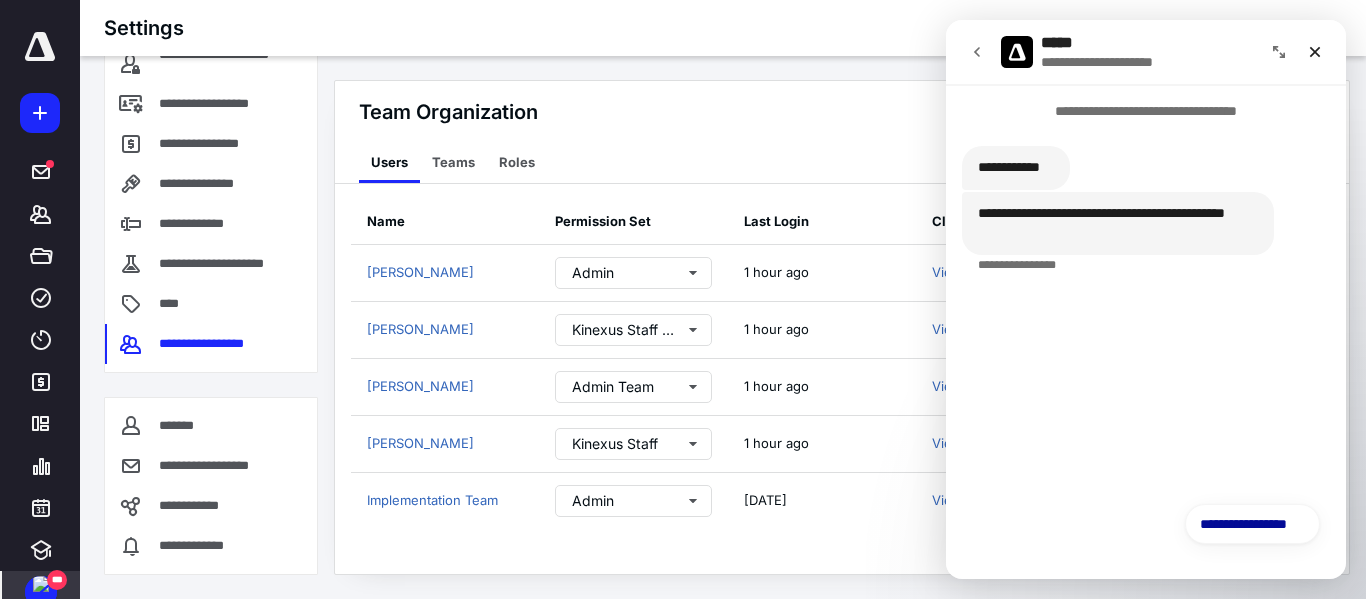 click on "**********" at bounding box center [1252, 524] 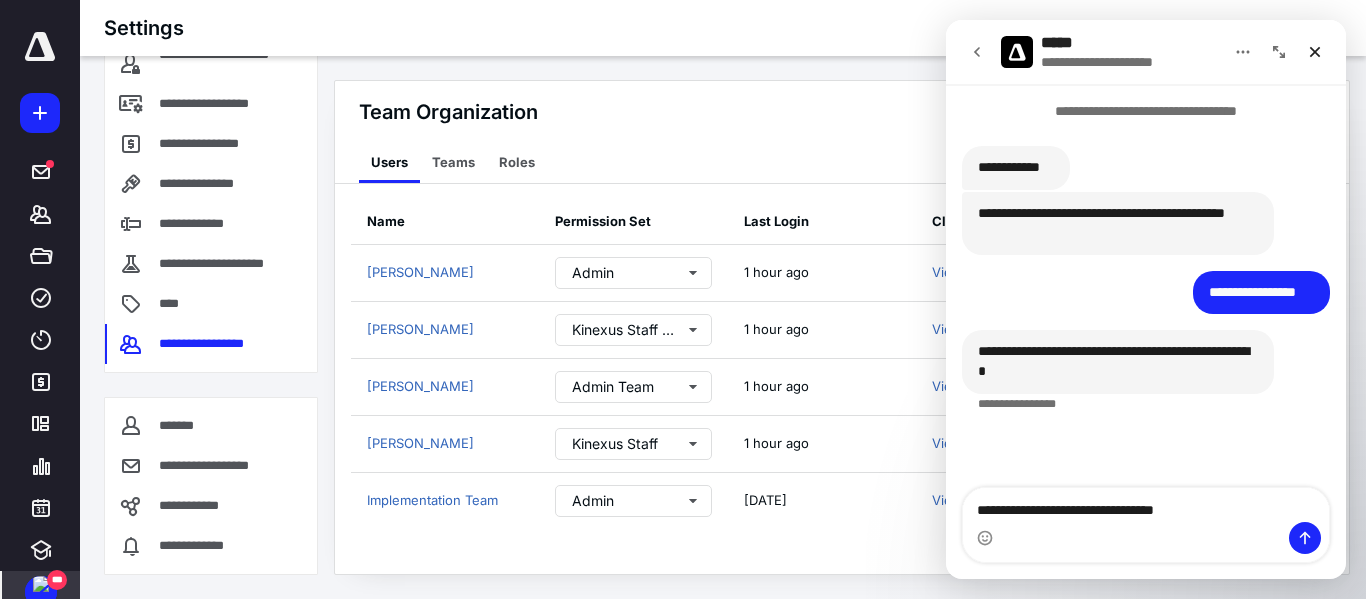 type on "**********" 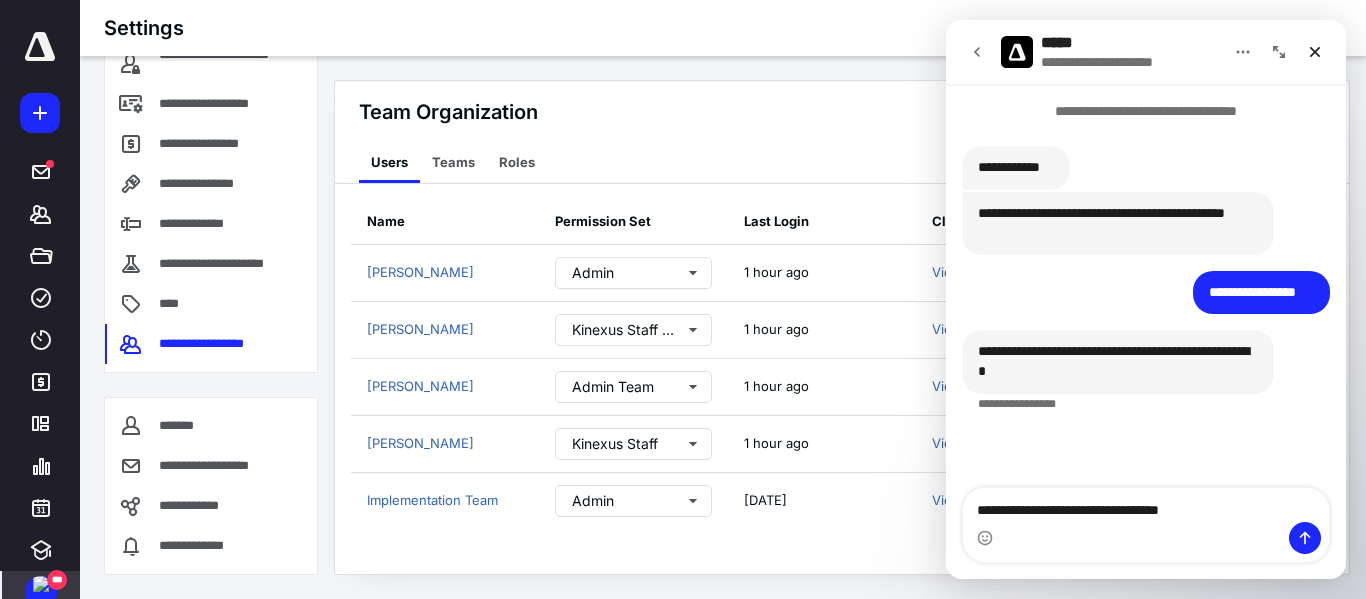 type 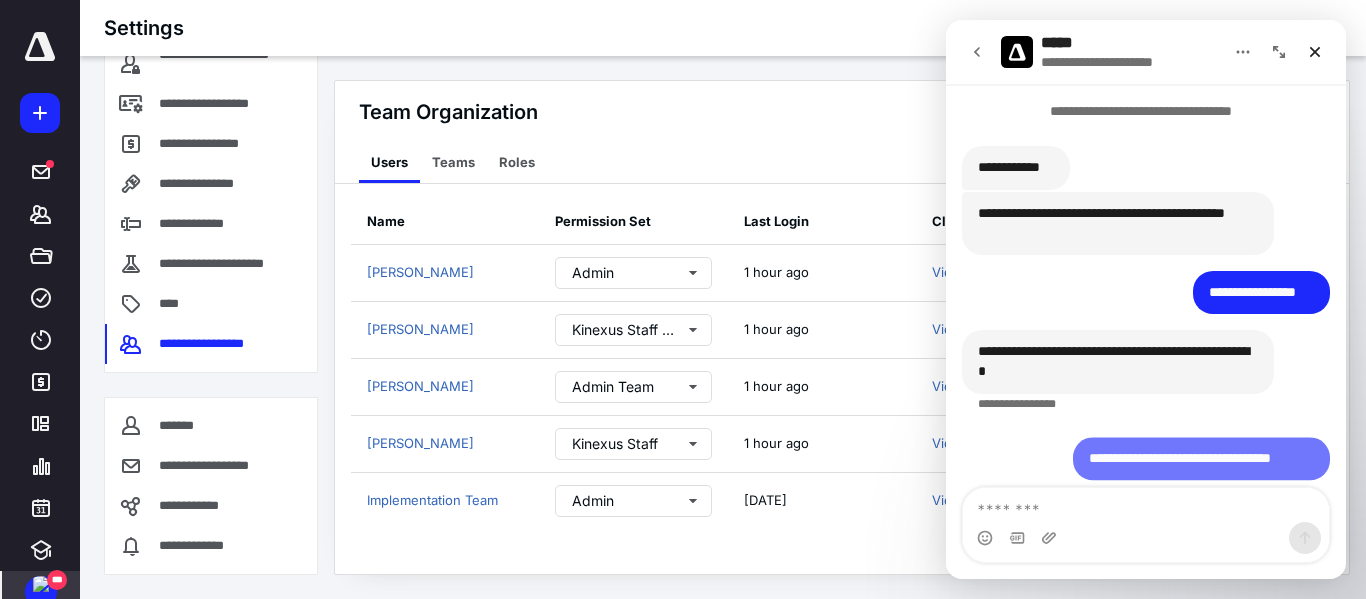 scroll, scrollTop: 72, scrollLeft: 0, axis: vertical 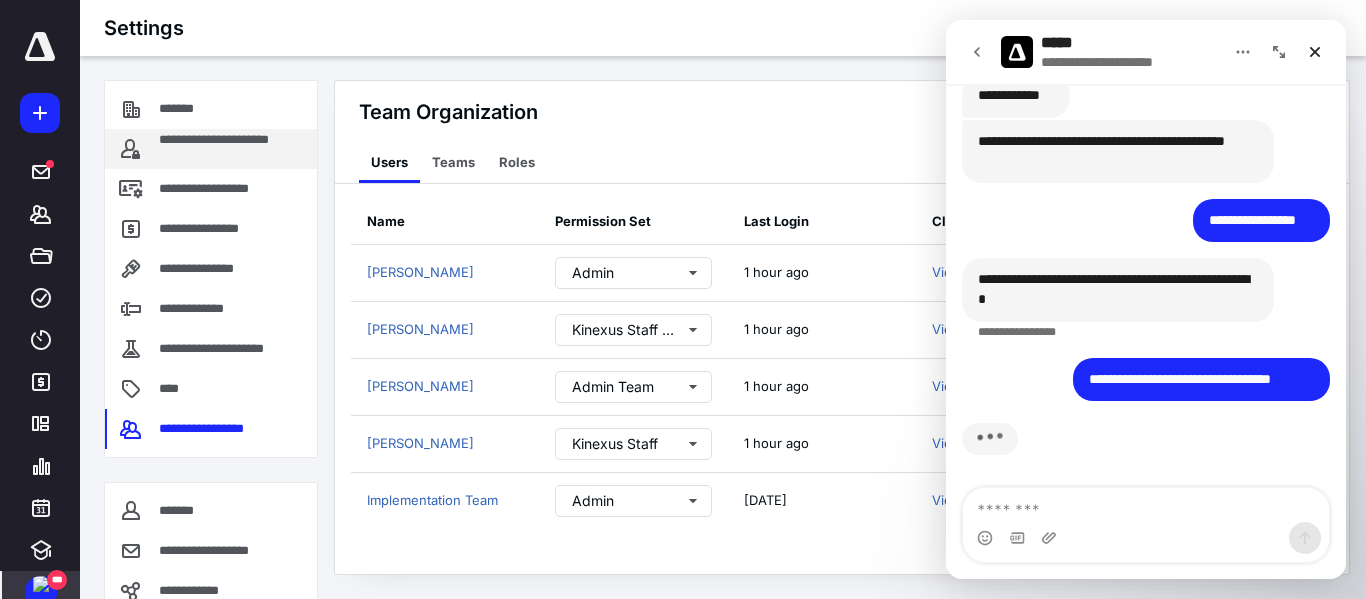 click on "**********" at bounding box center (230, 149) 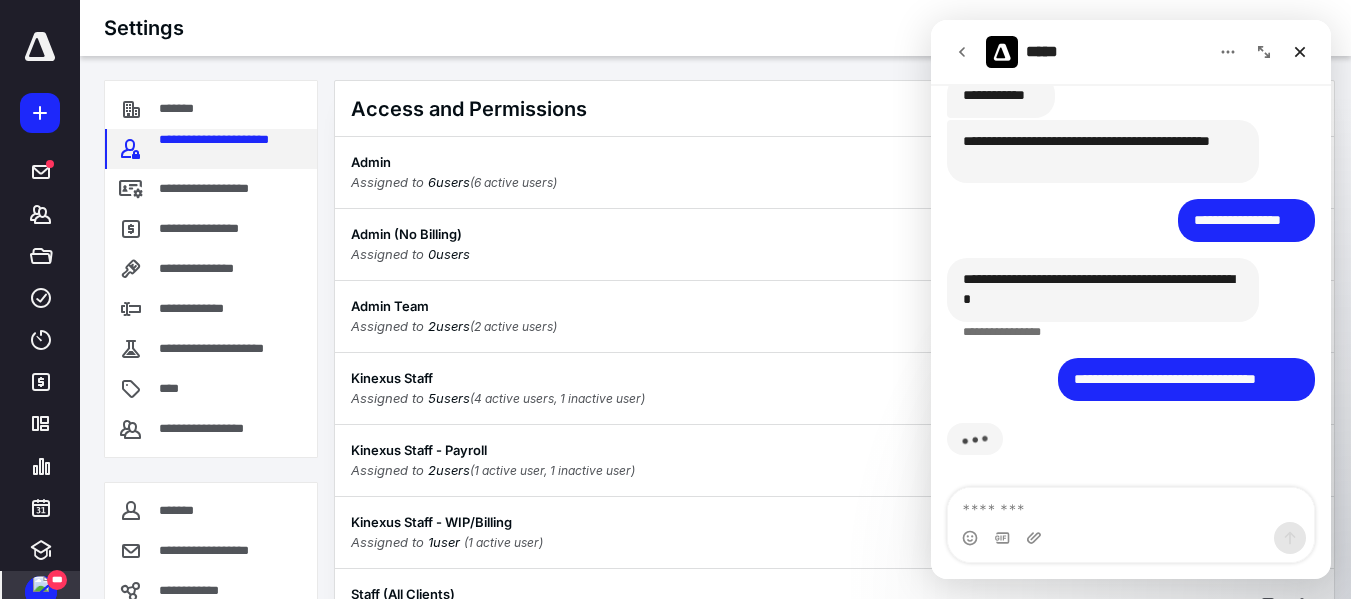 scroll, scrollTop: 95, scrollLeft: 0, axis: vertical 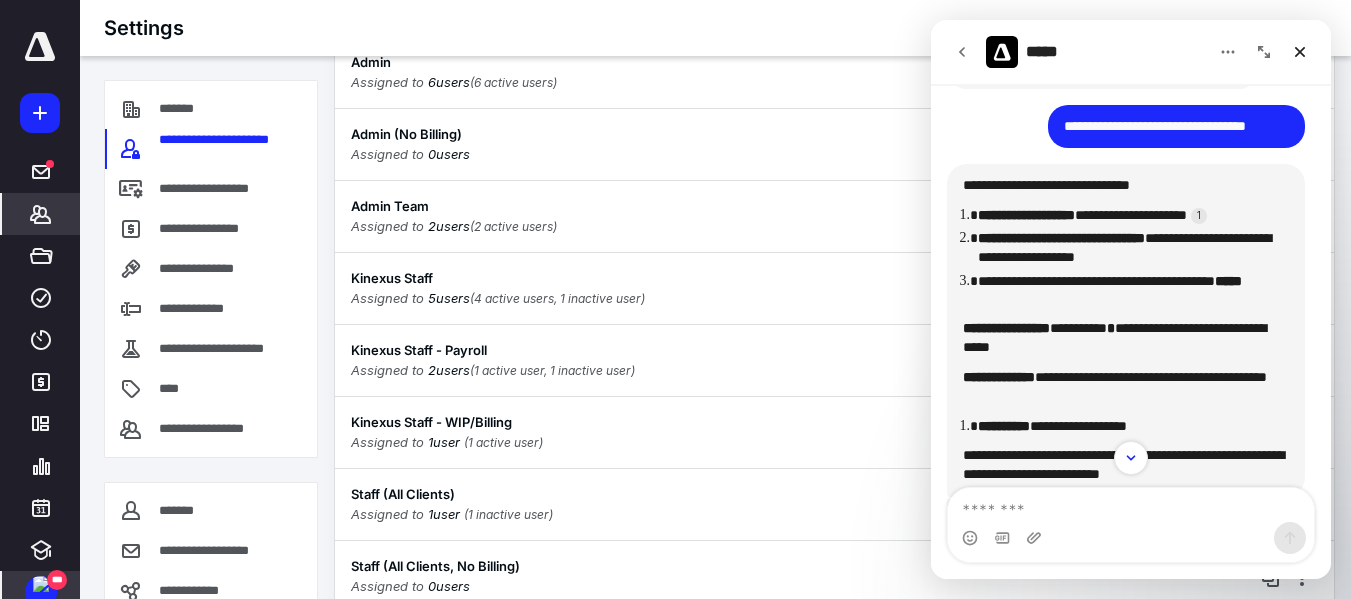 click 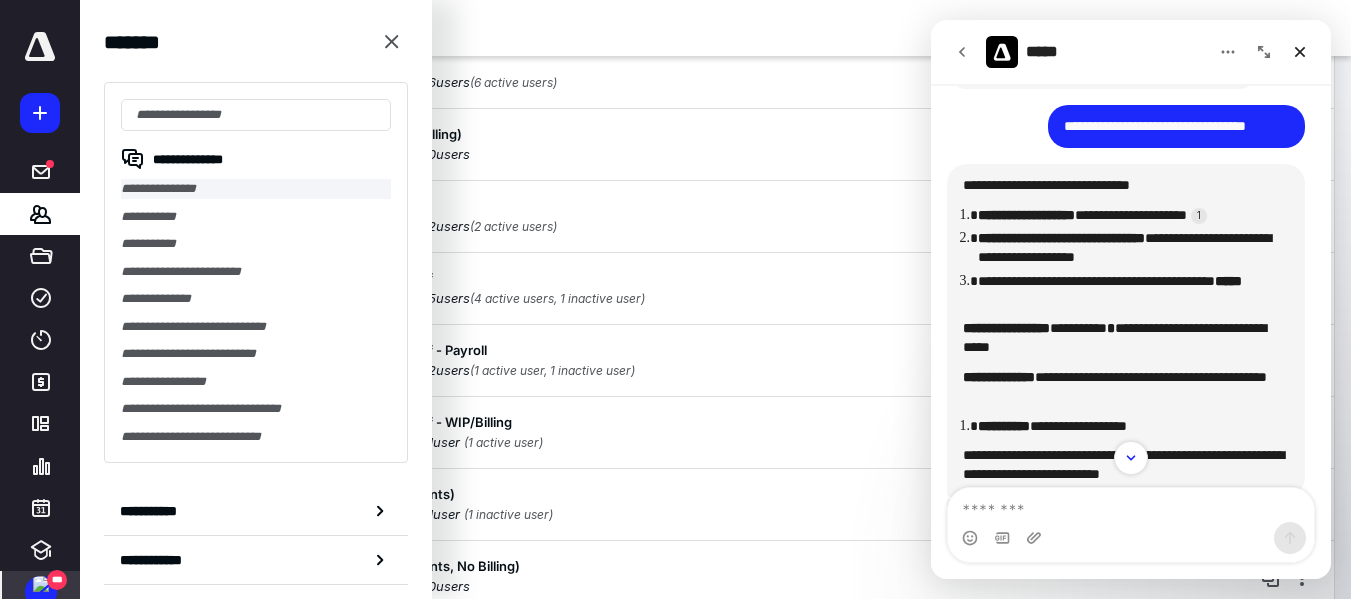 click on "**********" at bounding box center (256, 189) 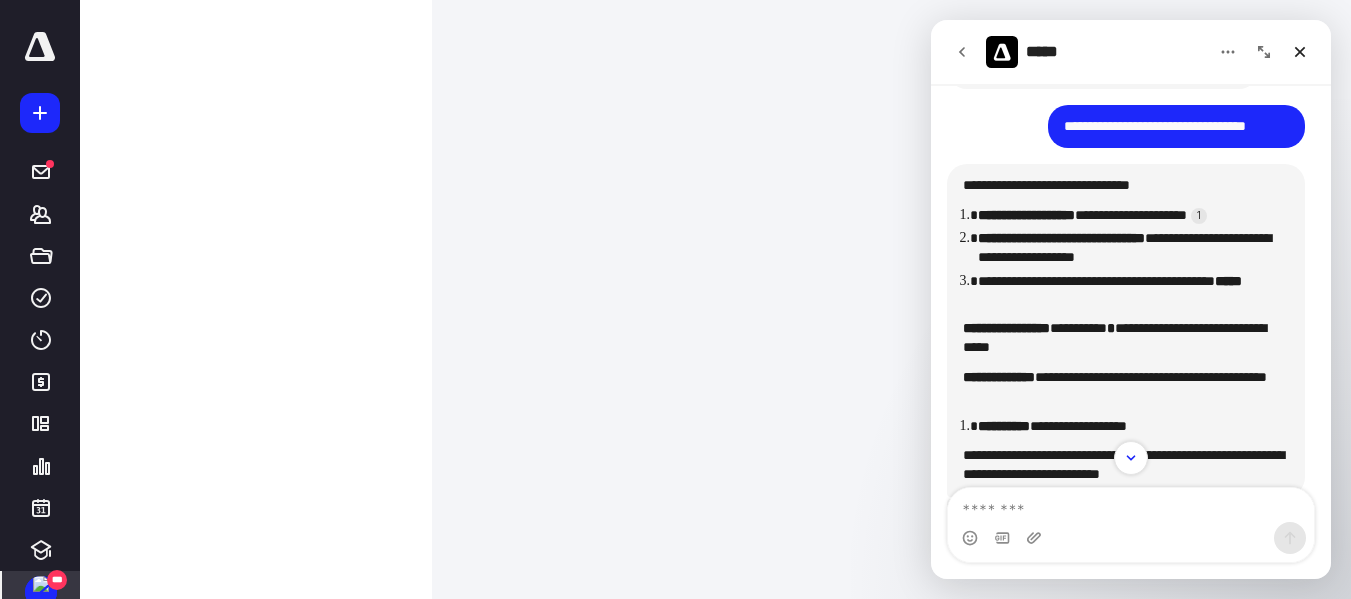 scroll, scrollTop: 0, scrollLeft: 0, axis: both 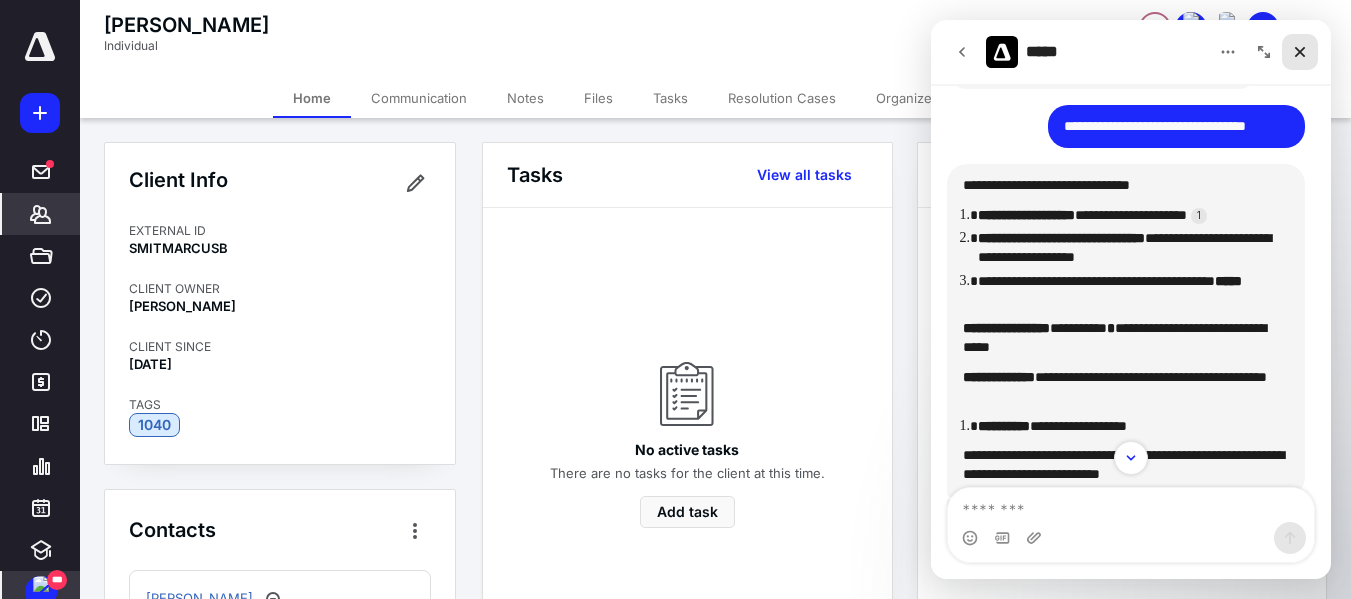 click at bounding box center [1300, 52] 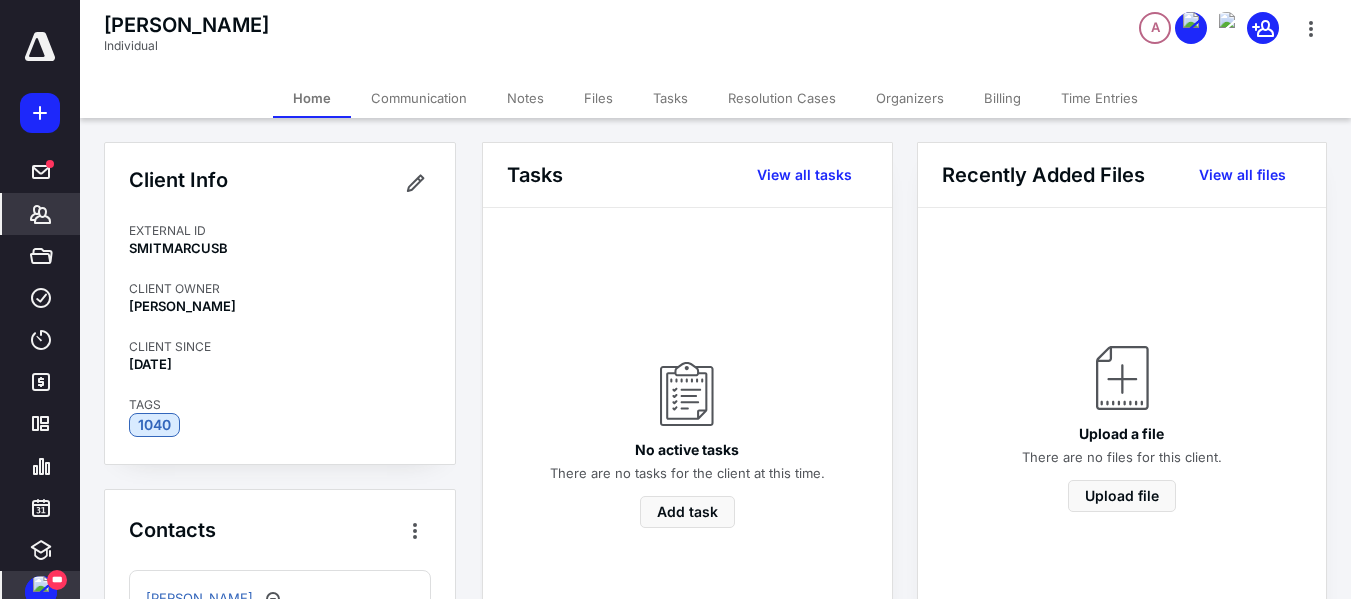 scroll, scrollTop: 0, scrollLeft: 0, axis: both 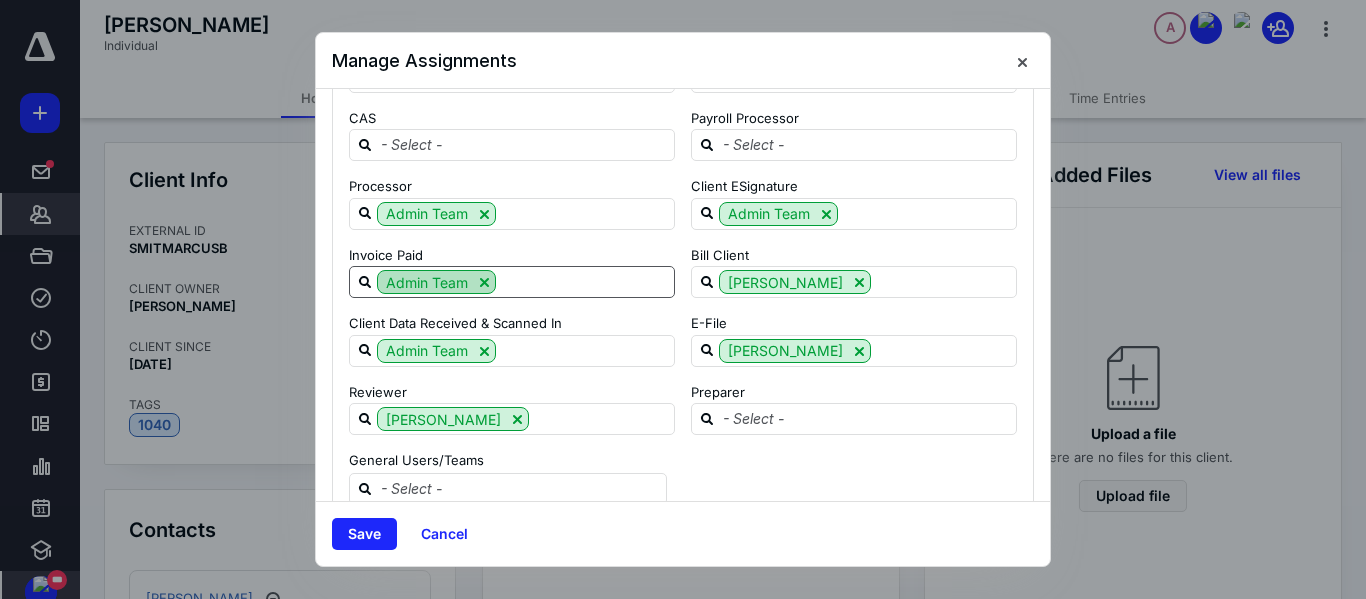 click at bounding box center (484, 282) 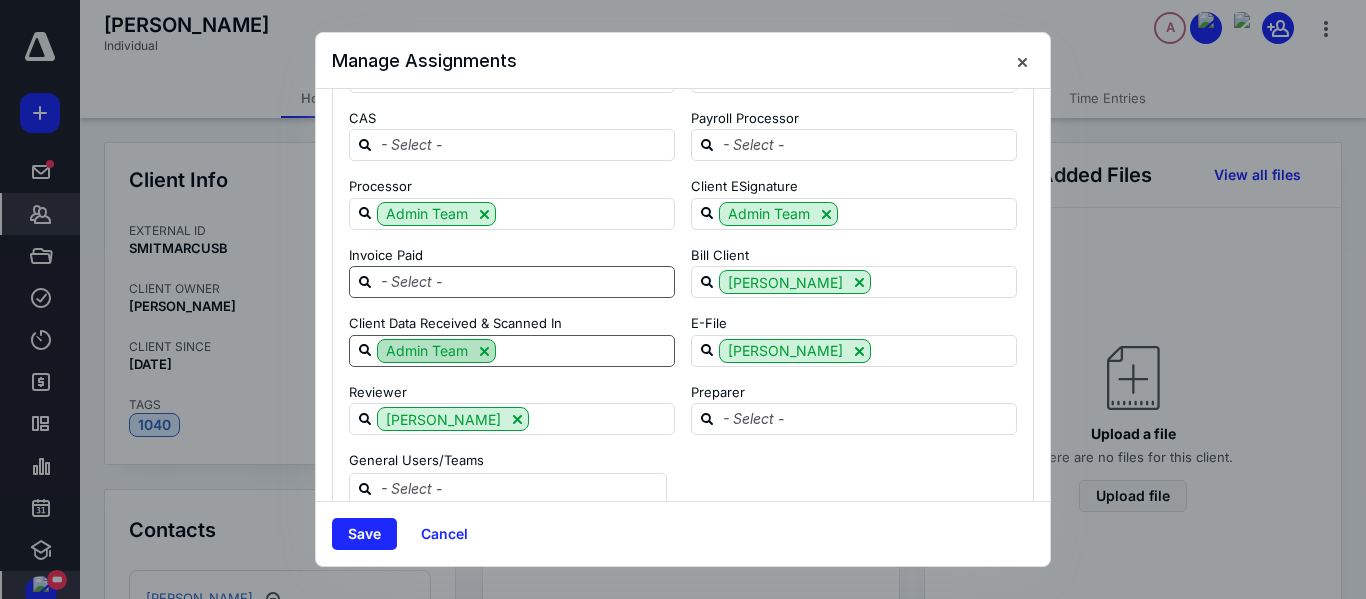 drag, startPoint x: 484, startPoint y: 351, endPoint x: 481, endPoint y: 302, distance: 49.09175 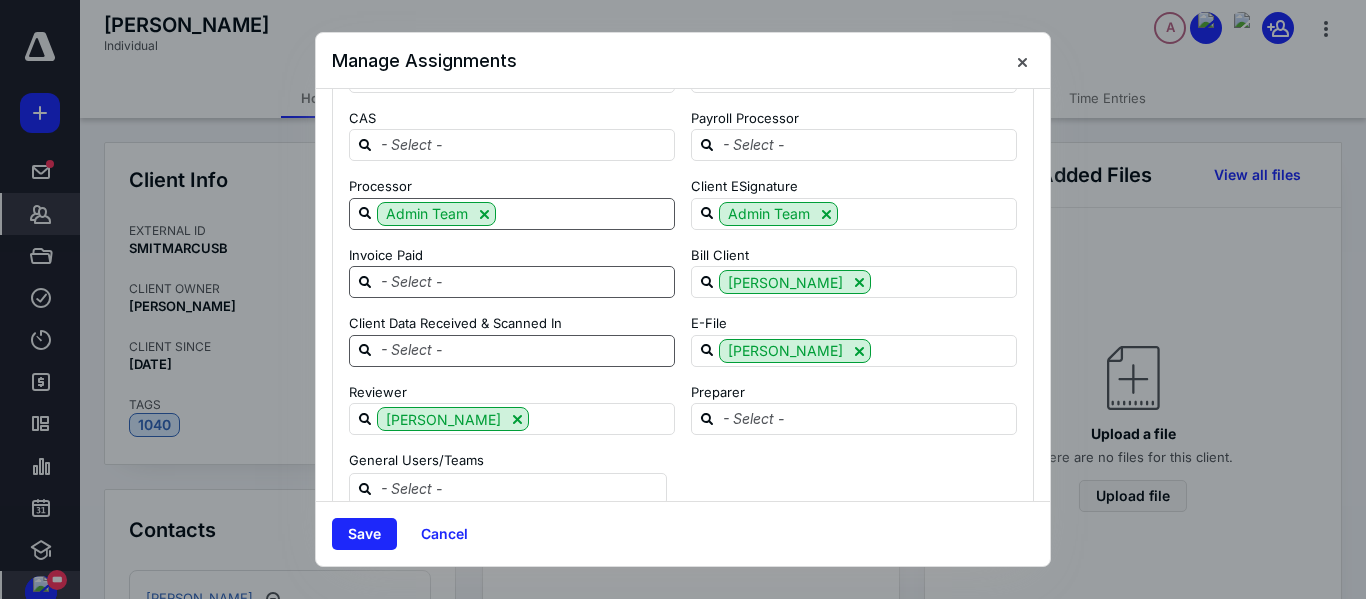 click at bounding box center (484, 214) 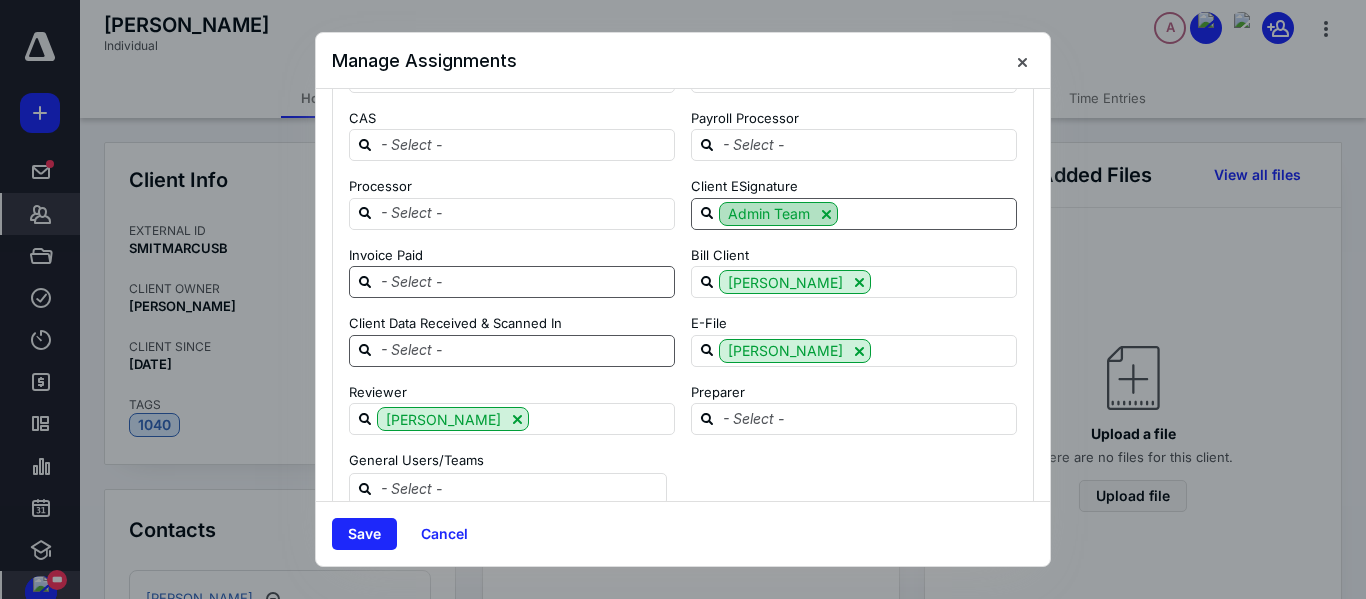click at bounding box center (826, 214) 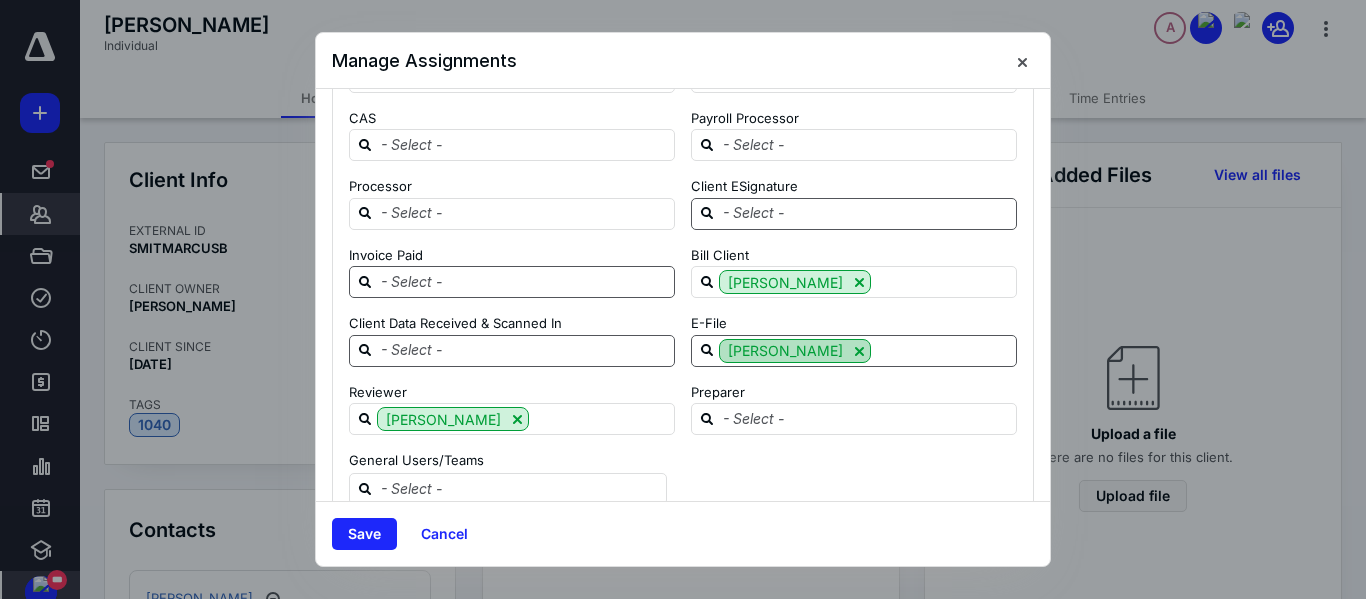 click at bounding box center (859, 351) 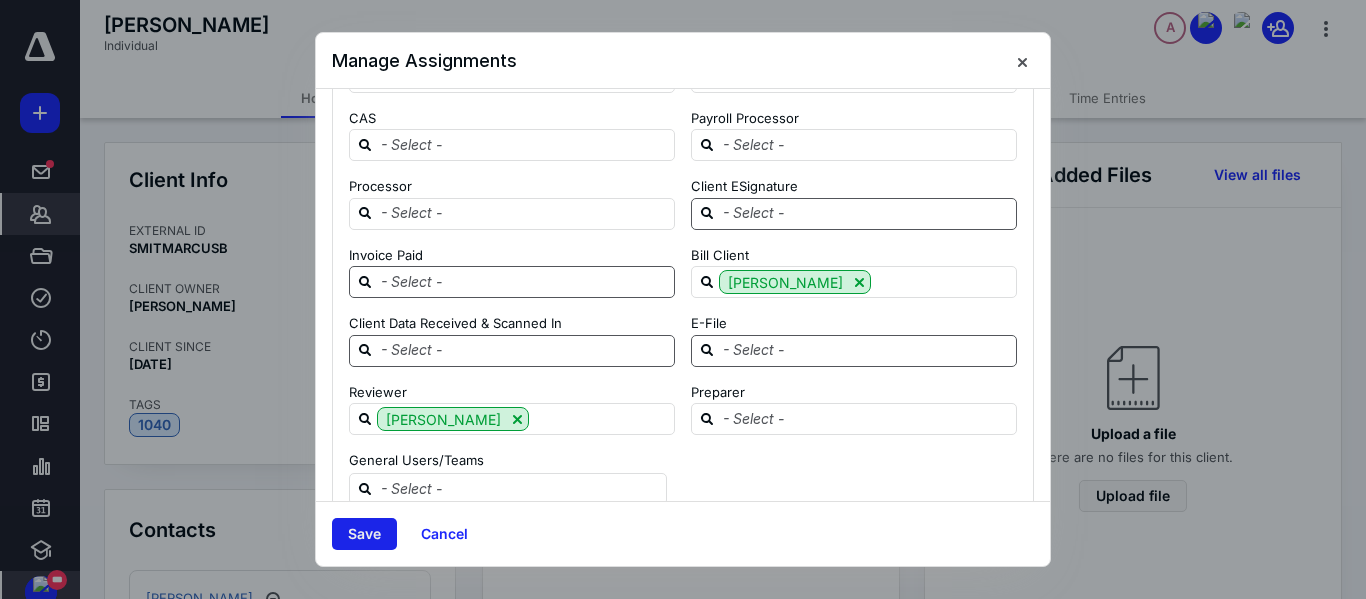 click on "Save" at bounding box center [364, 534] 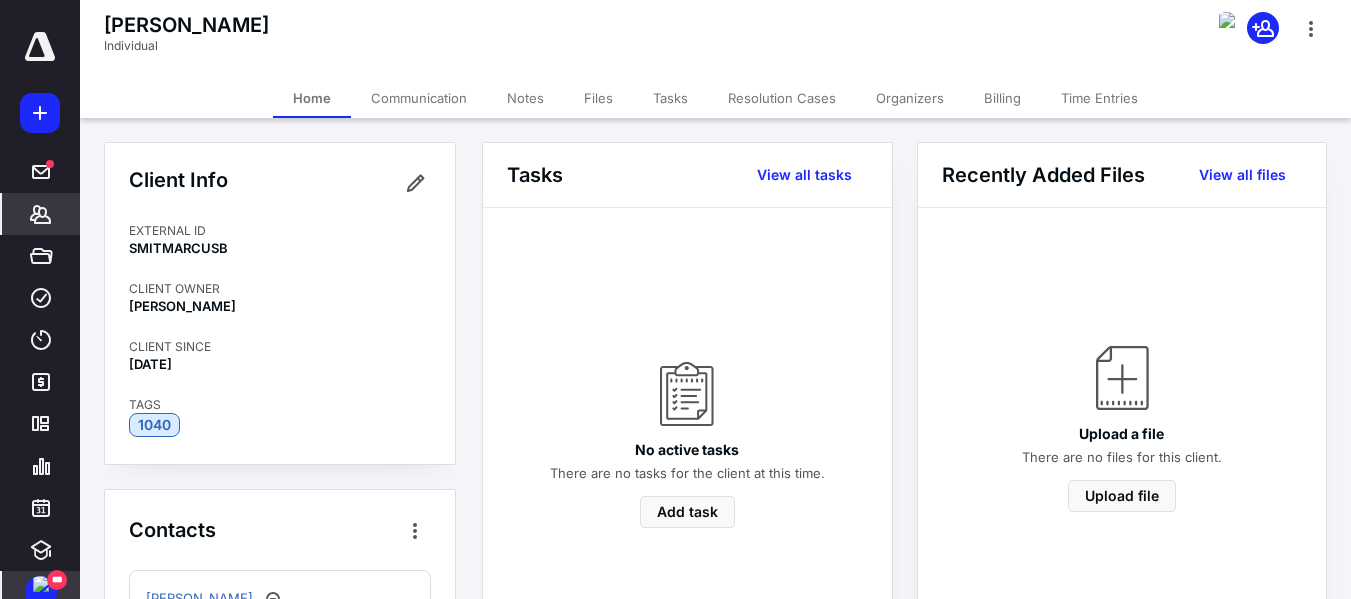 click on "Communication" at bounding box center [419, 98] 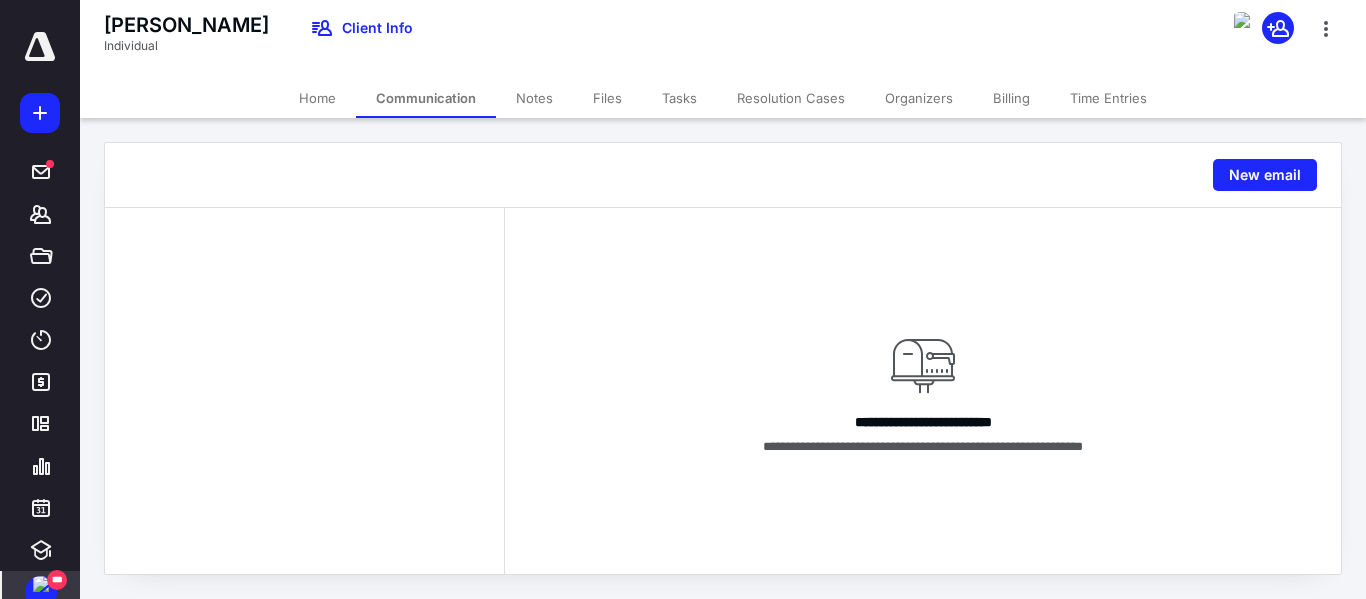 click on "Home" at bounding box center [317, 98] 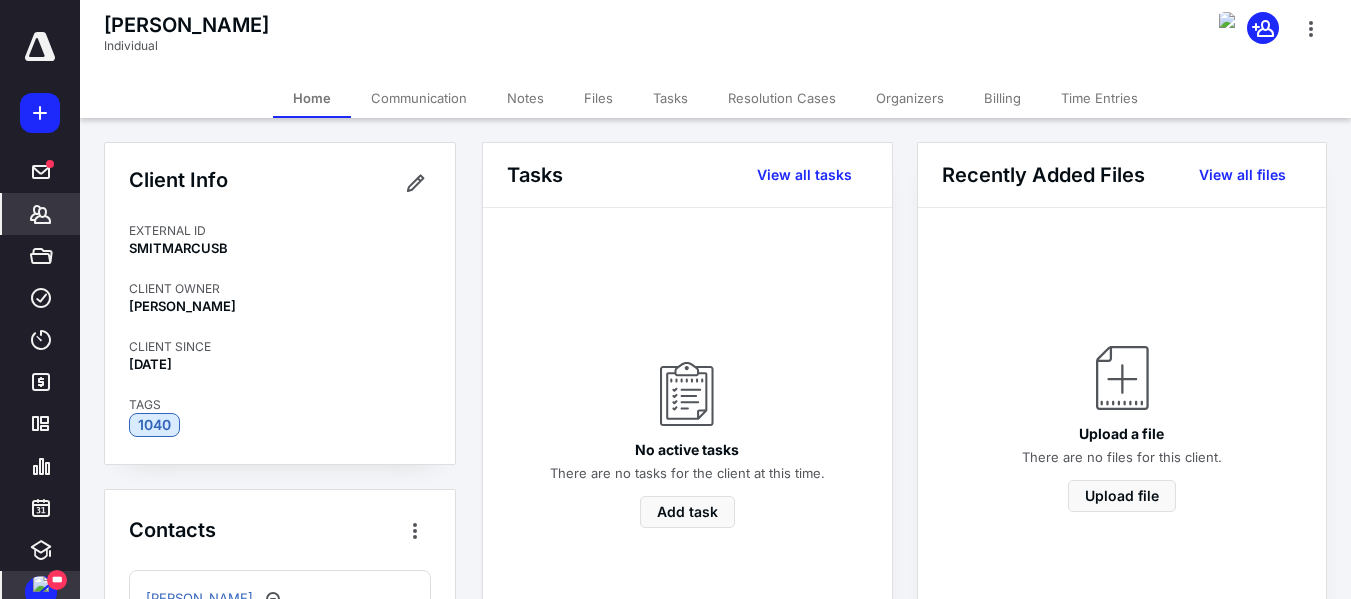 click 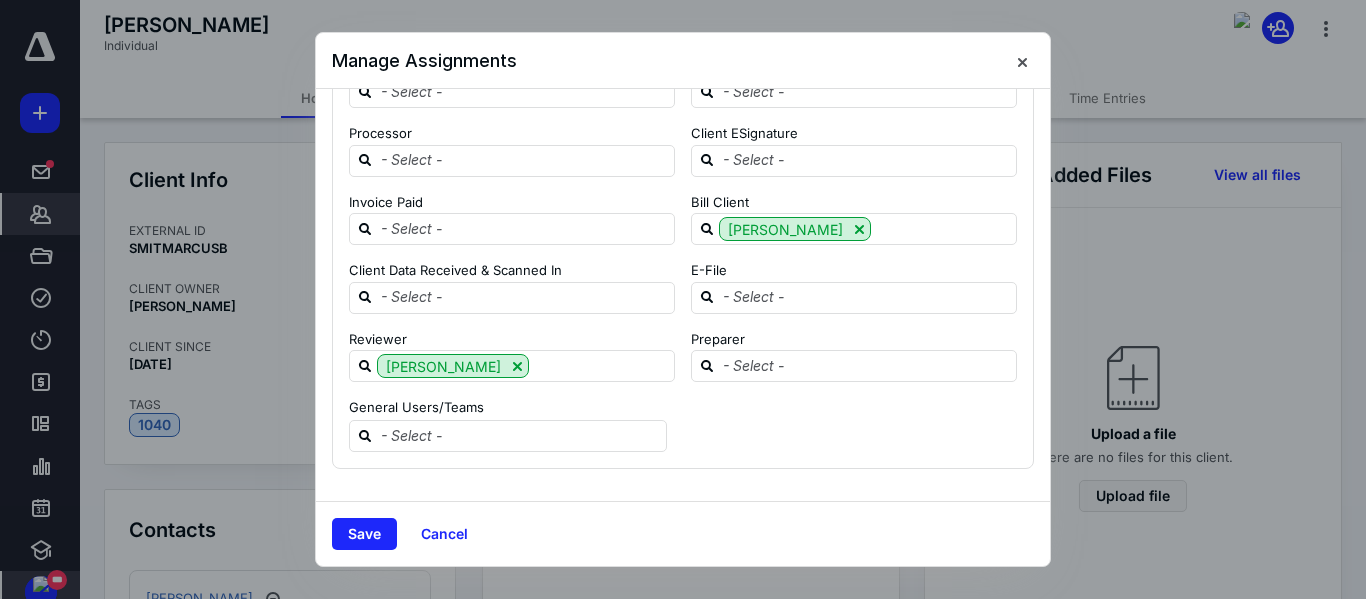 scroll, scrollTop: 0, scrollLeft: 0, axis: both 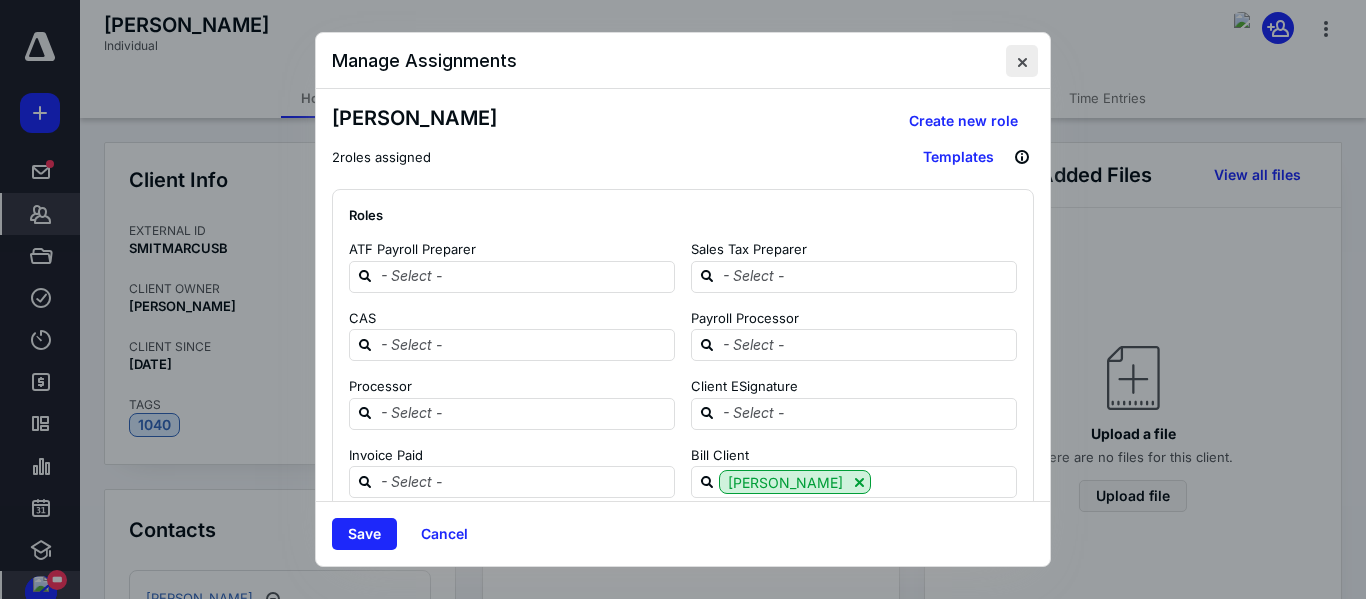 click at bounding box center [1022, 61] 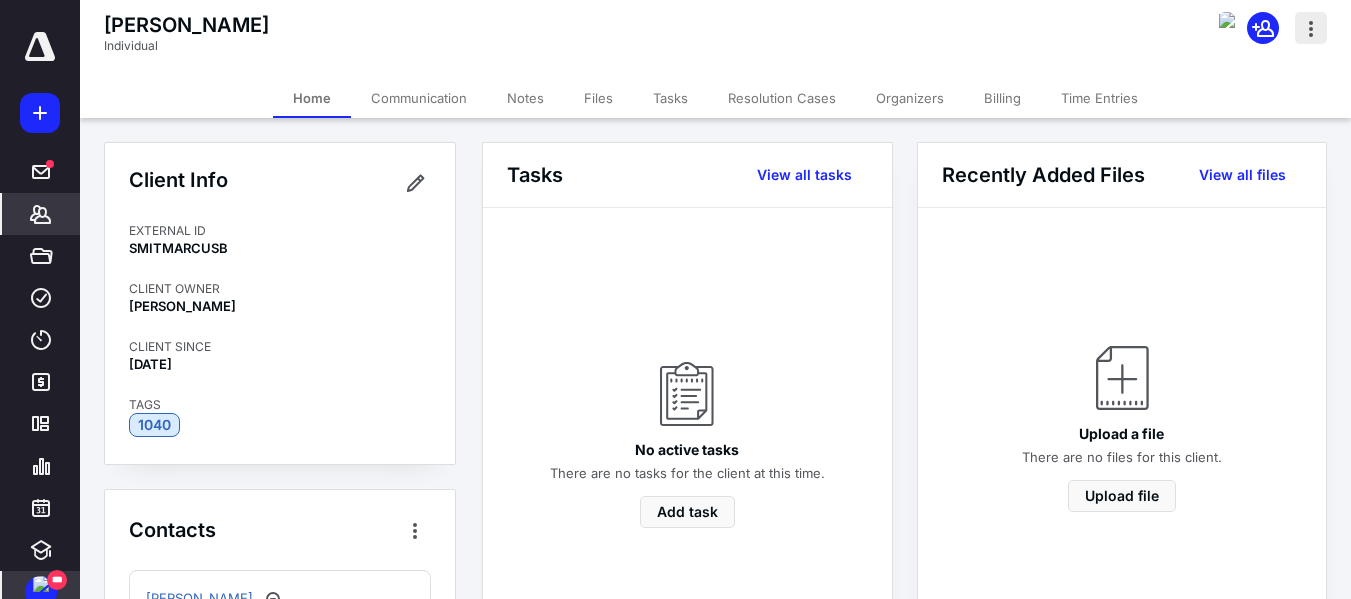 click at bounding box center (1311, 28) 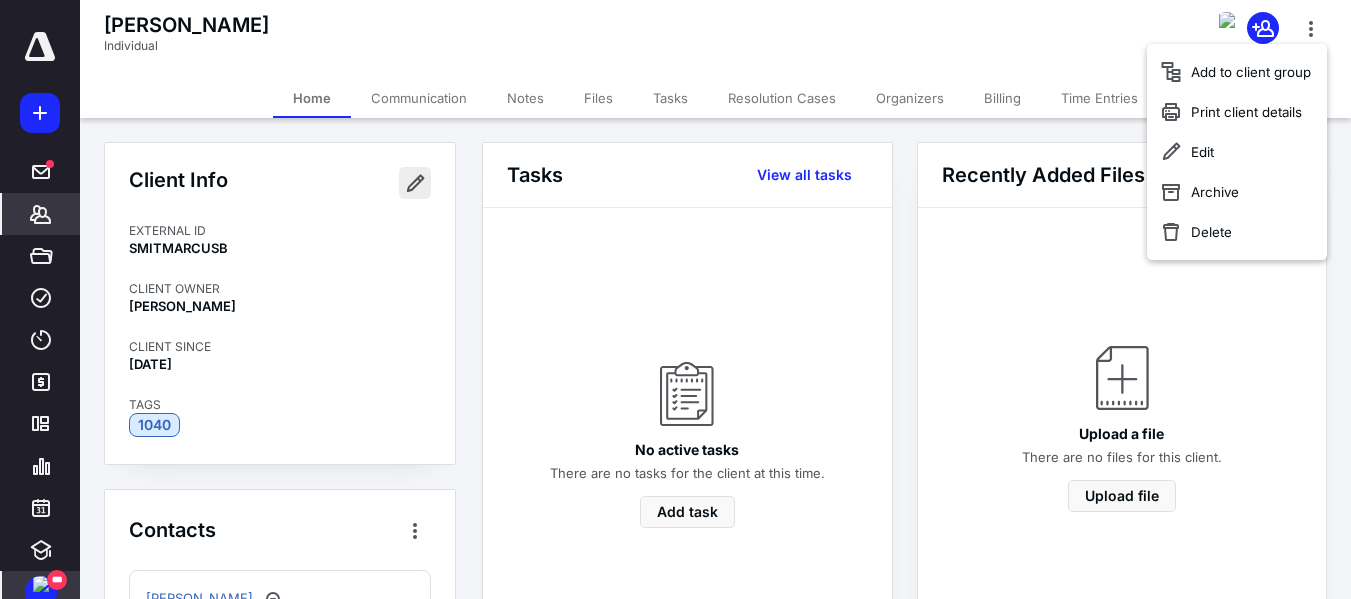 click at bounding box center [415, 183] 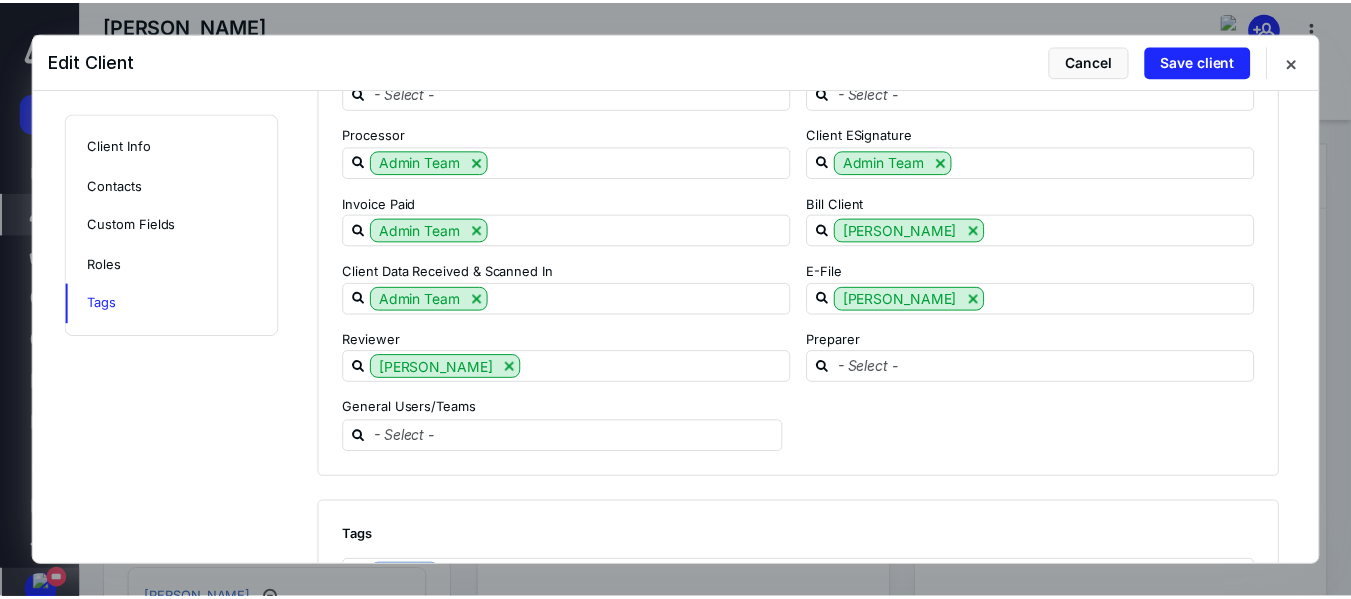 scroll, scrollTop: 1900, scrollLeft: 0, axis: vertical 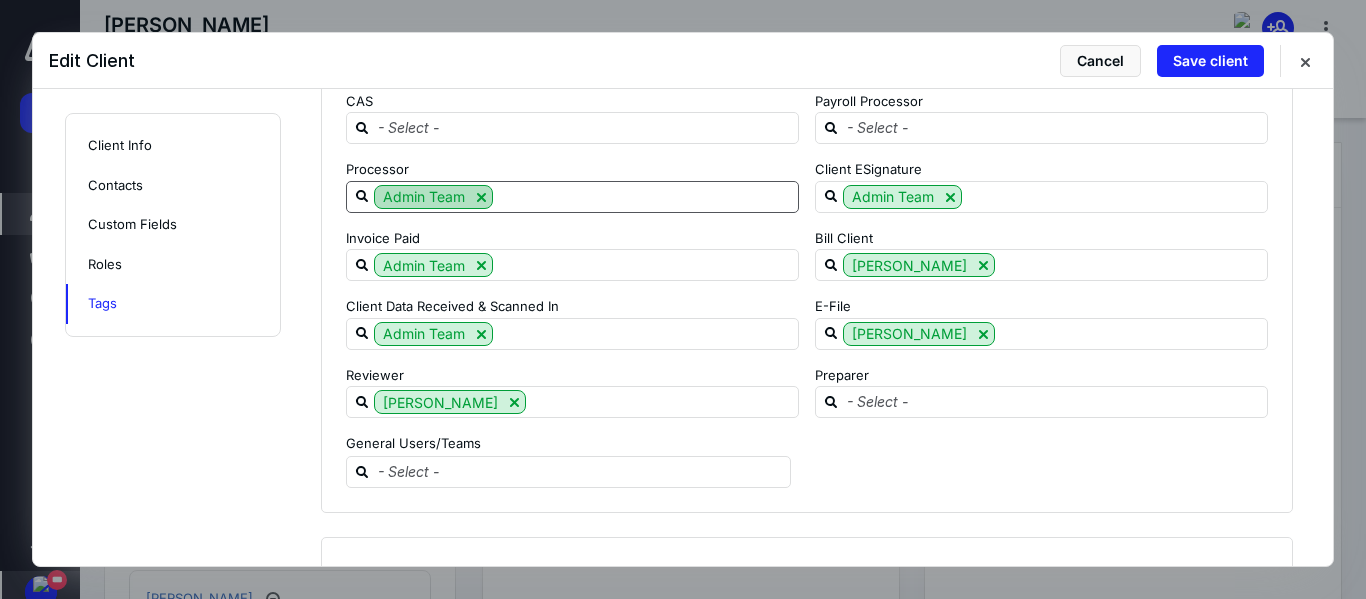 click at bounding box center [481, 197] 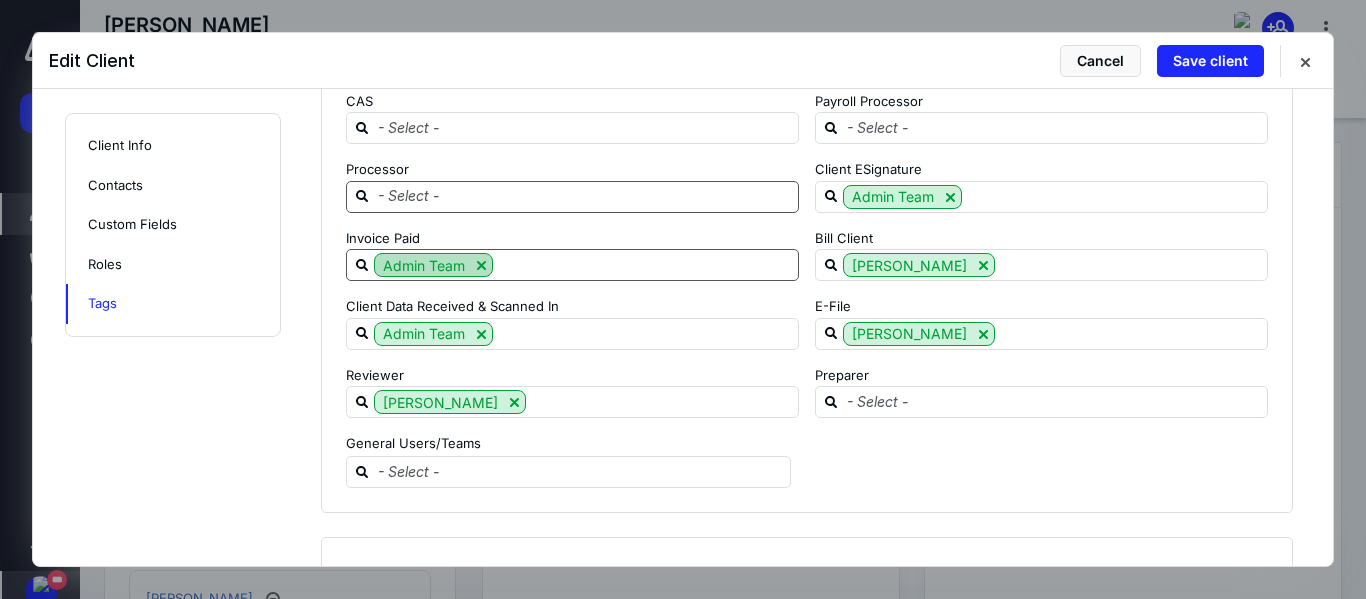 click at bounding box center [481, 265] 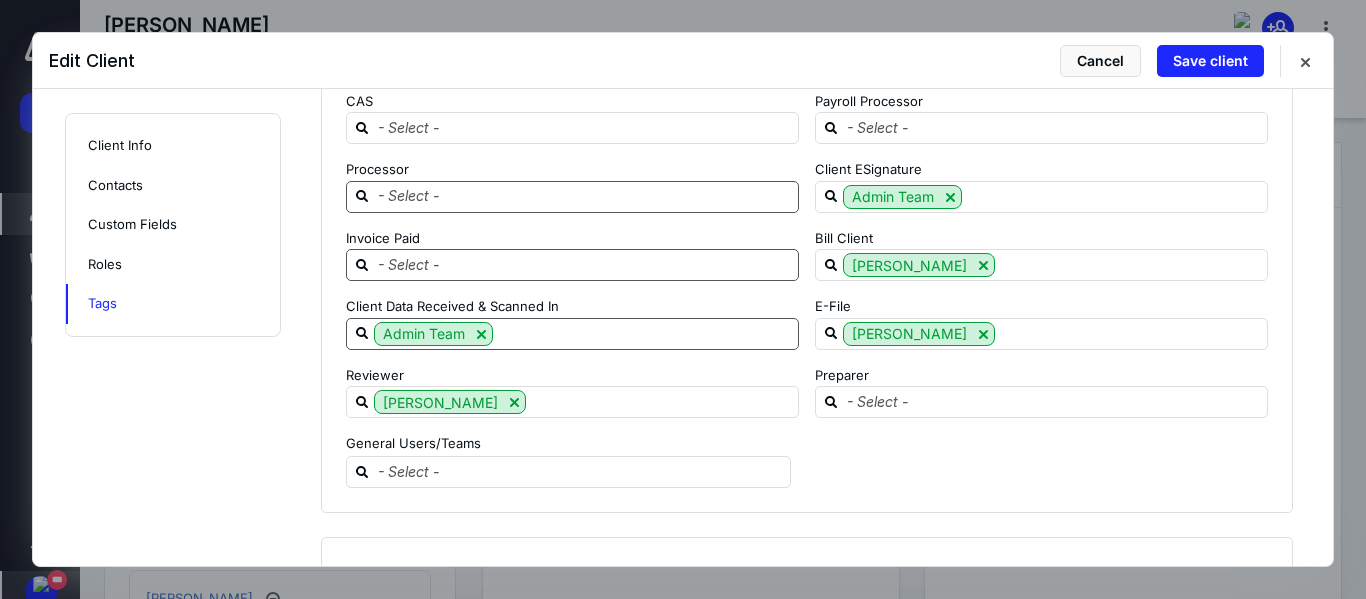 click at bounding box center (481, 334) 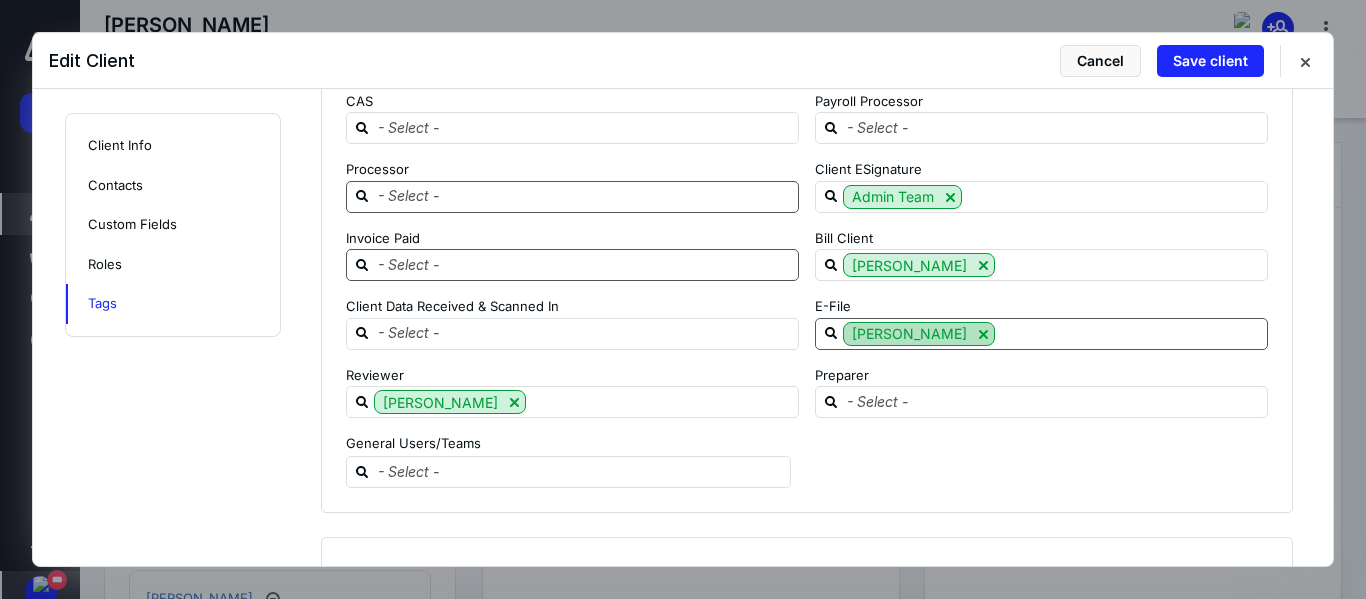 click at bounding box center [983, 334] 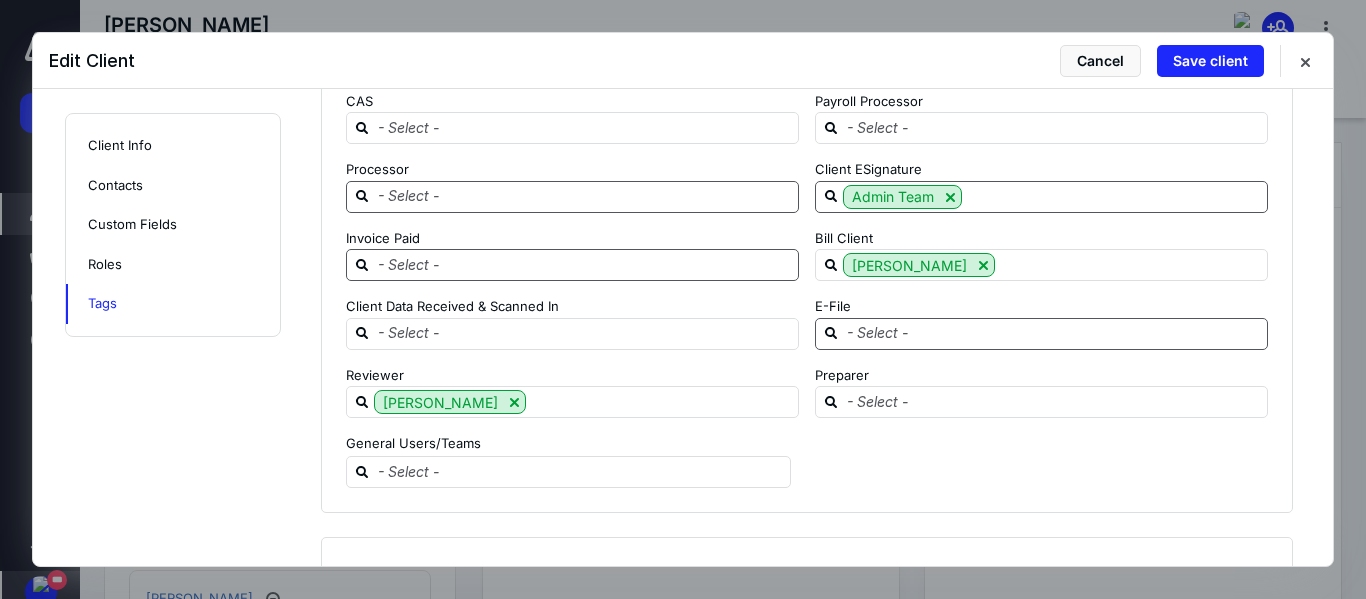 click at bounding box center (950, 197) 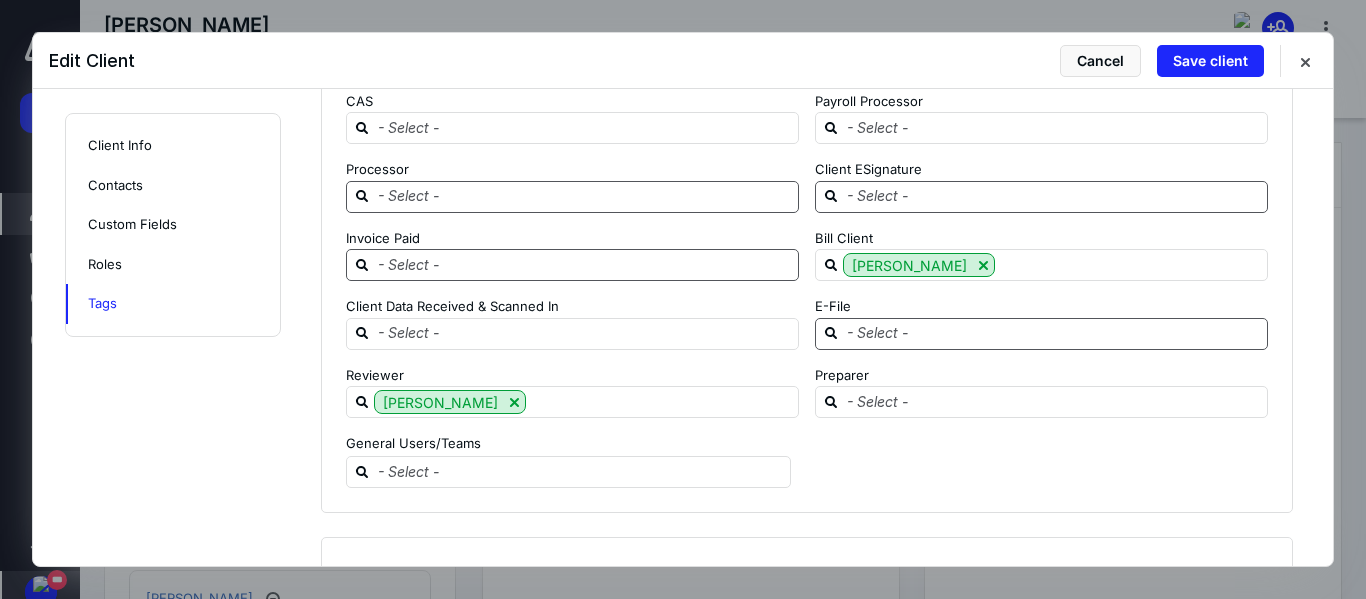 click at bounding box center (1053, 196) 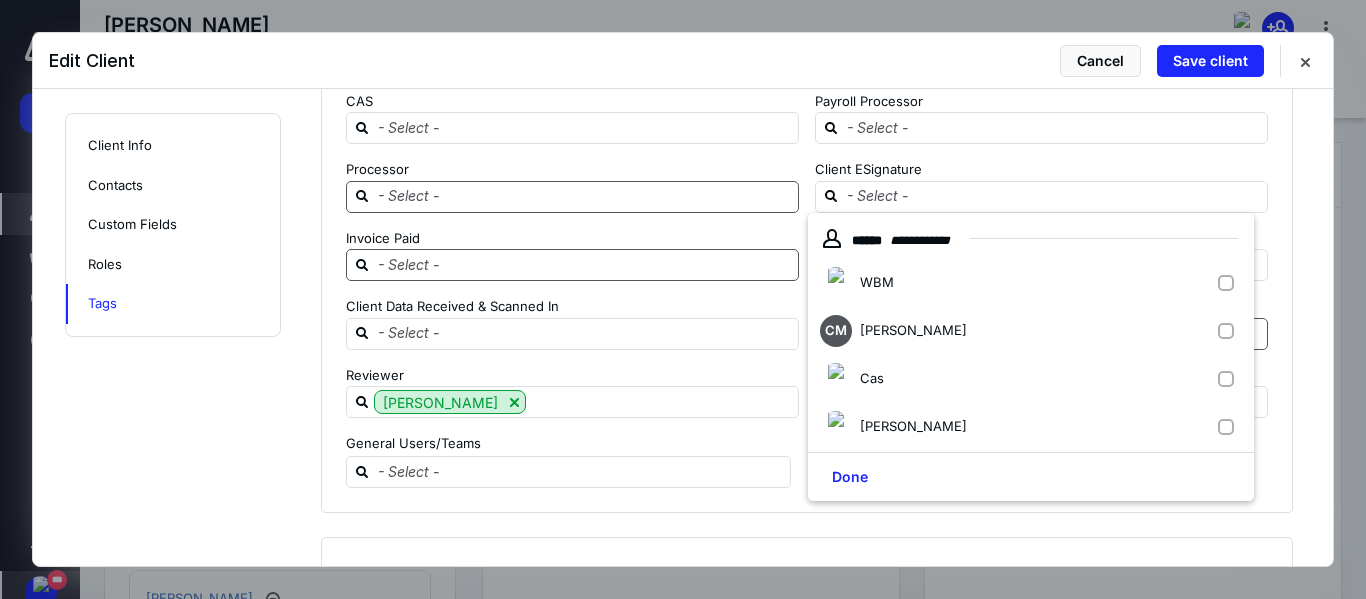 click on "Client ESignature" at bounding box center [1041, 170] 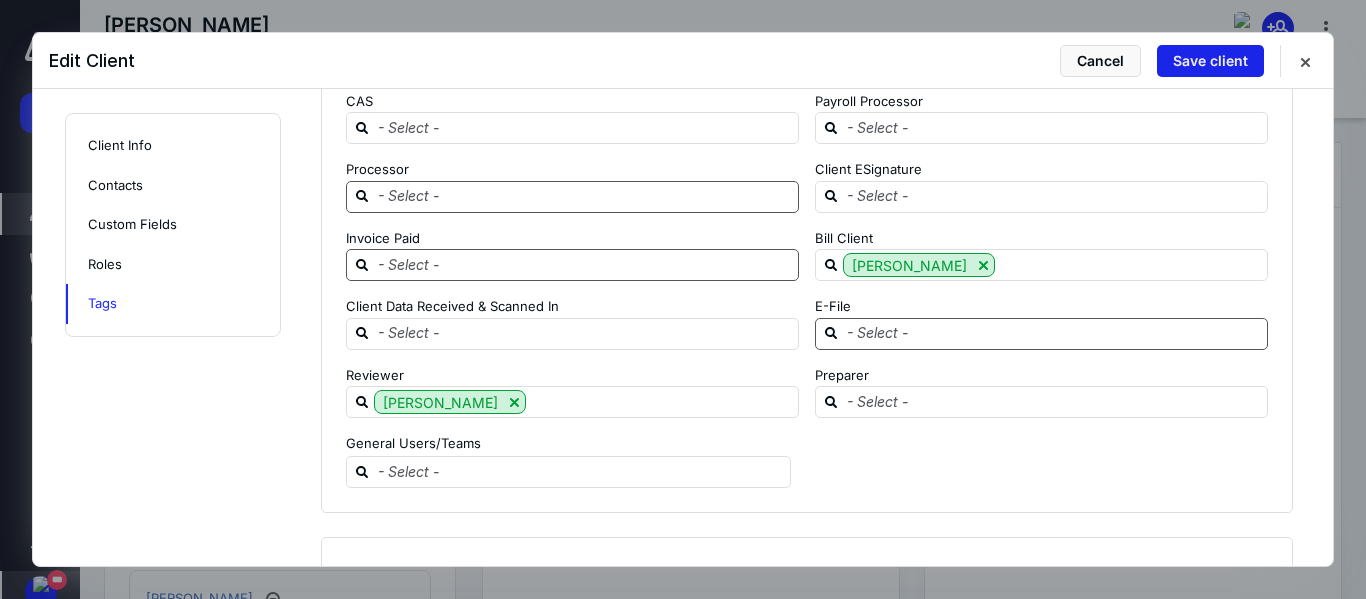 click on "Save client" at bounding box center [1210, 61] 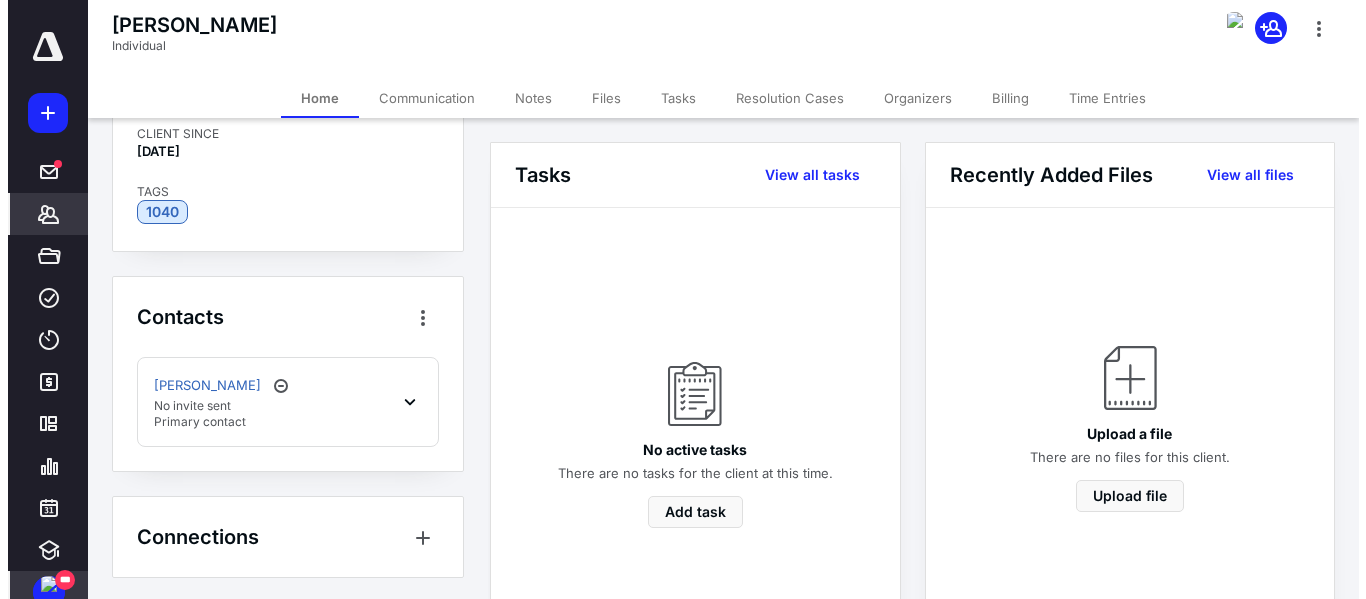 scroll, scrollTop: 216, scrollLeft: 0, axis: vertical 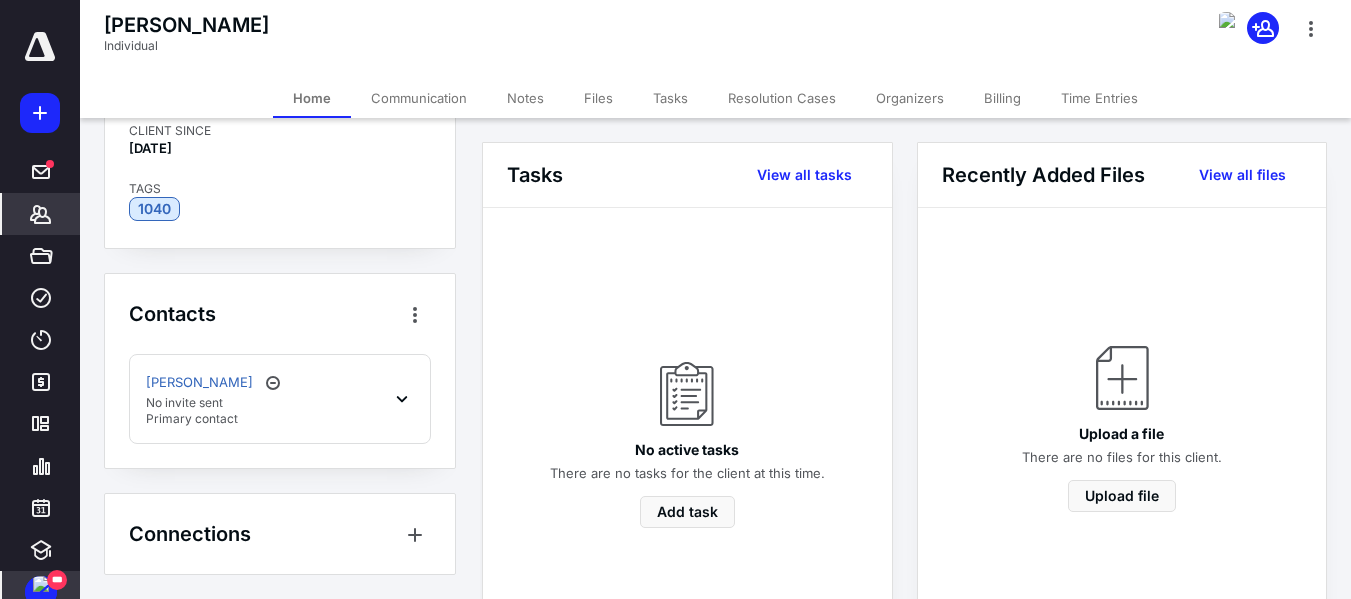 click on "Tasks" at bounding box center [670, 98] 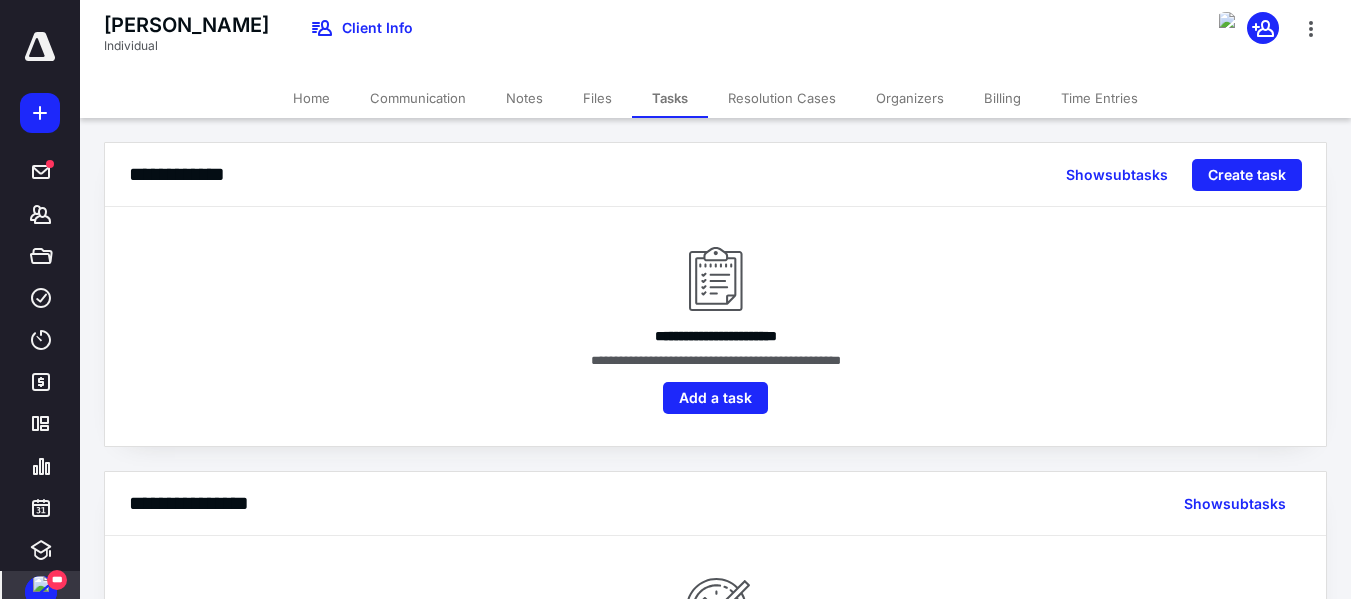 click on "Files" at bounding box center (597, 98) 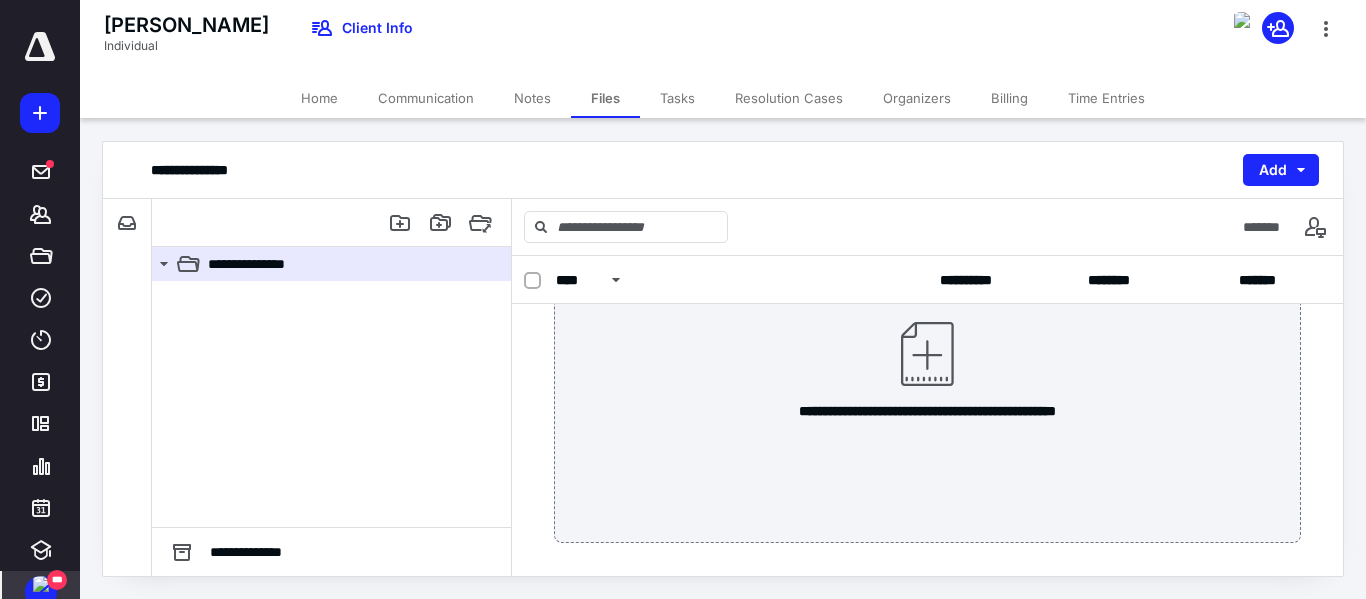 scroll, scrollTop: 178, scrollLeft: 0, axis: vertical 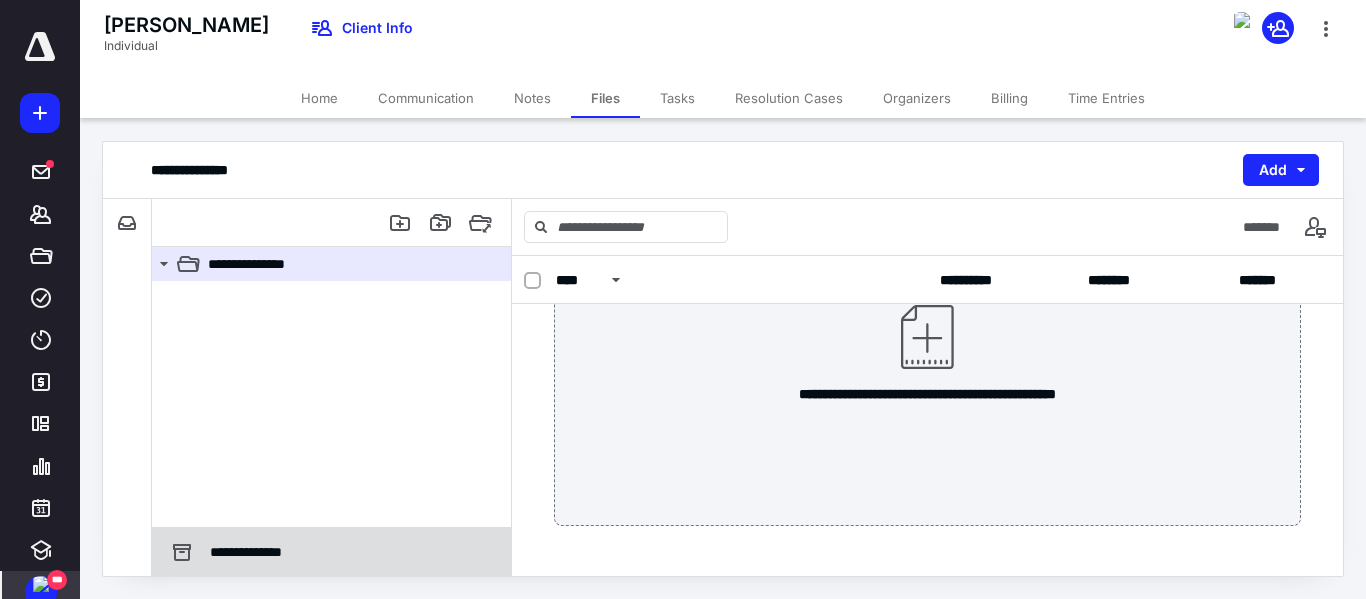 click on "**********" at bounding box center (255, 552) 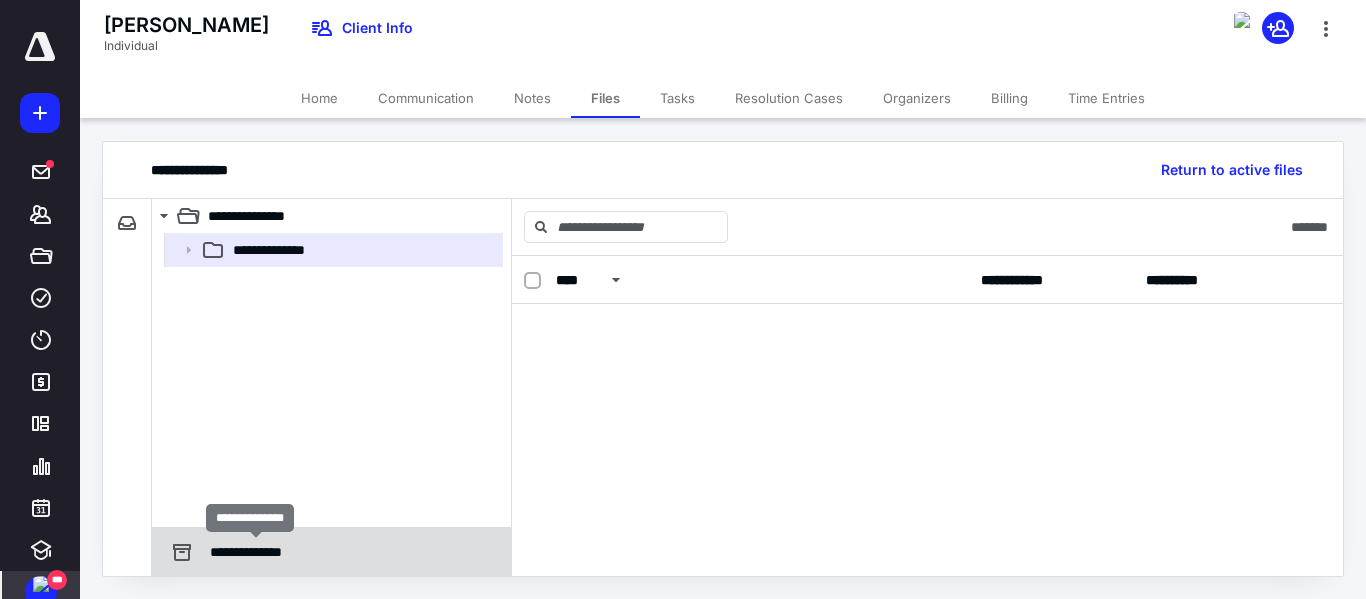 scroll, scrollTop: 0, scrollLeft: 0, axis: both 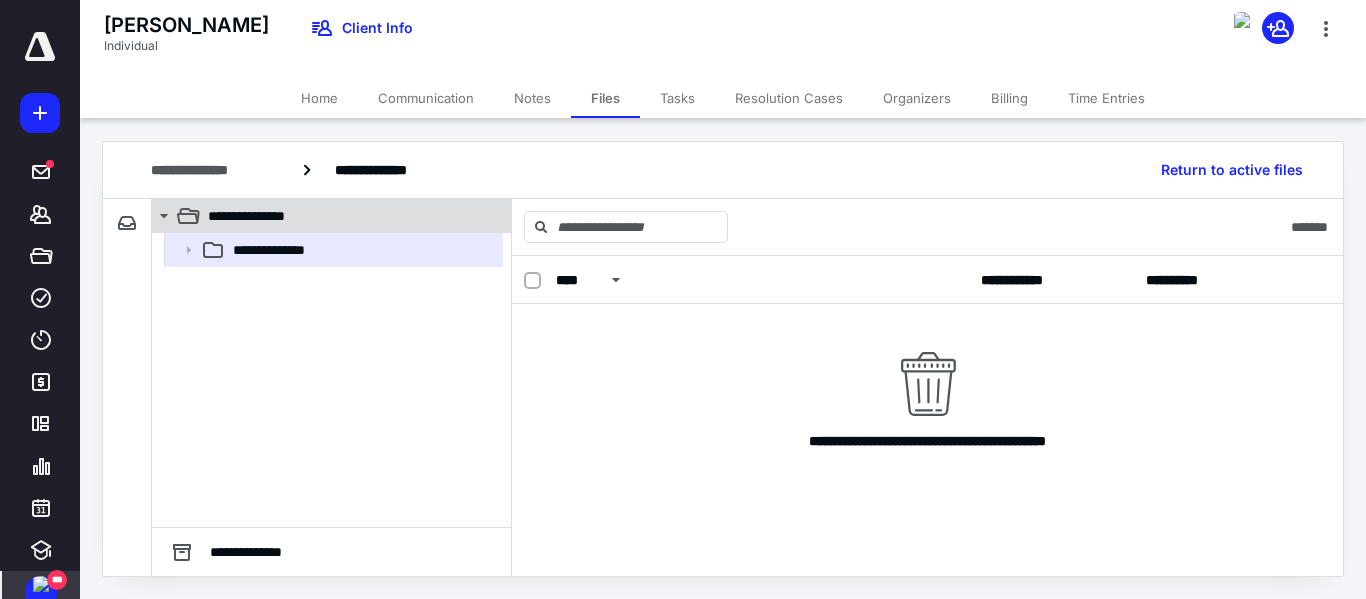 click on "**********" at bounding box center [271, 216] 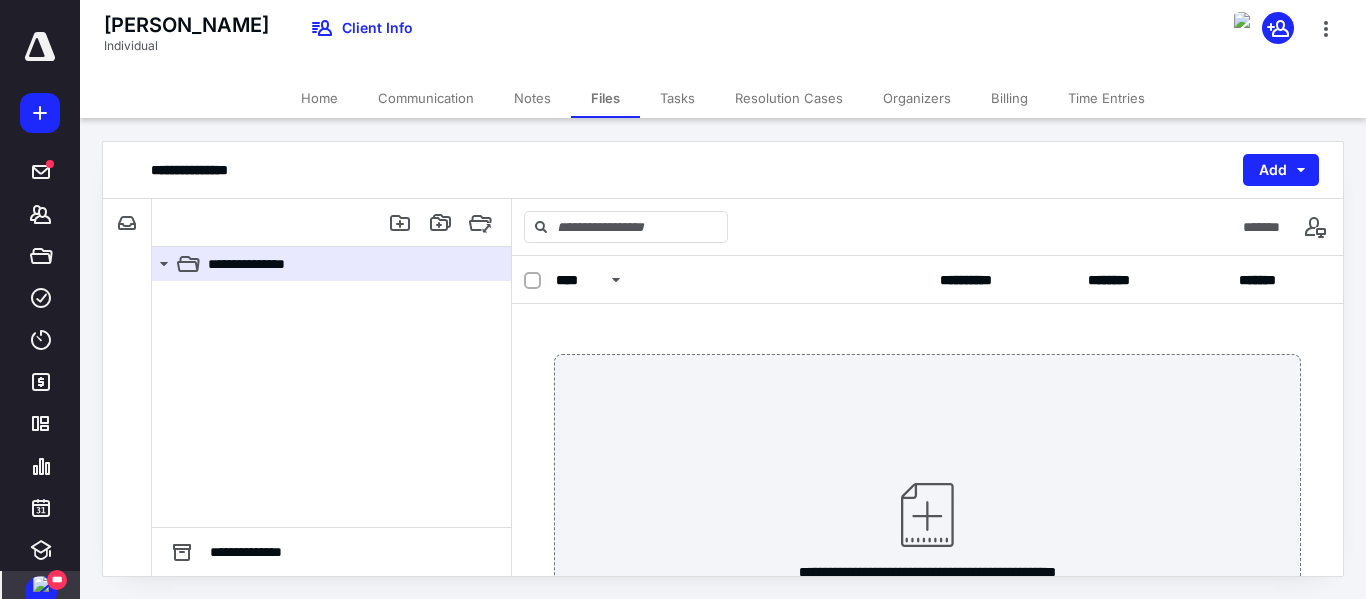 click on "Home" at bounding box center [319, 98] 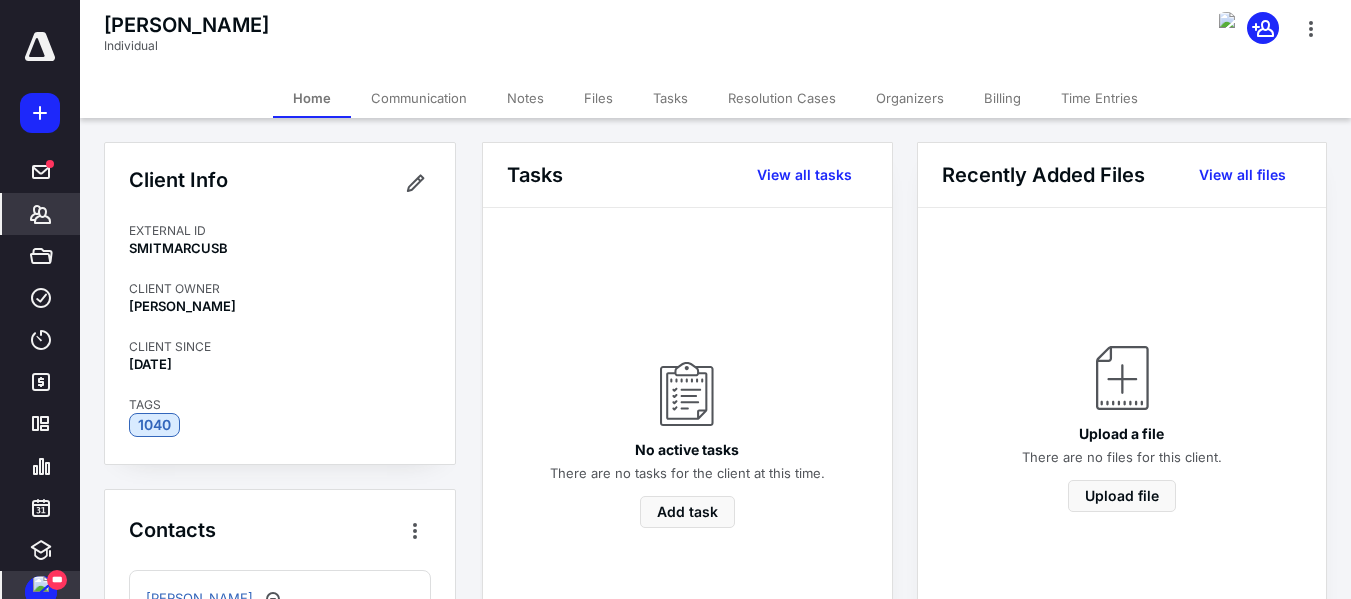 click at bounding box center [1263, 28] 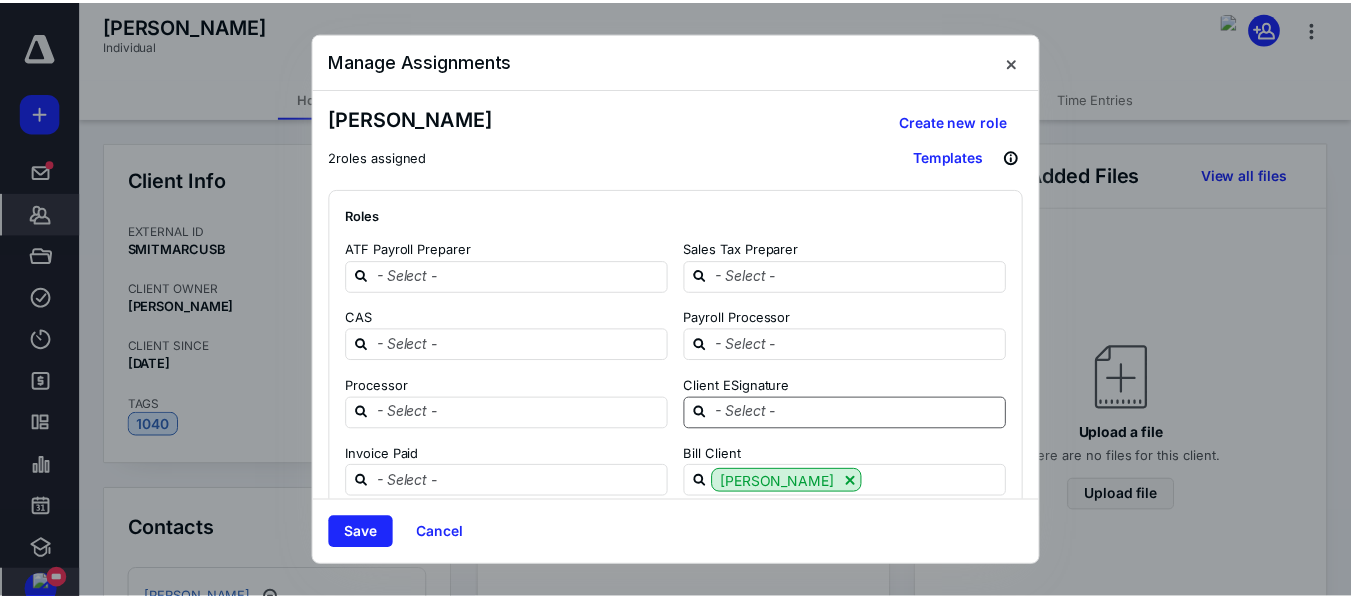 scroll, scrollTop: 253, scrollLeft: 0, axis: vertical 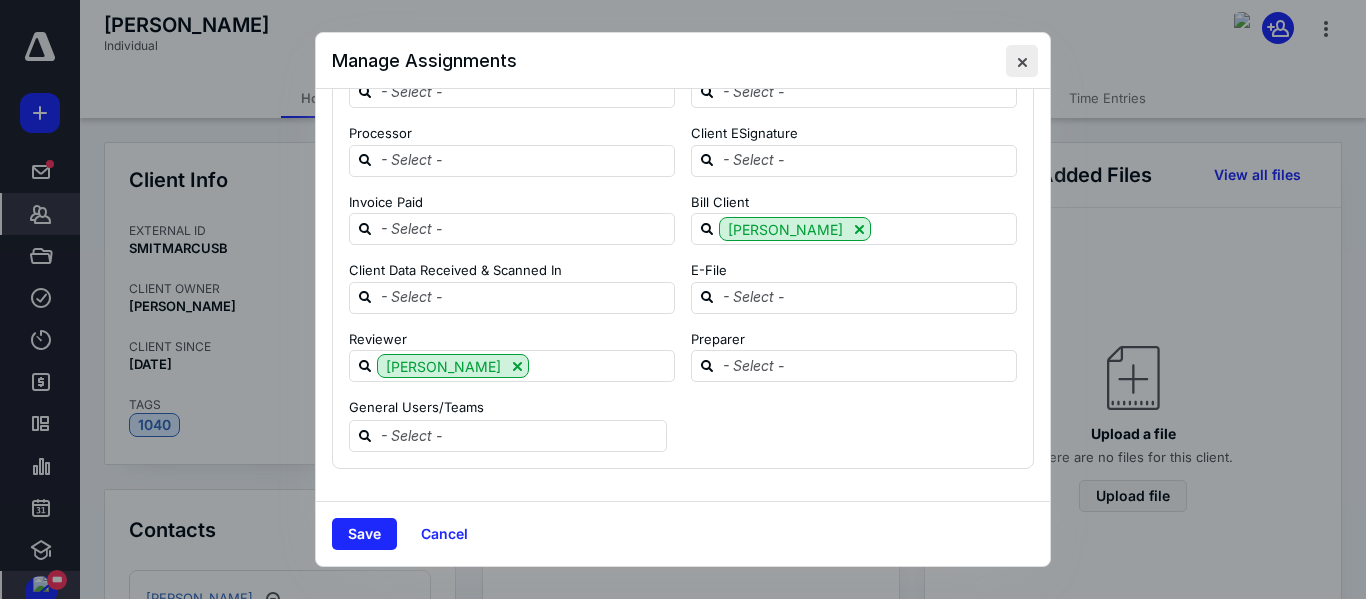 click at bounding box center [1022, 61] 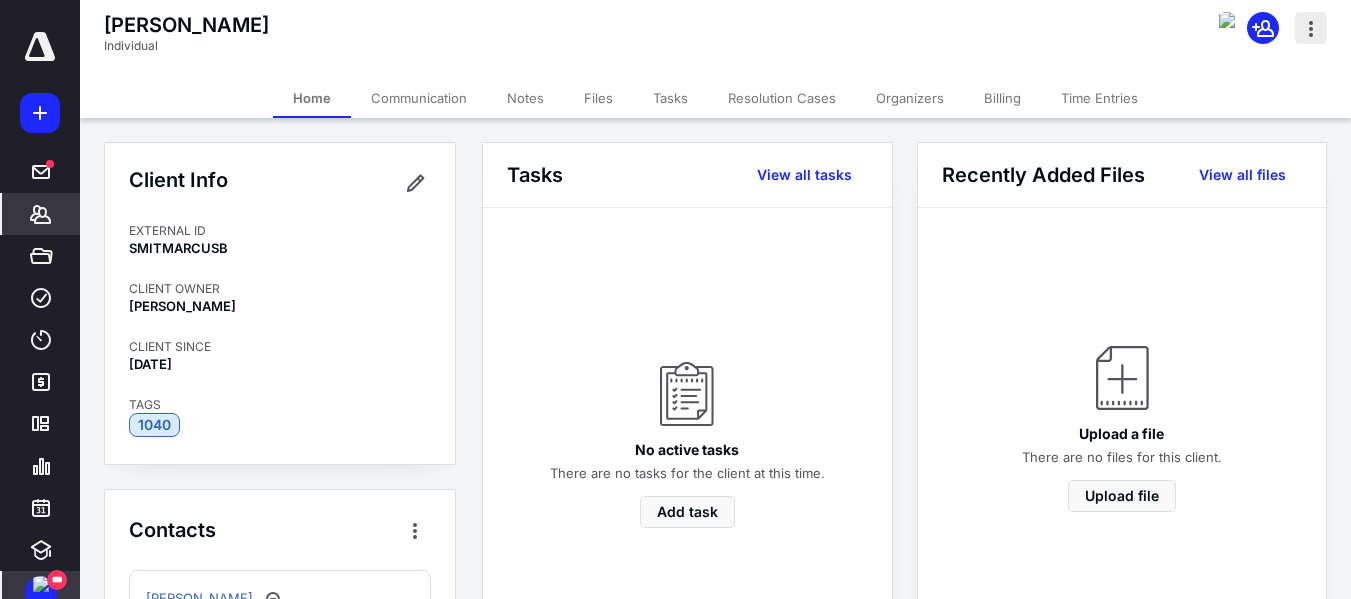 click at bounding box center (1311, 28) 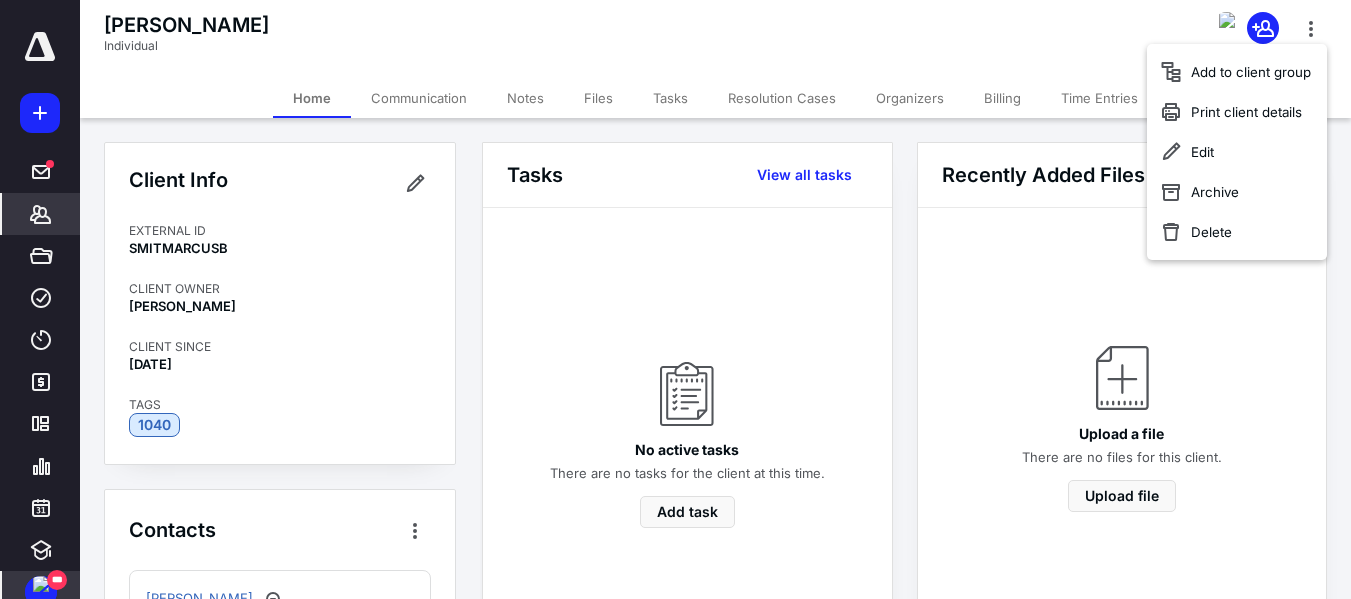 click on "Tasks View all tasks No active tasks There are no tasks for the client at this time. Add task Recently Added Files View all files Upload a file There are no files for this client. Upload file Notes Add a note No notes There are no notes for this client. Add note Resolution Cases Create resolution case No active resolution cases A resolution case allows you to bundle and invoice your work. Create resolution case Upcoming Events [DATE] 3 Days 5 Days Add event [DATE] [DATE] [DATE] [DATE] [DATE] Previous 5 days Next 5 days" at bounding box center [915, 884] 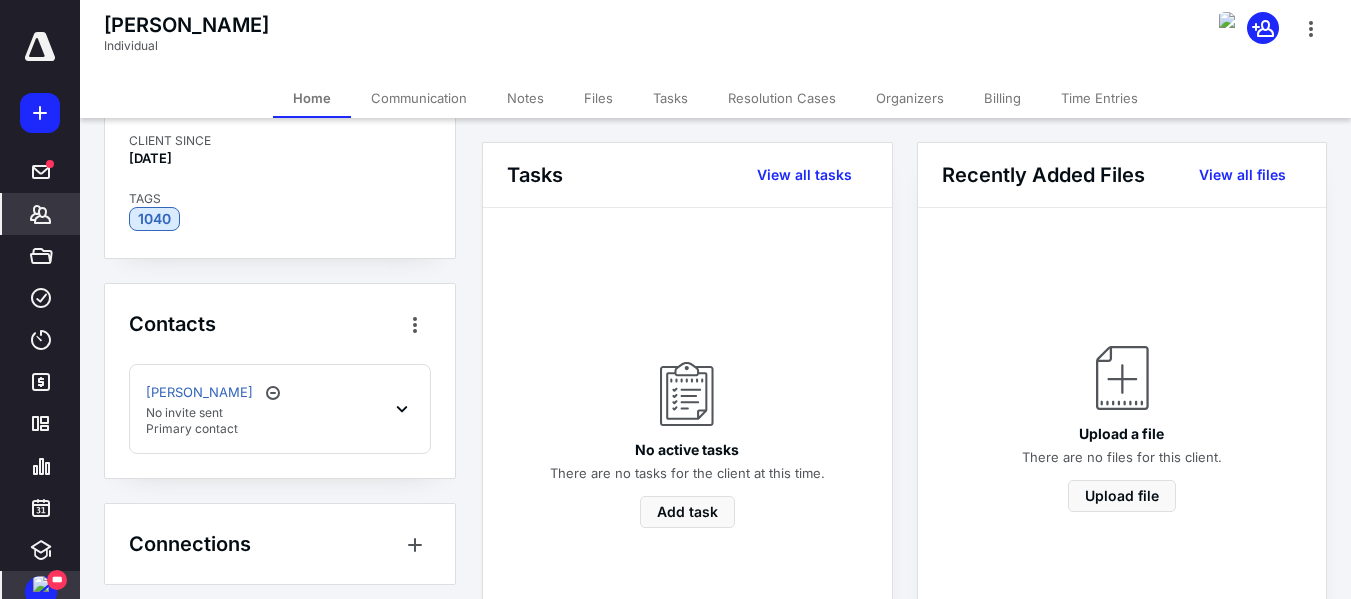 scroll, scrollTop: 216, scrollLeft: 0, axis: vertical 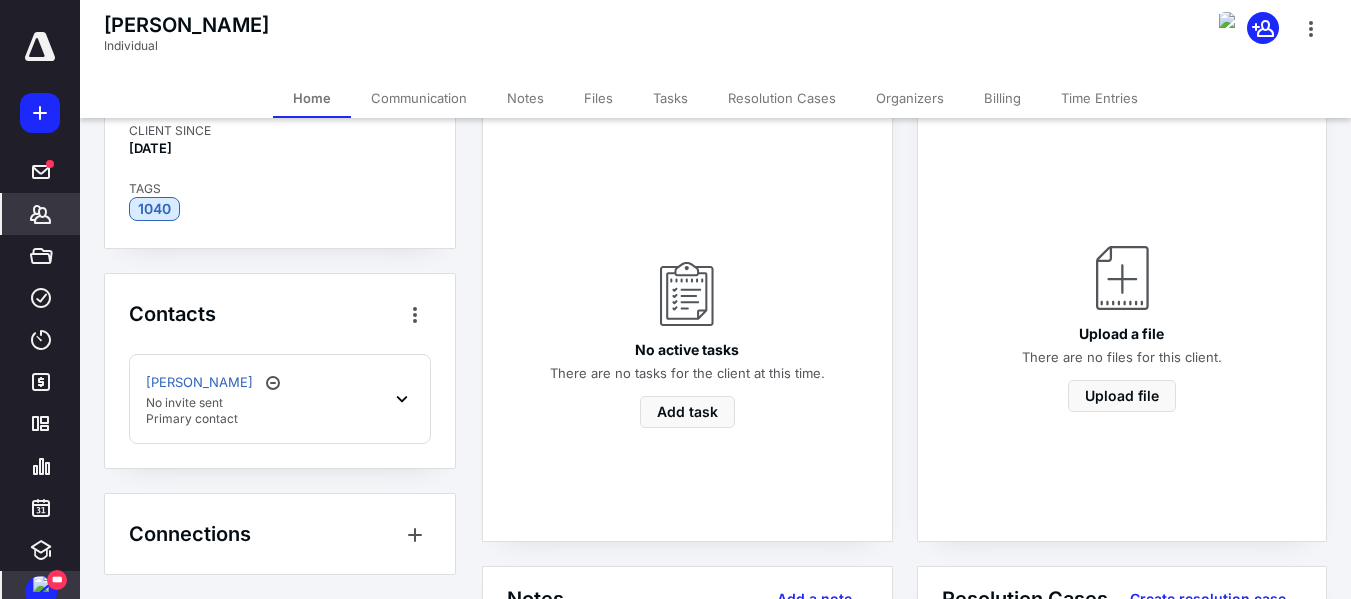 click at bounding box center [41, 584] 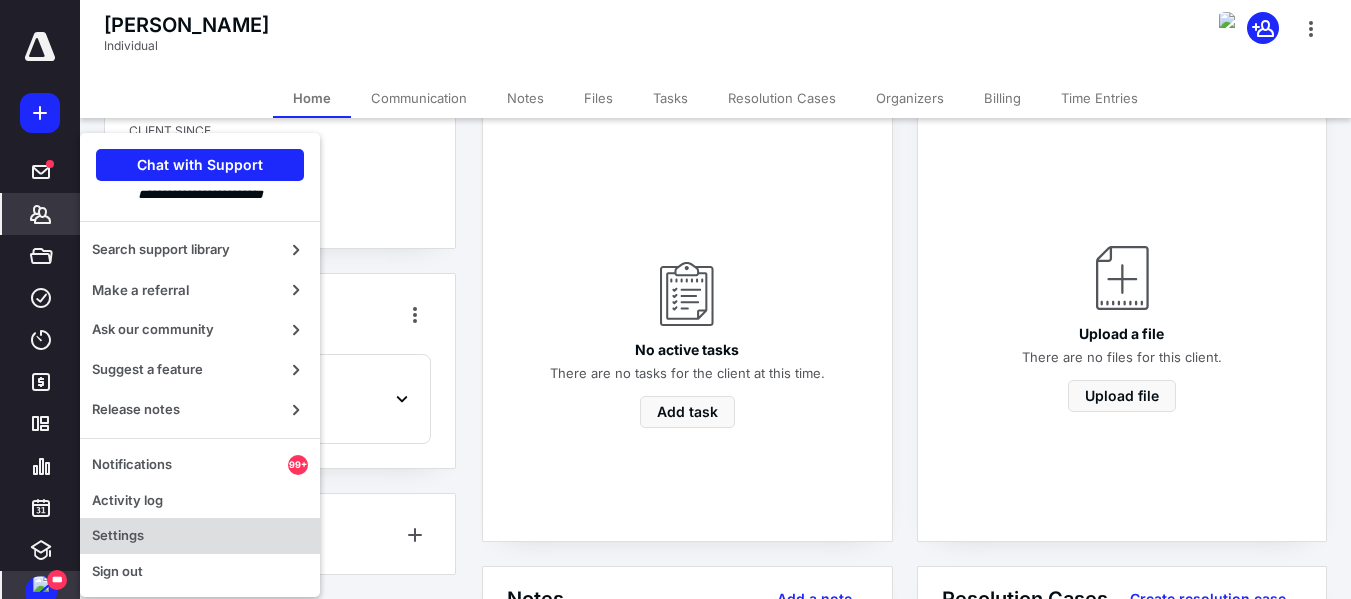 click on "Settings" at bounding box center (200, 536) 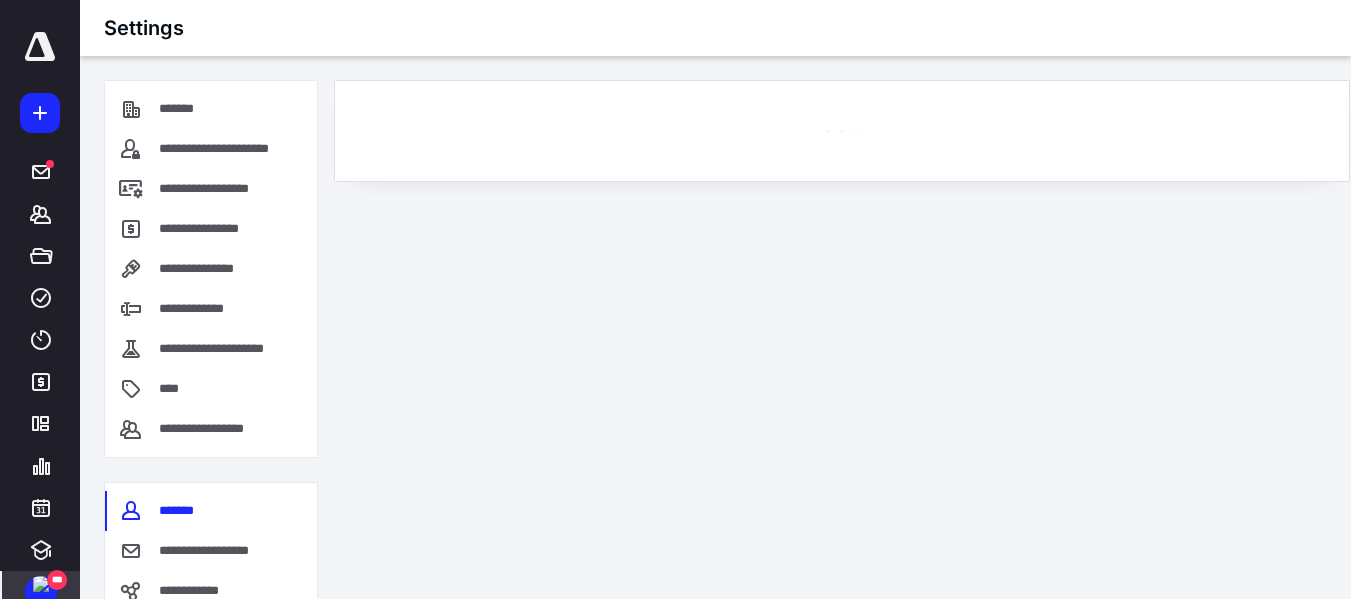 scroll, scrollTop: 0, scrollLeft: 0, axis: both 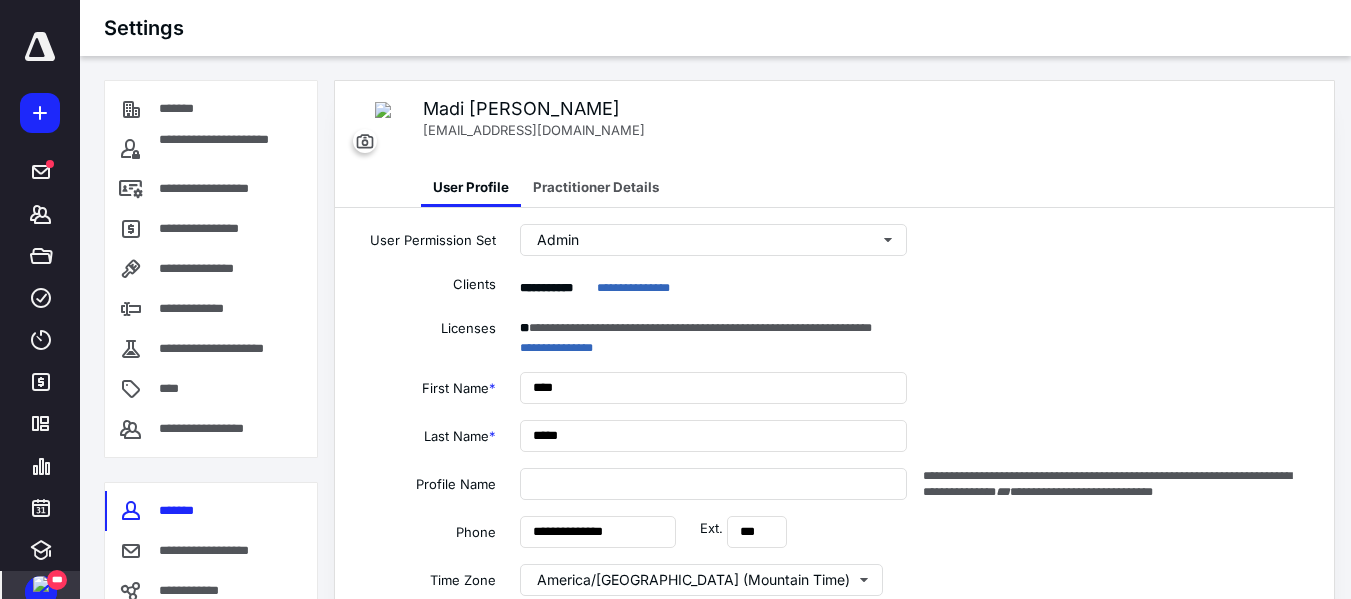 type on "**********" 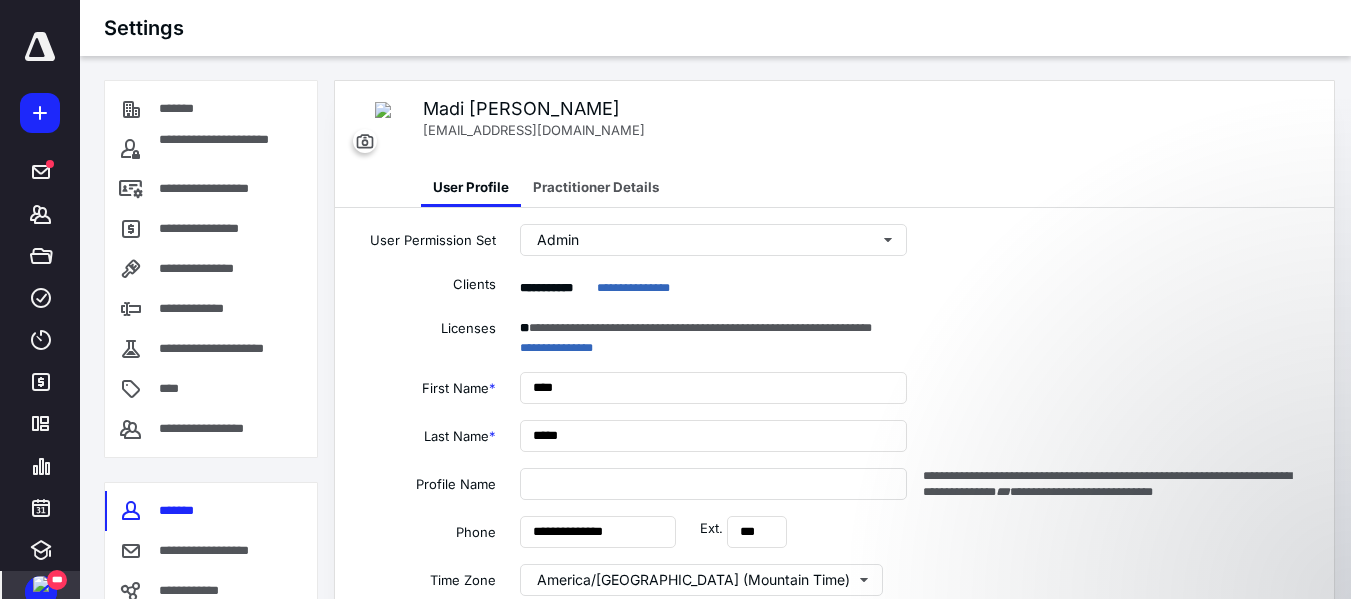 scroll, scrollTop: 526, scrollLeft: 0, axis: vertical 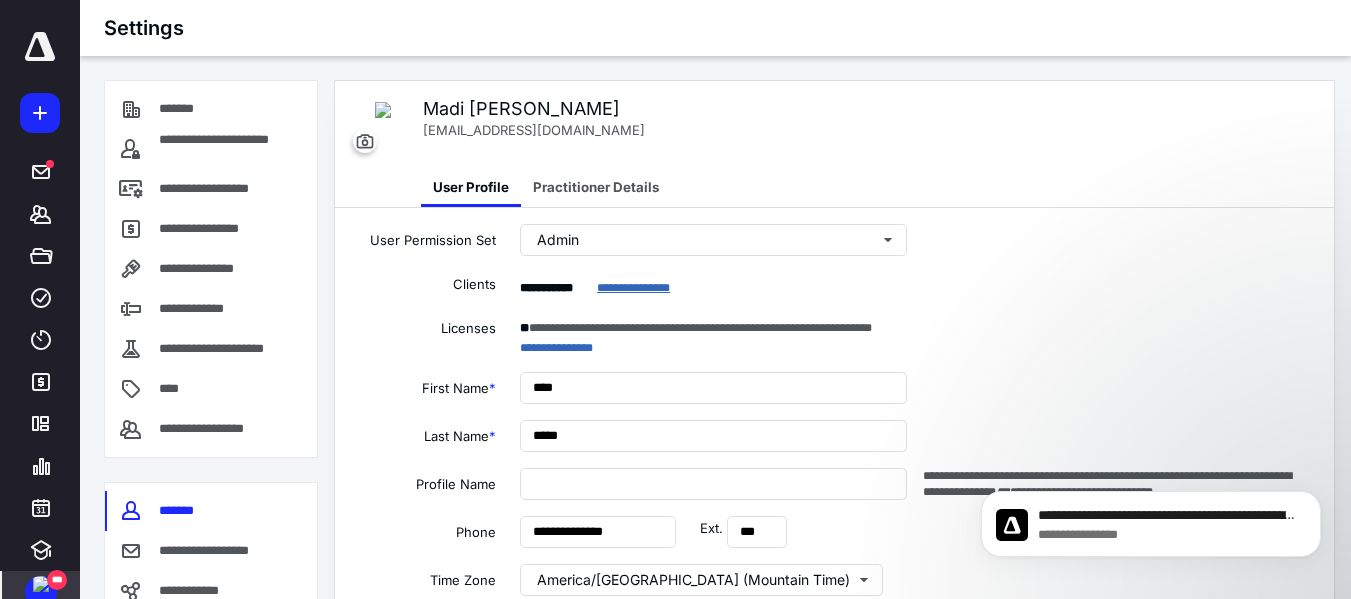 click on "**********" at bounding box center [633, 288] 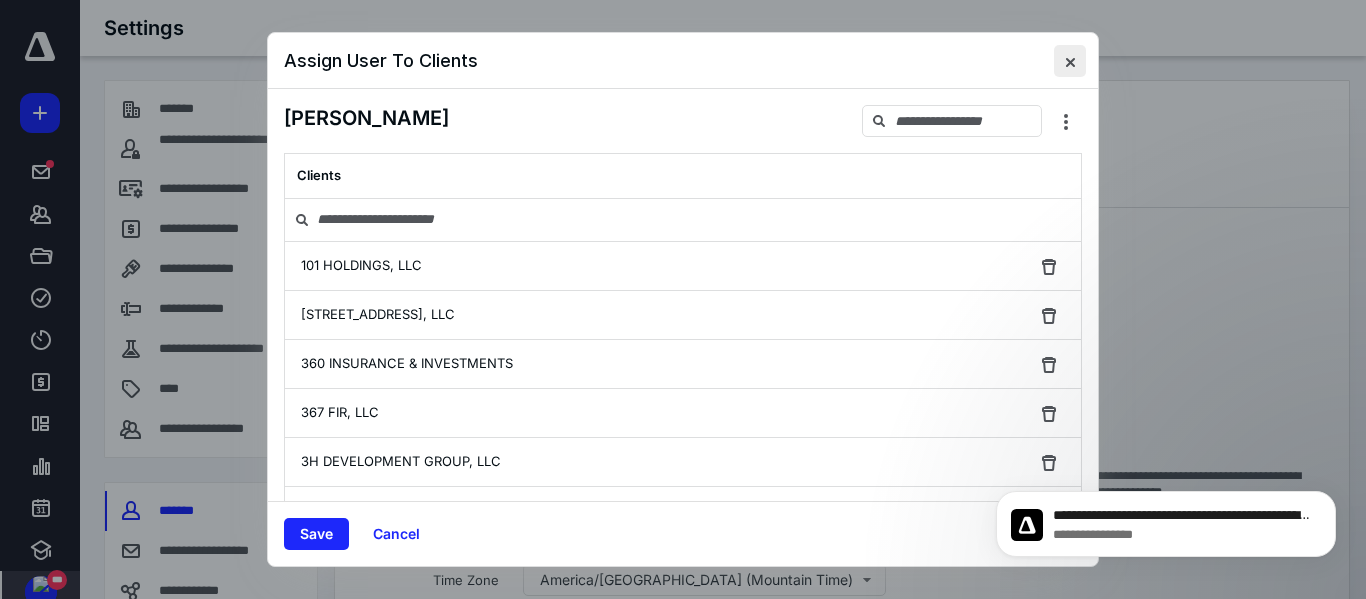 click at bounding box center [1070, 61] 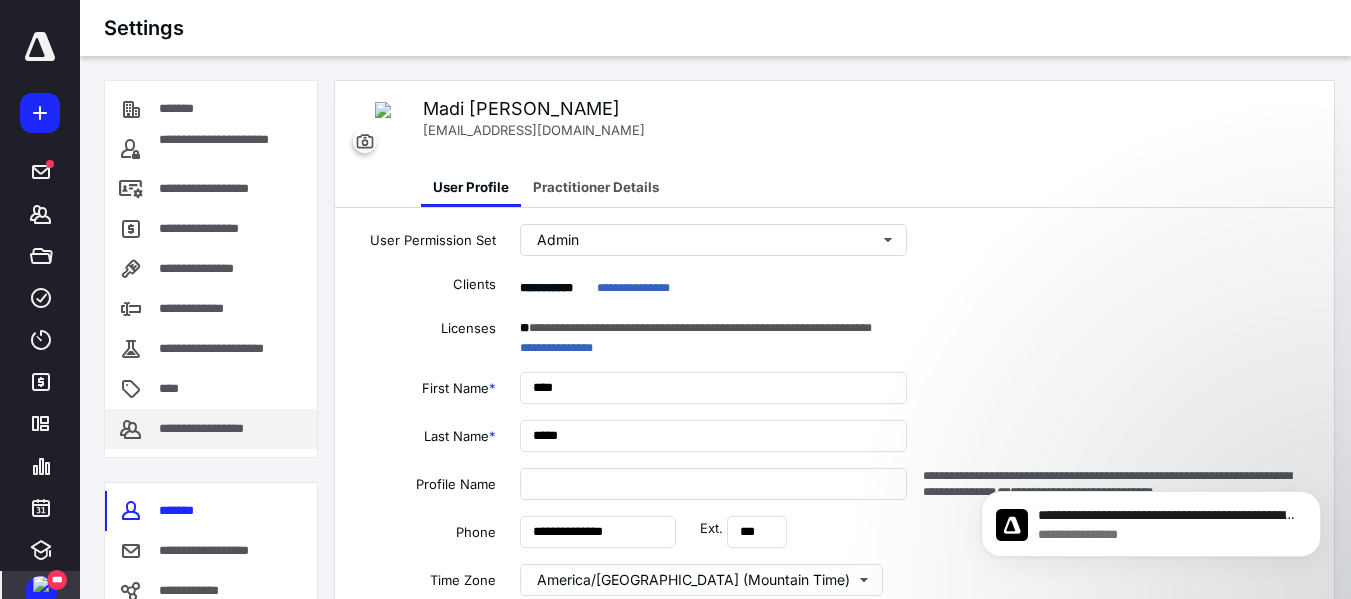 click on "**********" at bounding box center [211, 429] 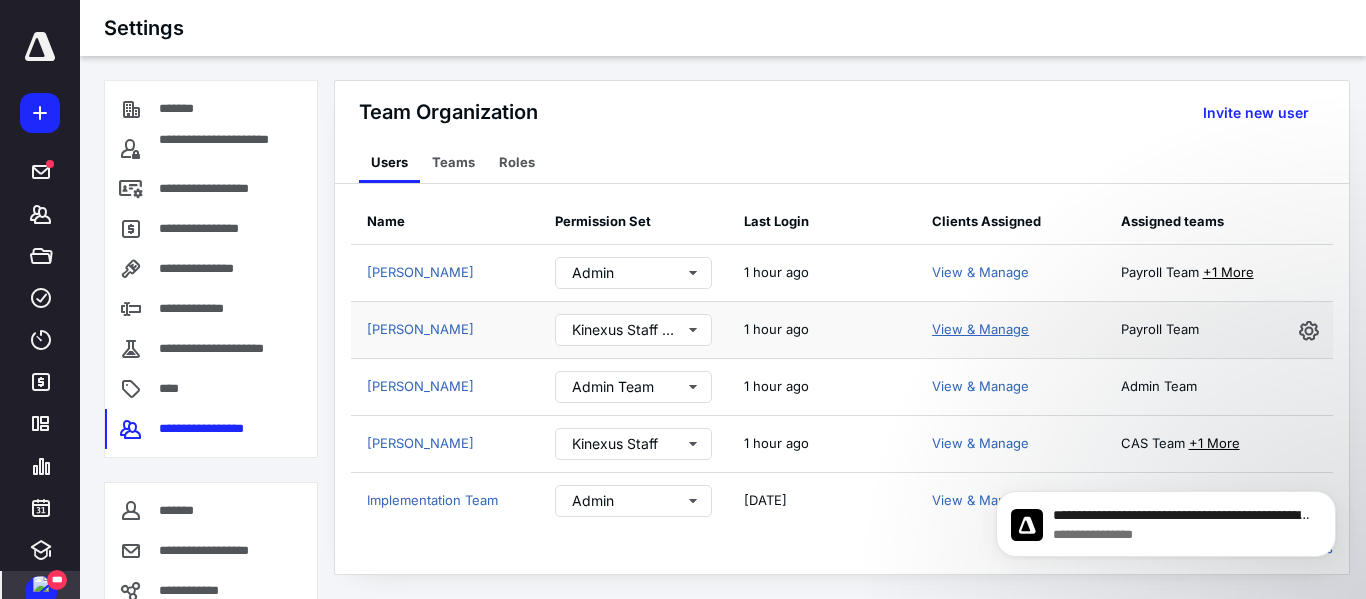 click on "View & Manage" at bounding box center (980, 329) 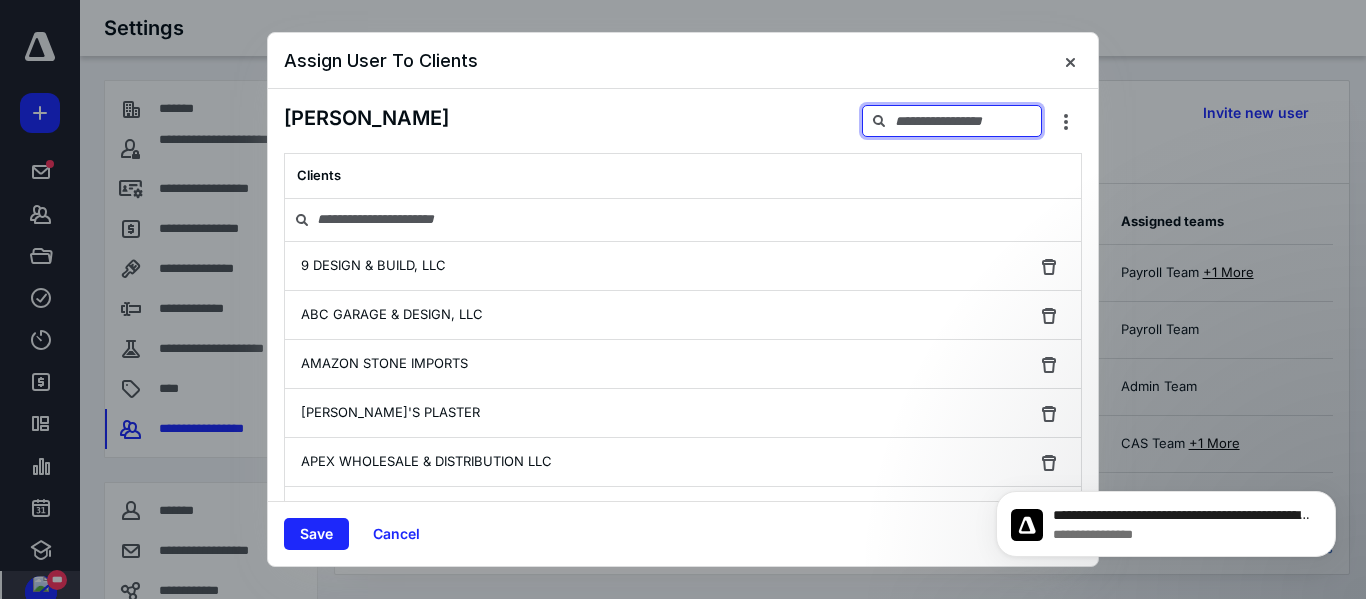 click at bounding box center (952, 121) 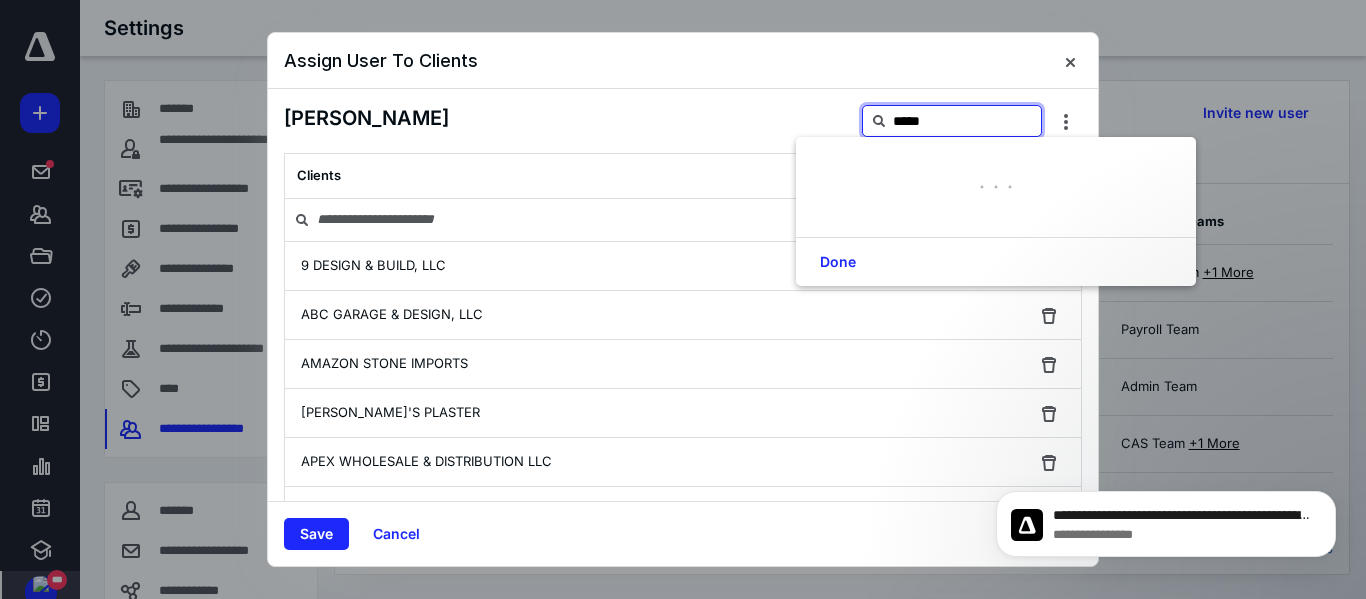 type on "******" 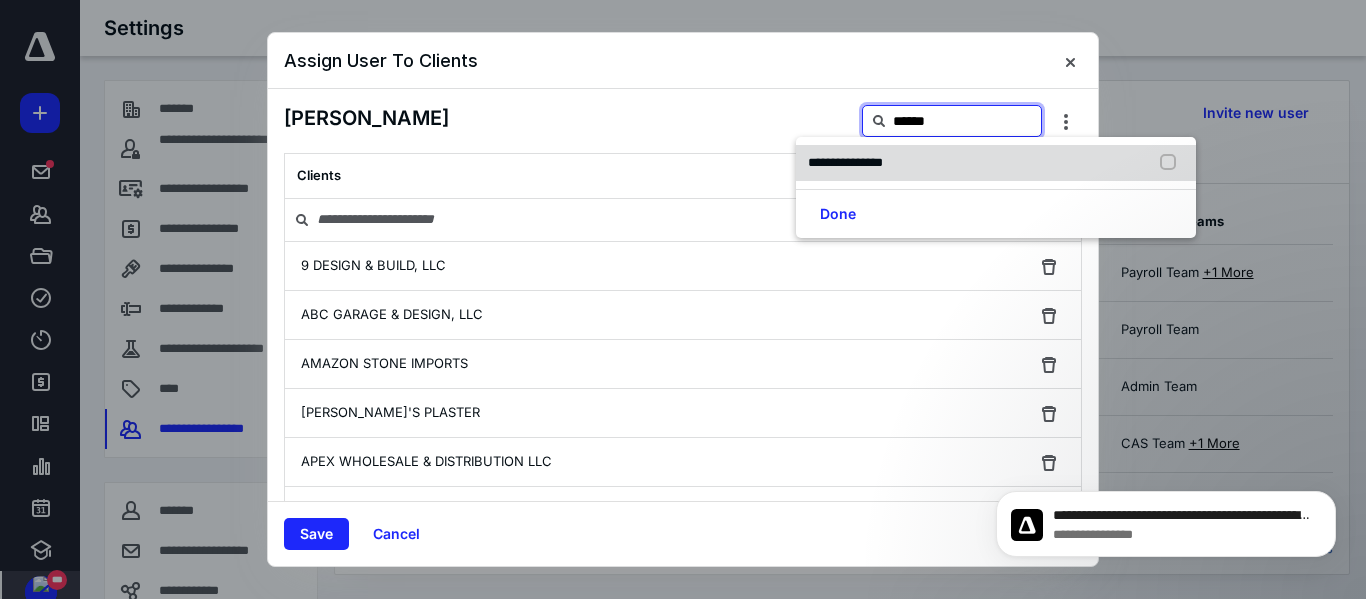 click on "**********" at bounding box center (996, 163) 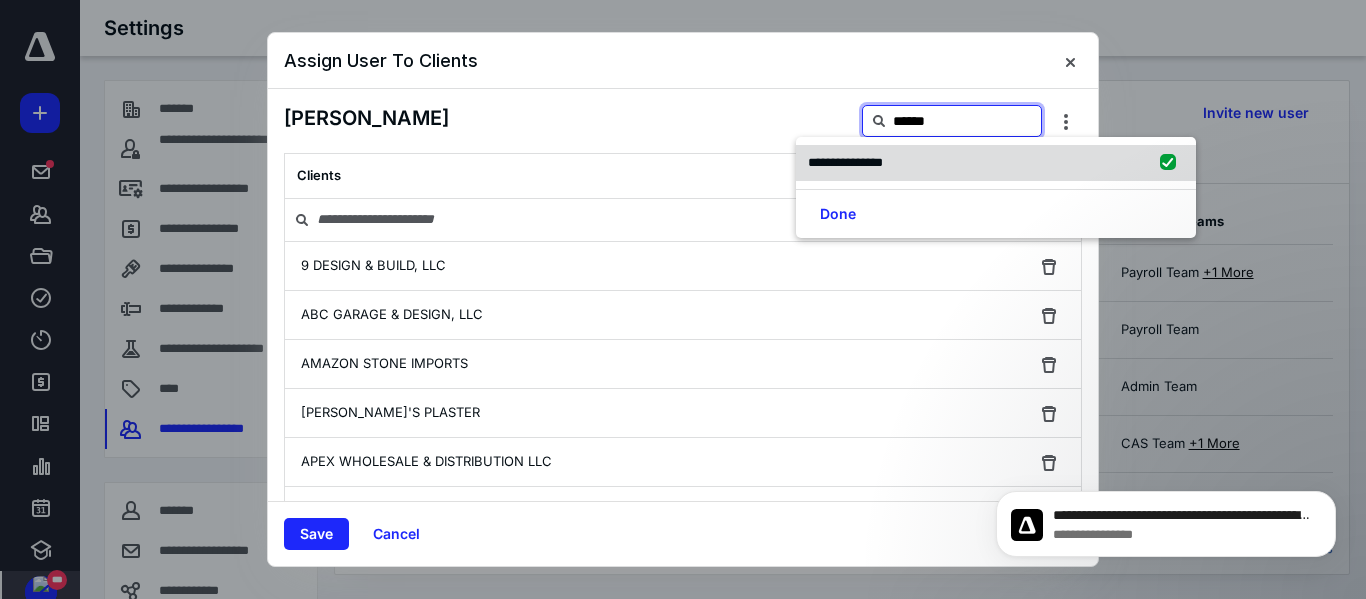 checkbox on "true" 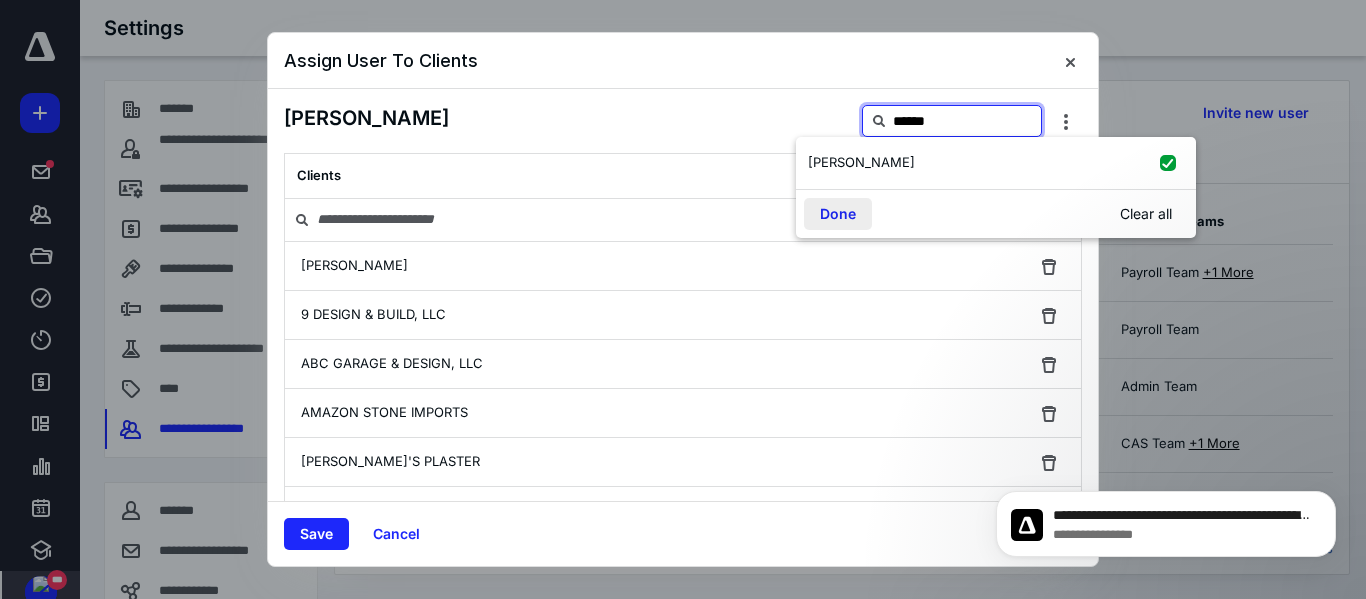 type on "******" 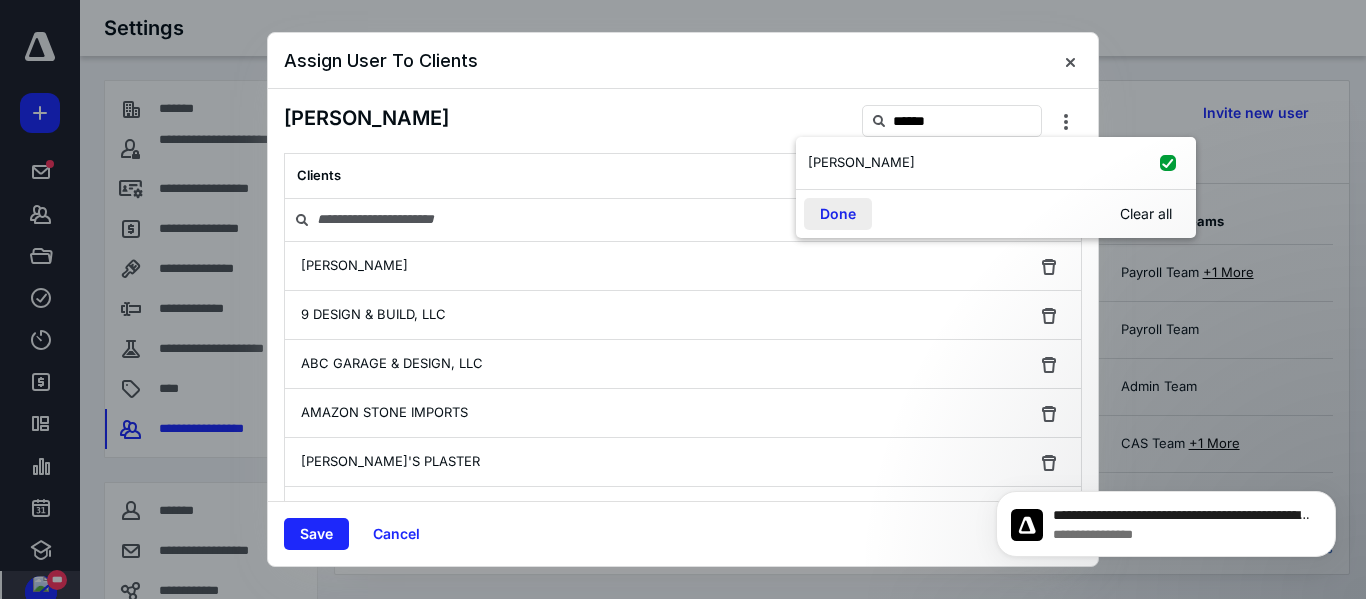 click on "Done" at bounding box center (838, 214) 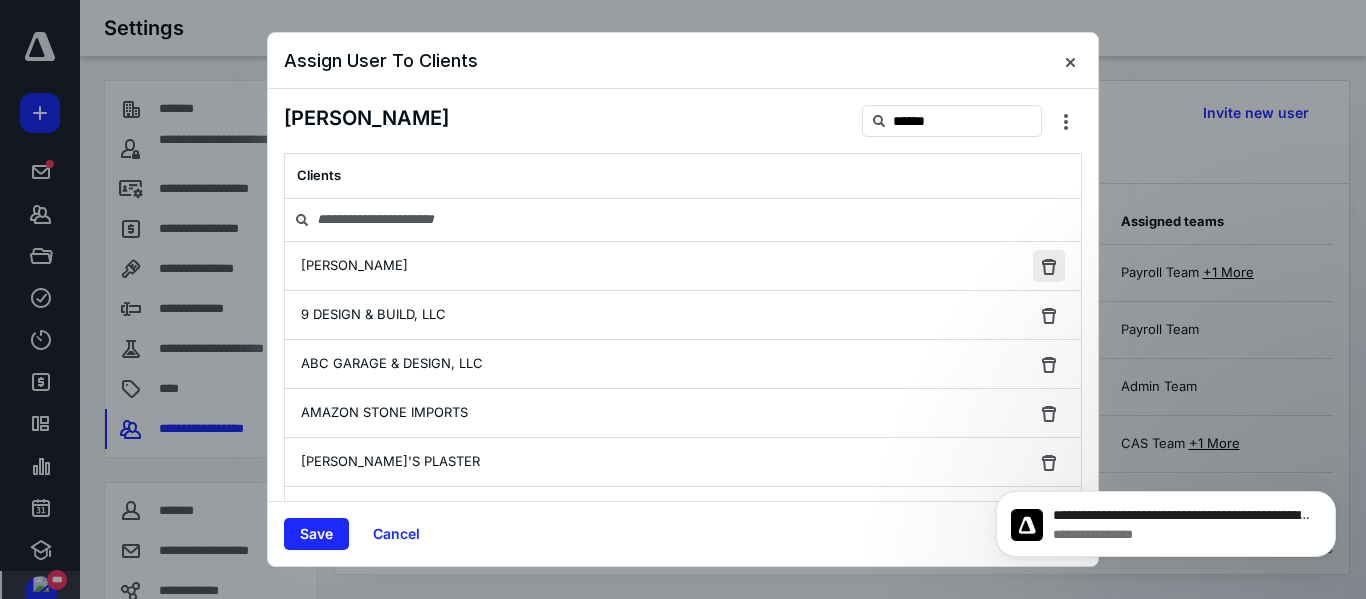 click at bounding box center [1049, 266] 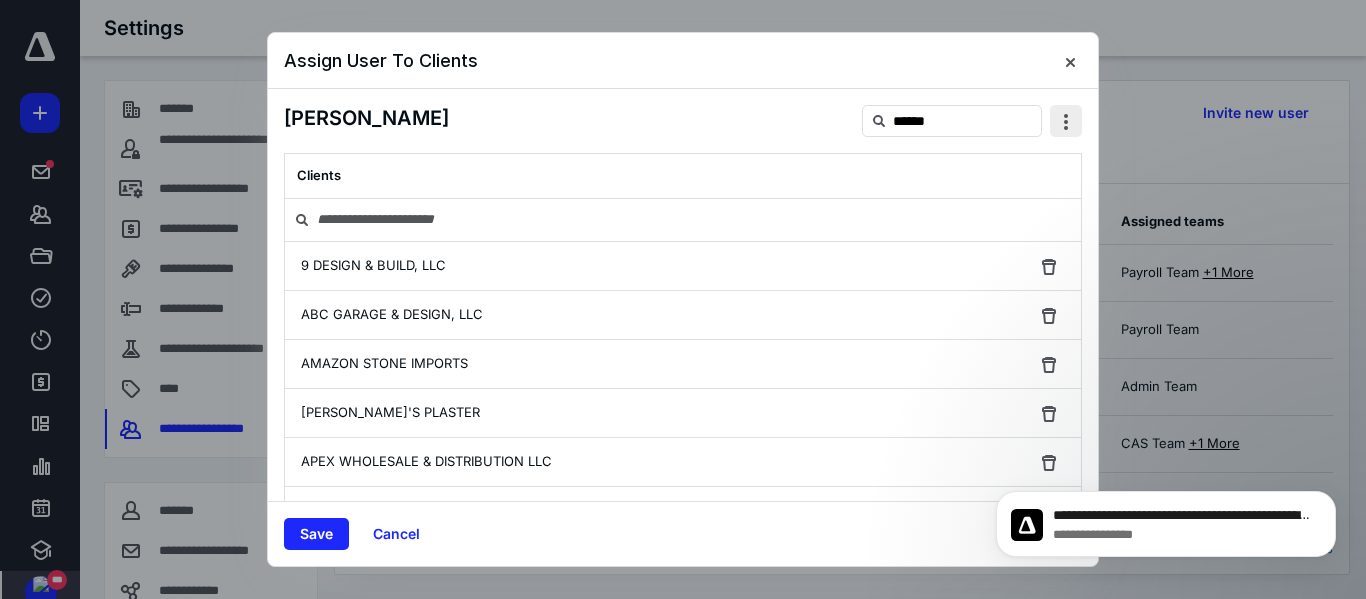 click at bounding box center (1066, 121) 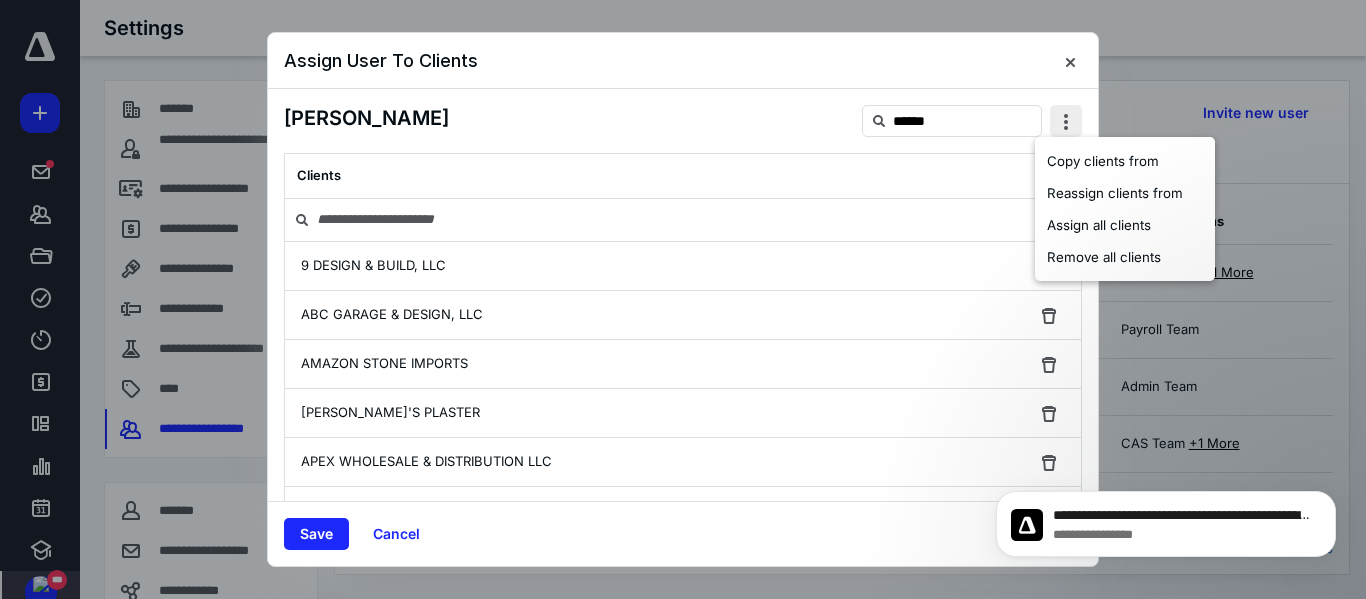 click at bounding box center (1066, 121) 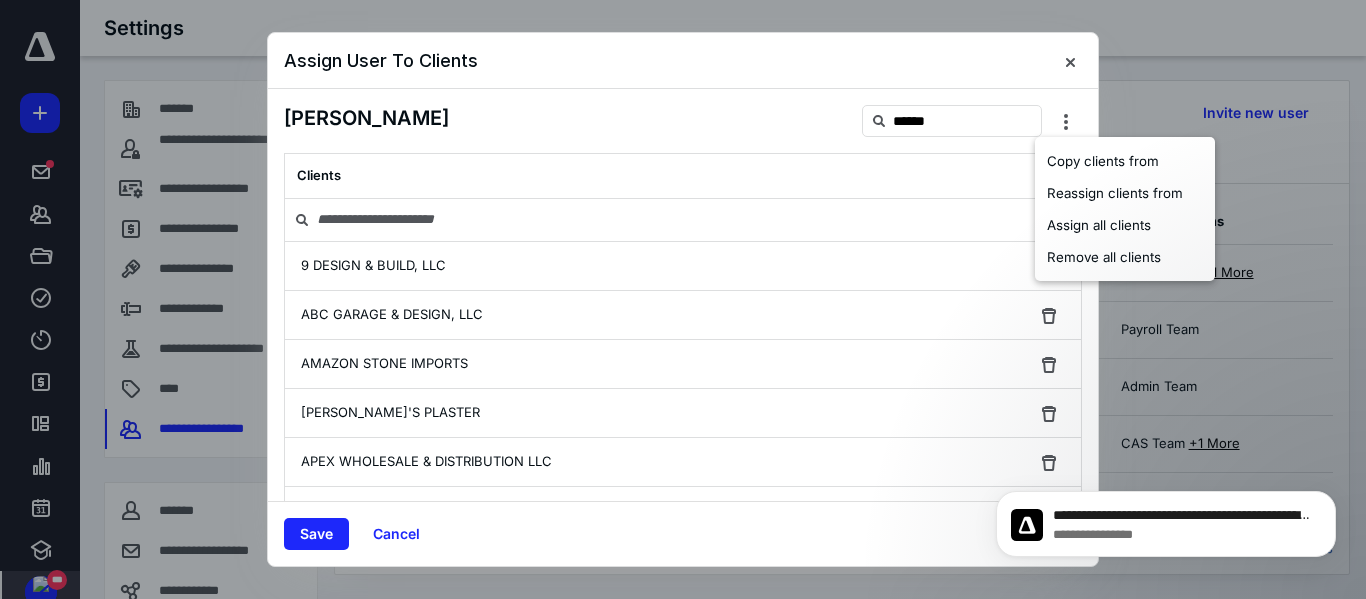 click on "Clients" at bounding box center (683, 176) 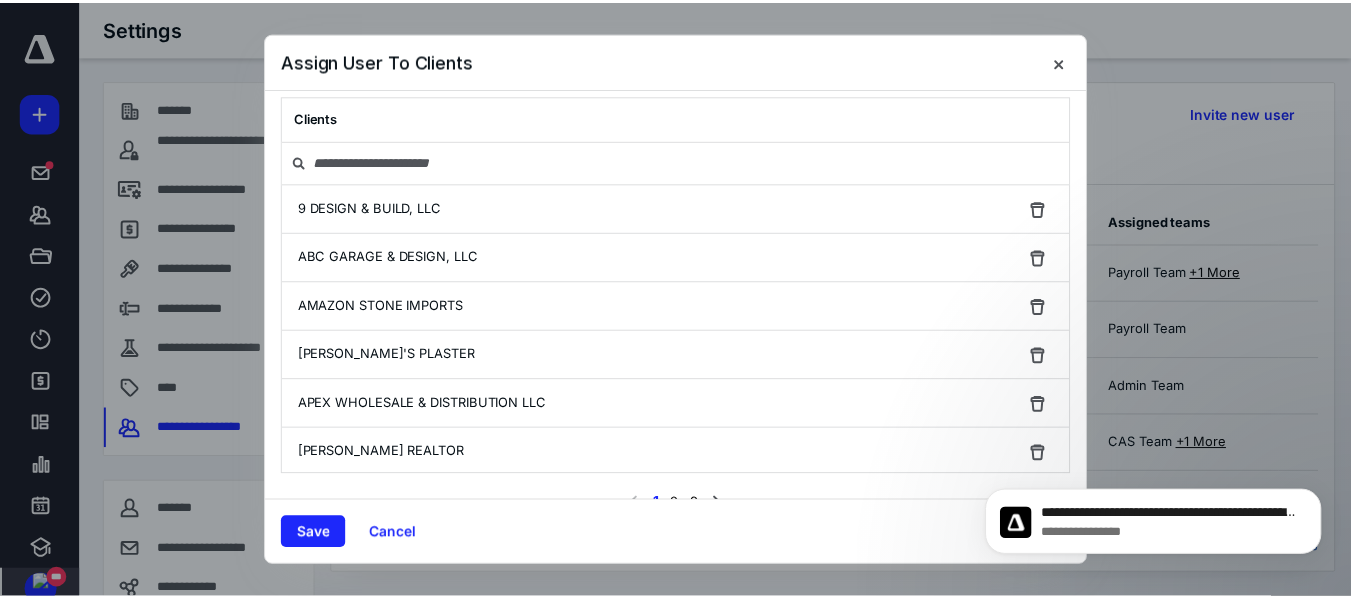 scroll, scrollTop: 88, scrollLeft: 0, axis: vertical 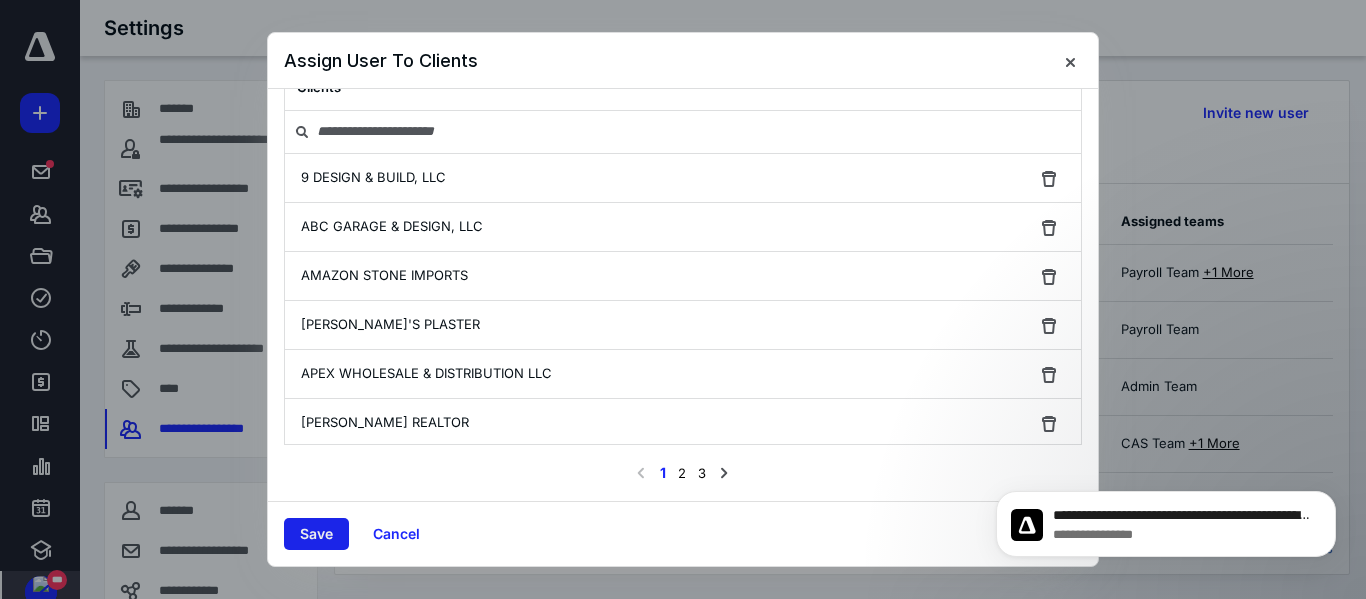 click on "Save" at bounding box center [316, 534] 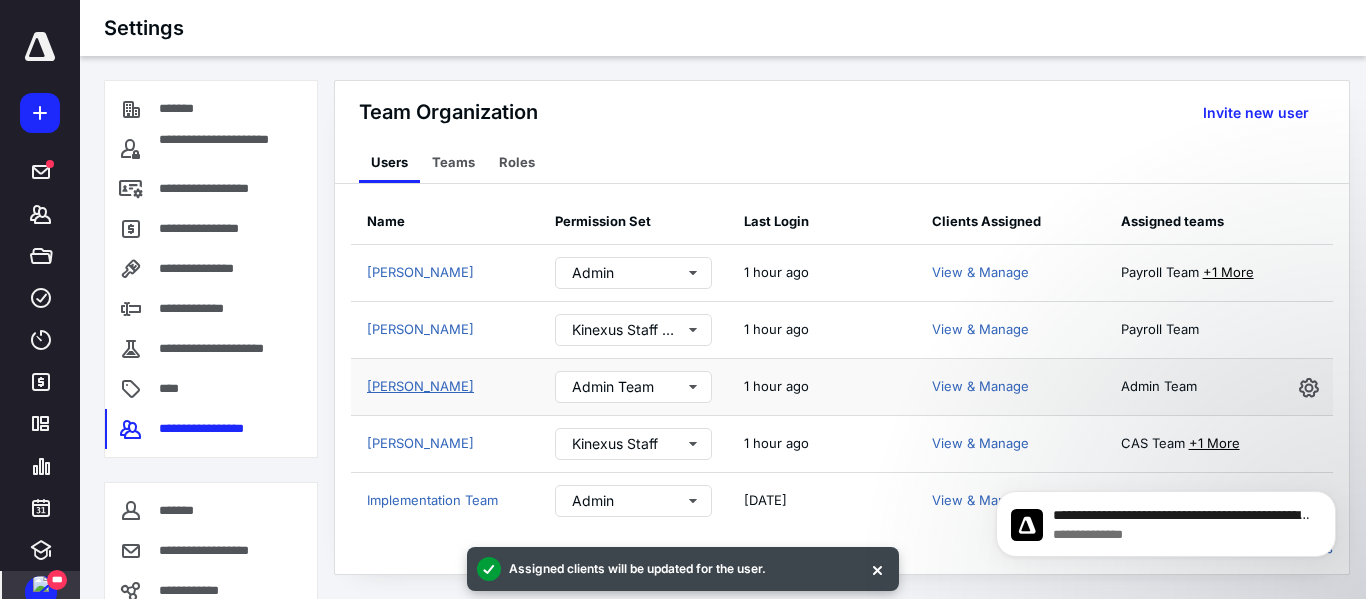 click on "[PERSON_NAME]" at bounding box center (420, 386) 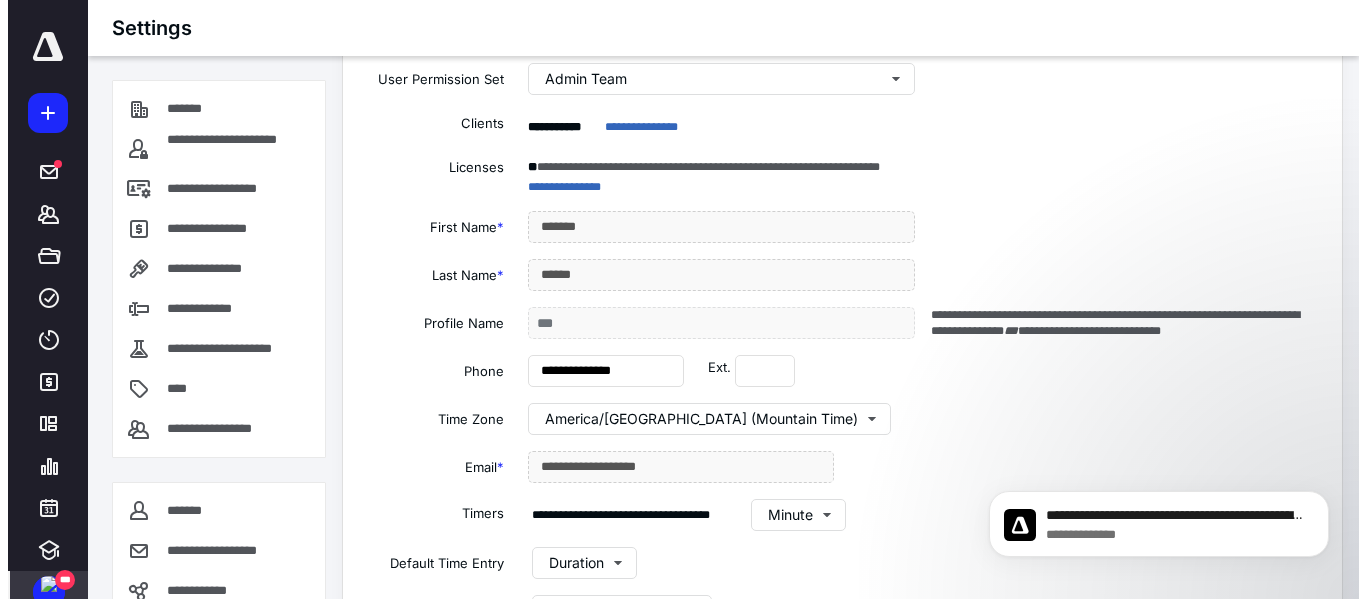 scroll, scrollTop: 0, scrollLeft: 0, axis: both 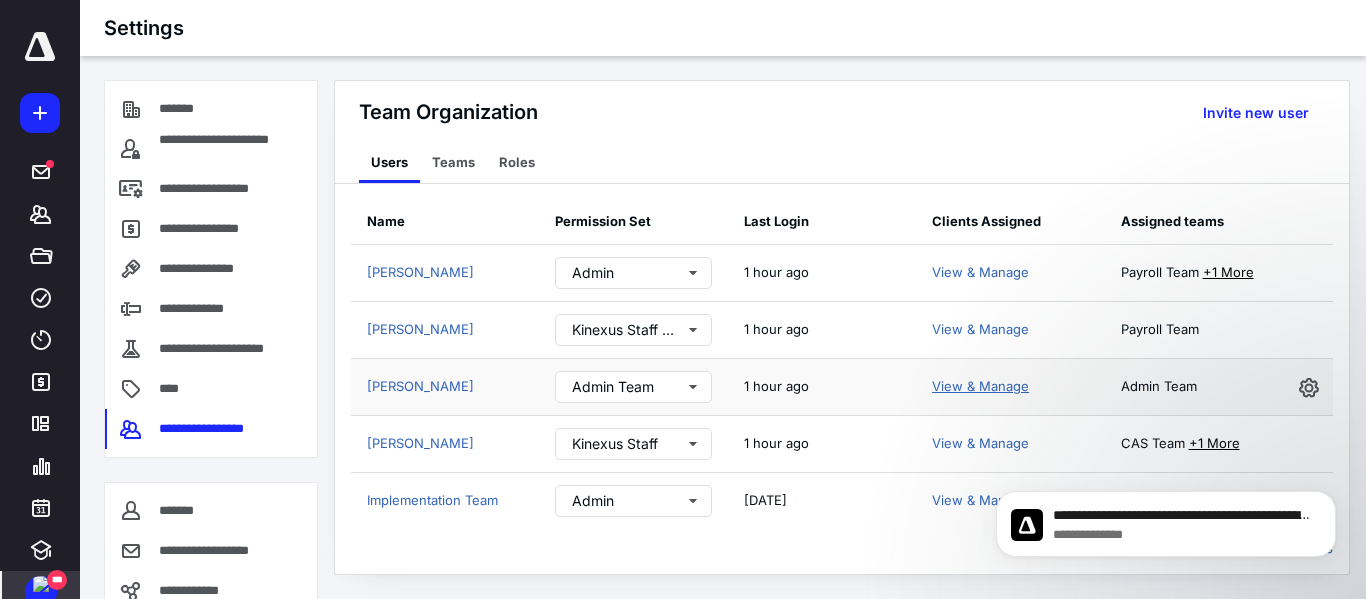 click on "View & Manage" at bounding box center [980, 386] 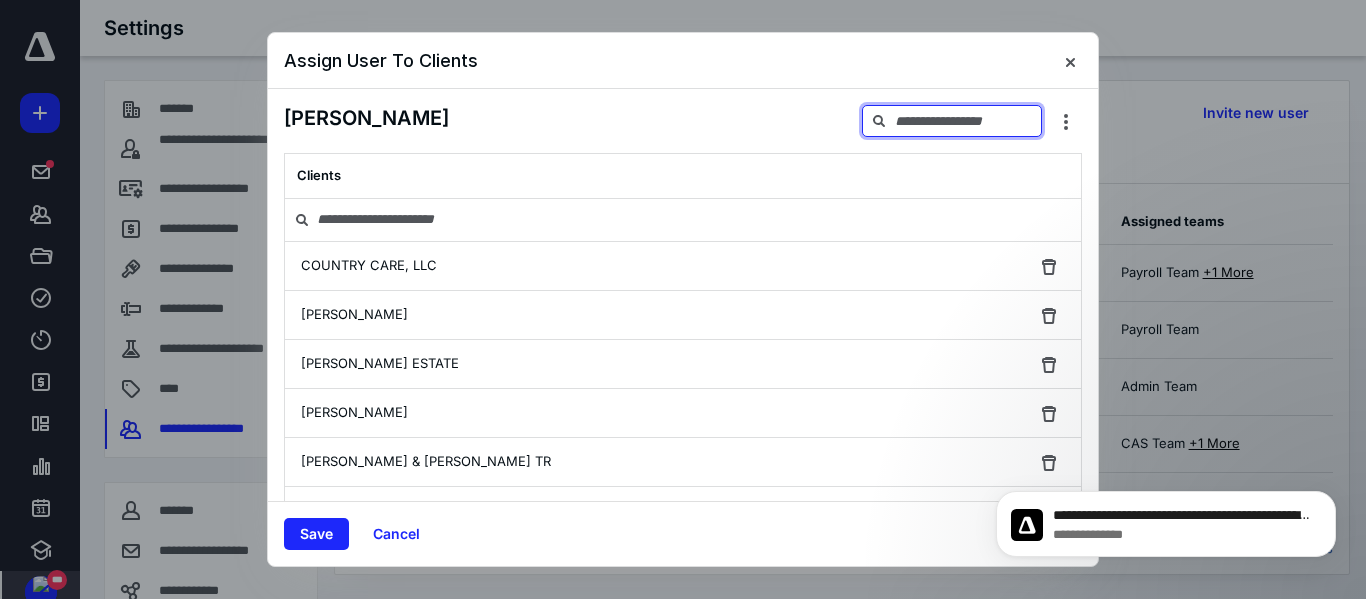 click at bounding box center [952, 121] 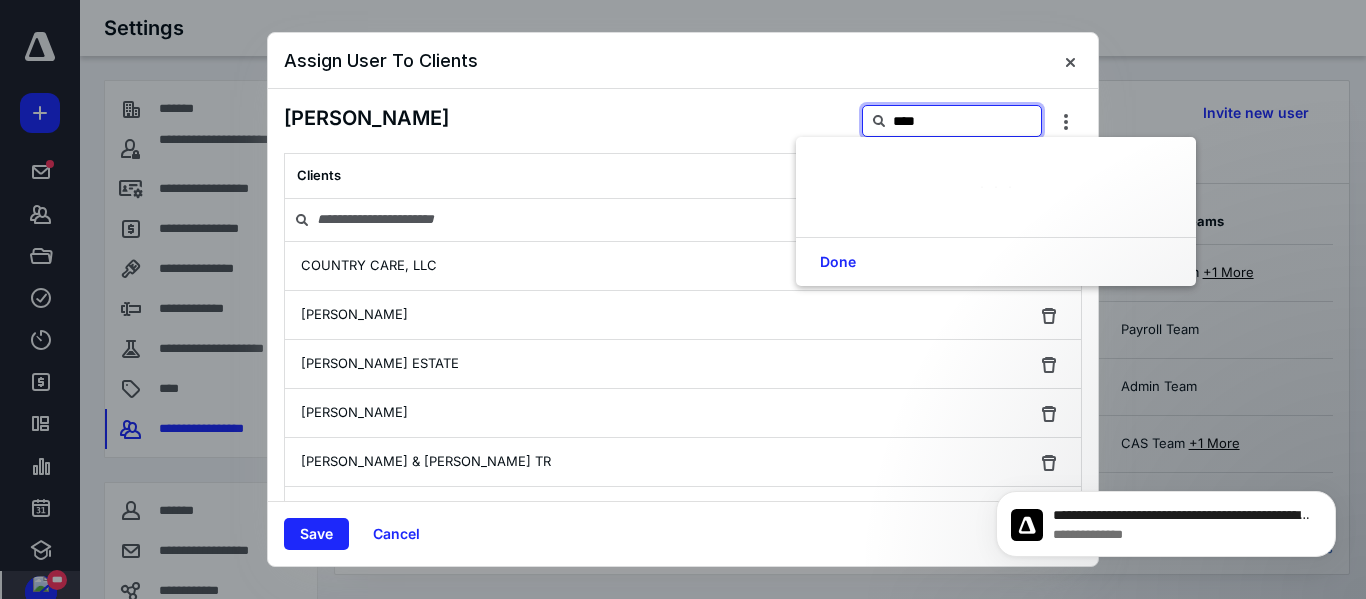 type on "*****" 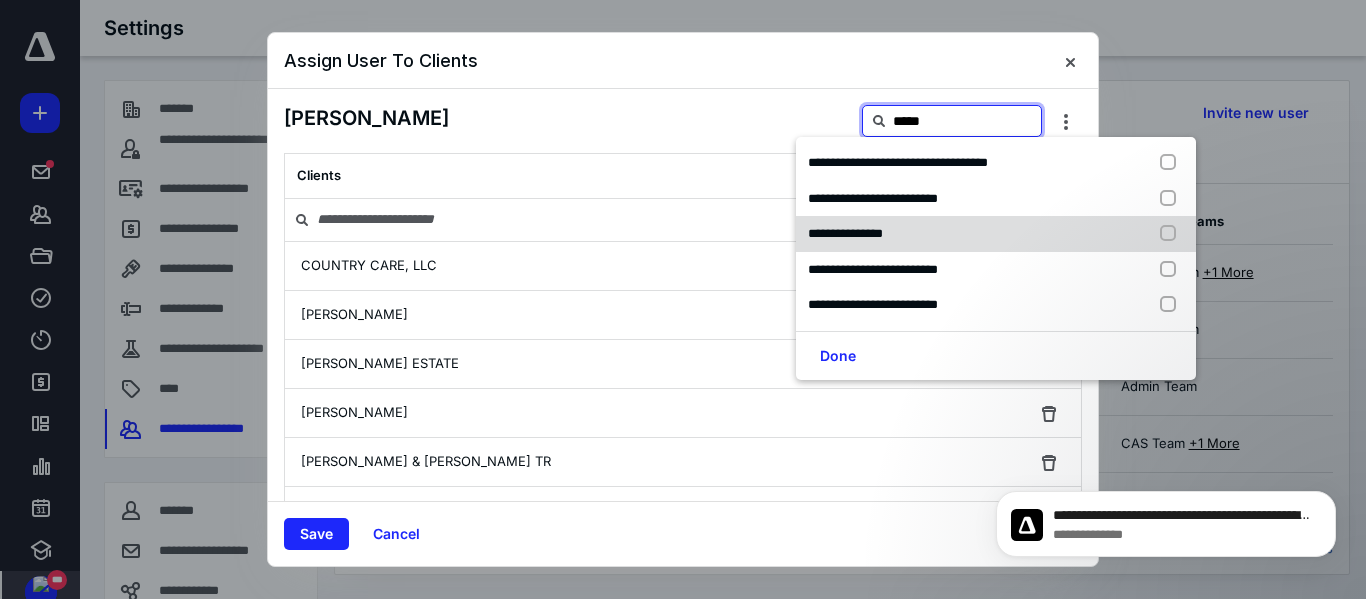 click on "**********" at bounding box center [996, 234] 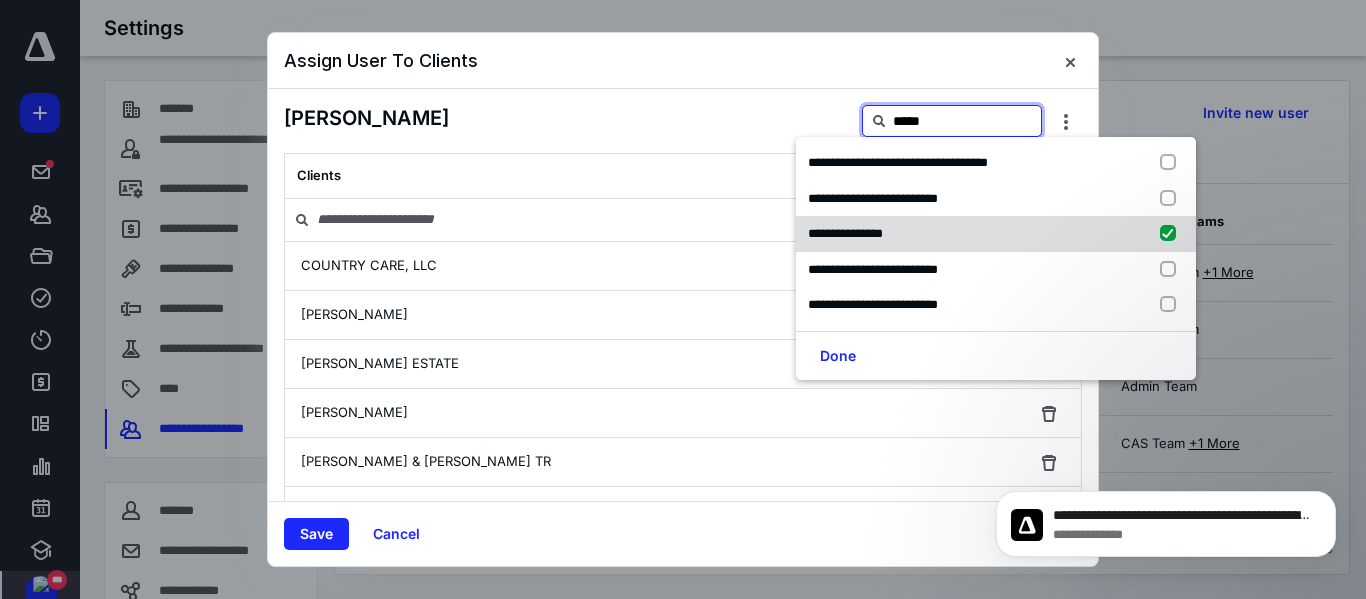 checkbox on "true" 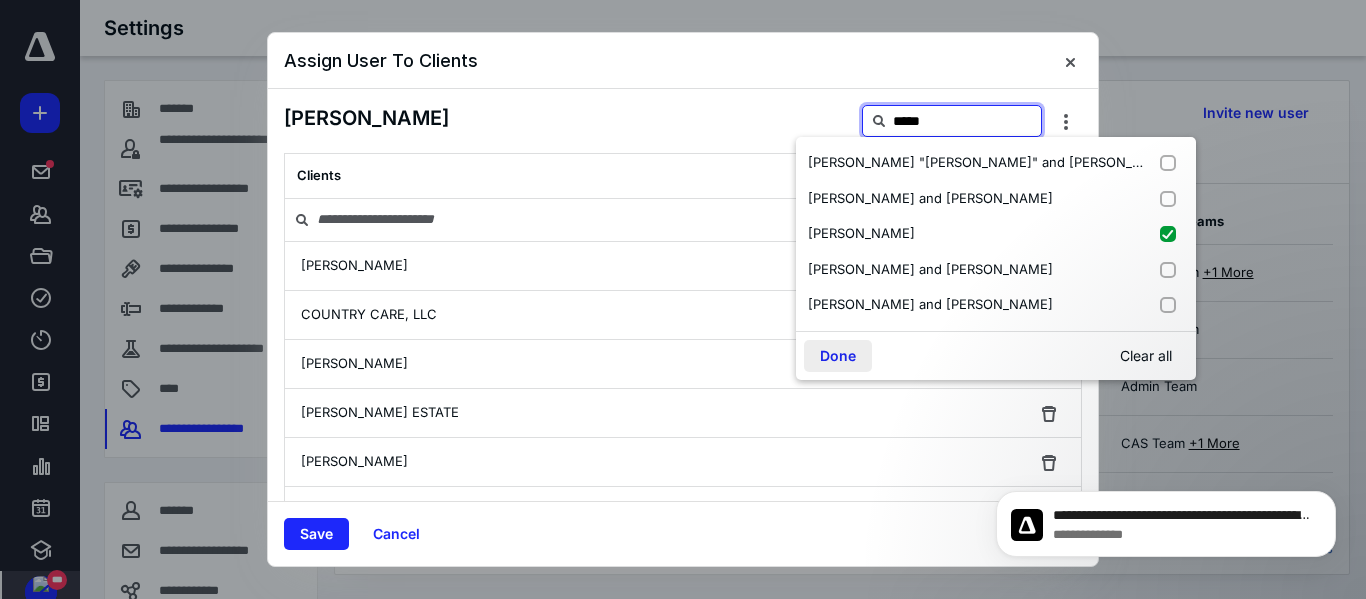 type on "*****" 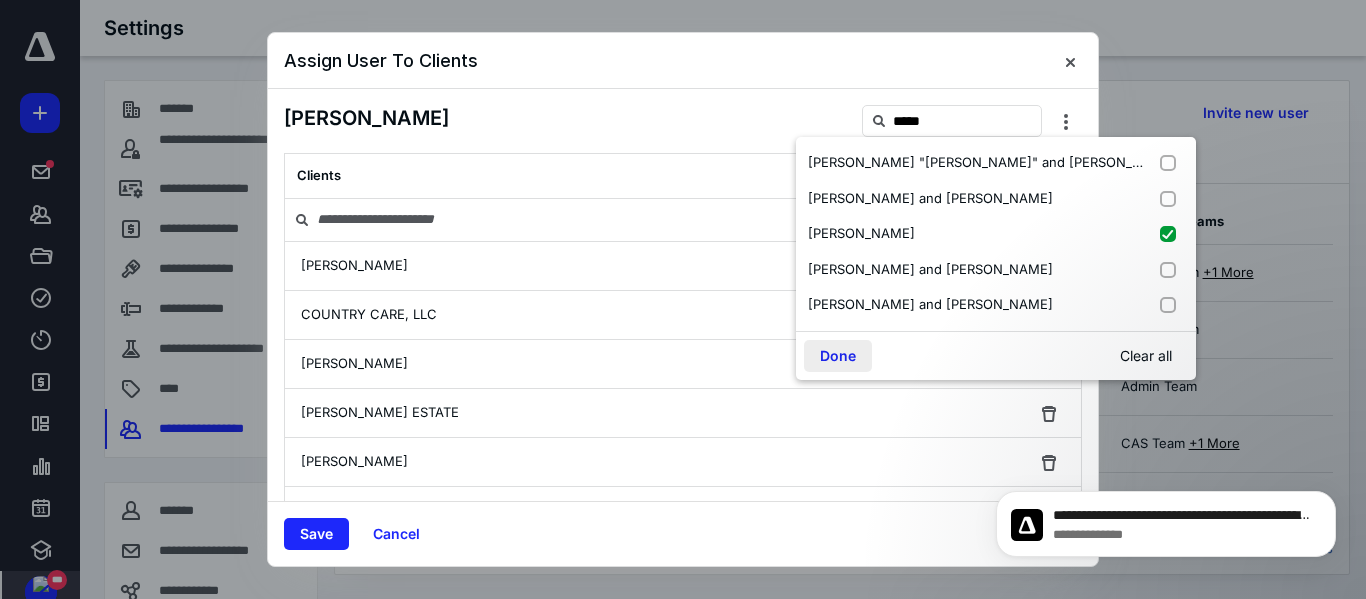 click on "Done" at bounding box center (838, 356) 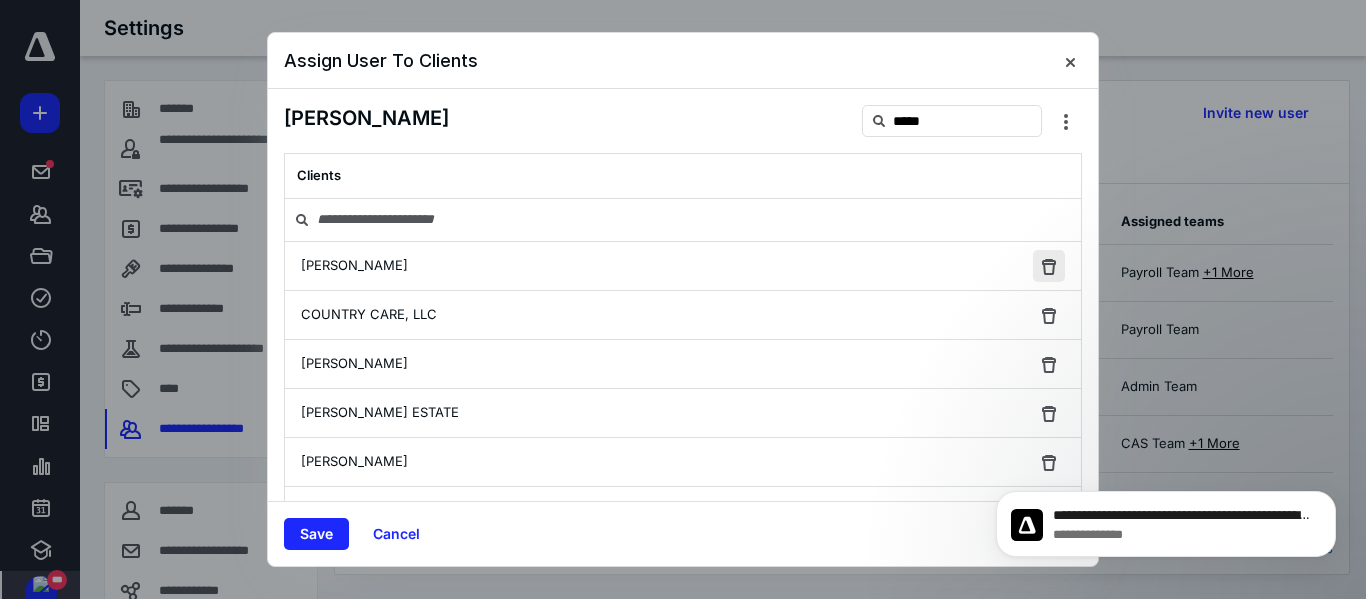 click at bounding box center (1049, 266) 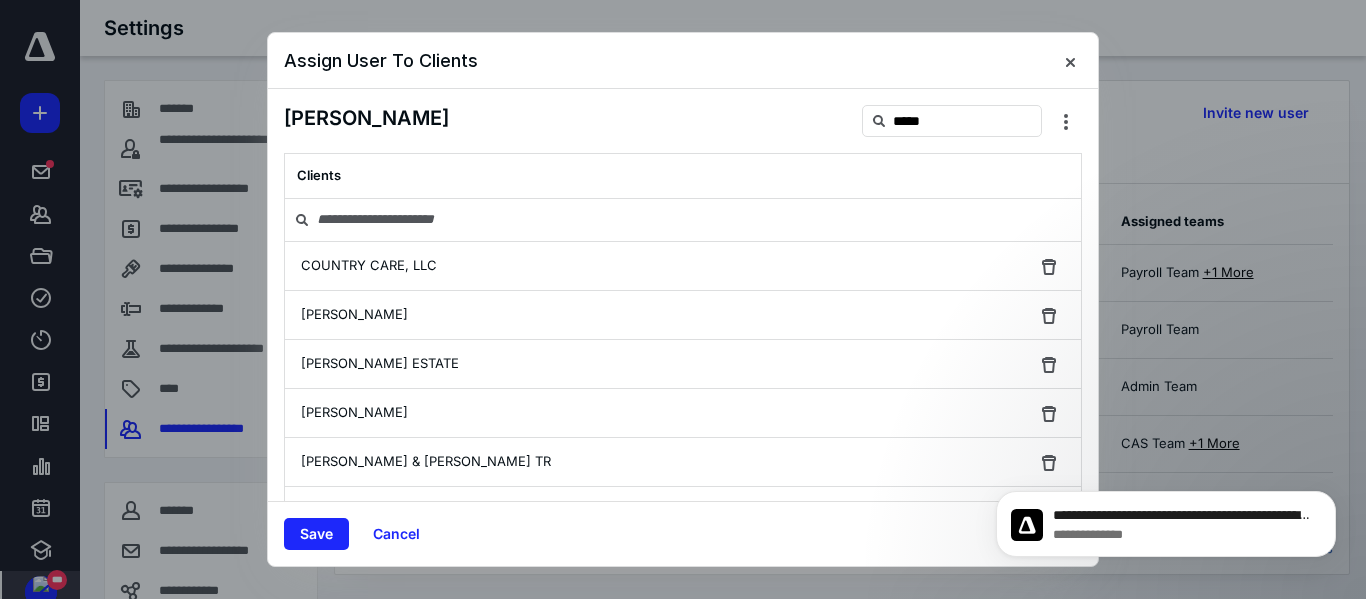 click on "Save Cancel" at bounding box center [683, 533] 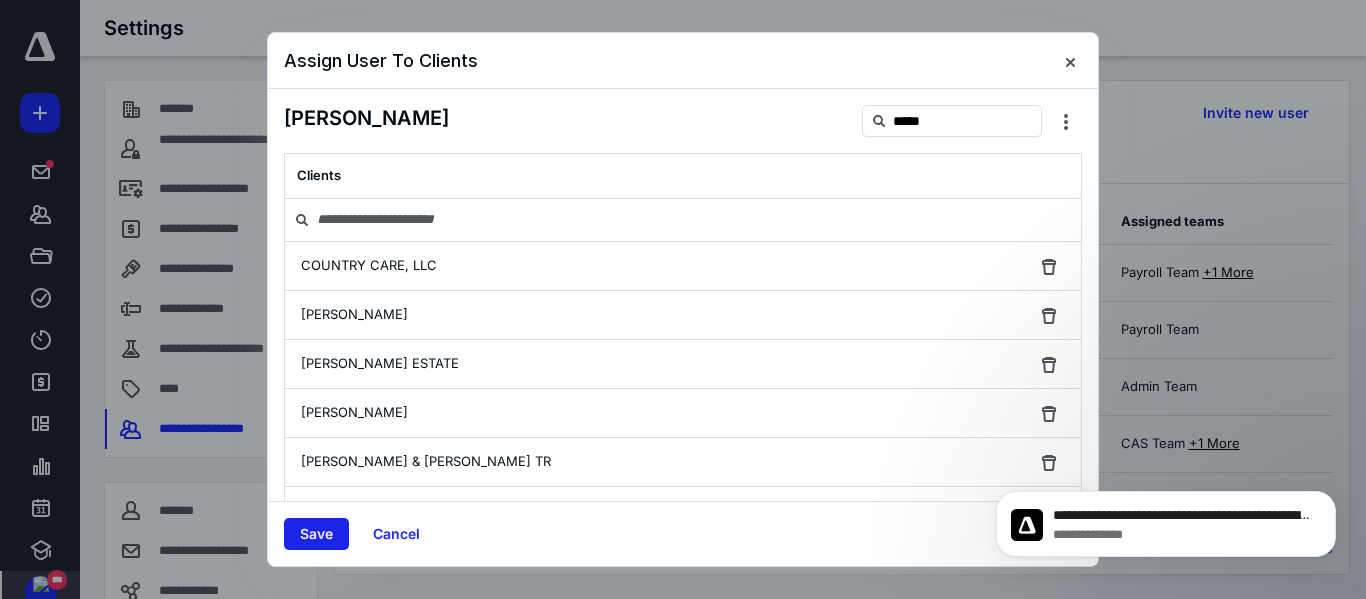 click on "Save" at bounding box center (316, 534) 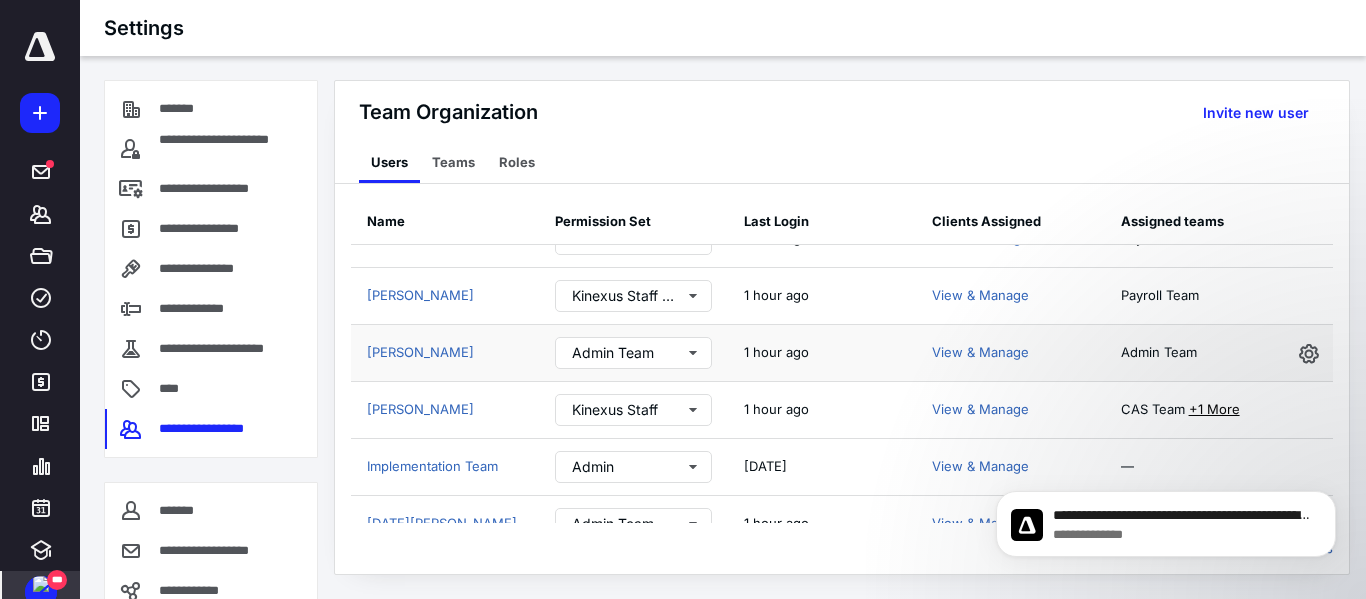 scroll, scrollTop: 0, scrollLeft: 0, axis: both 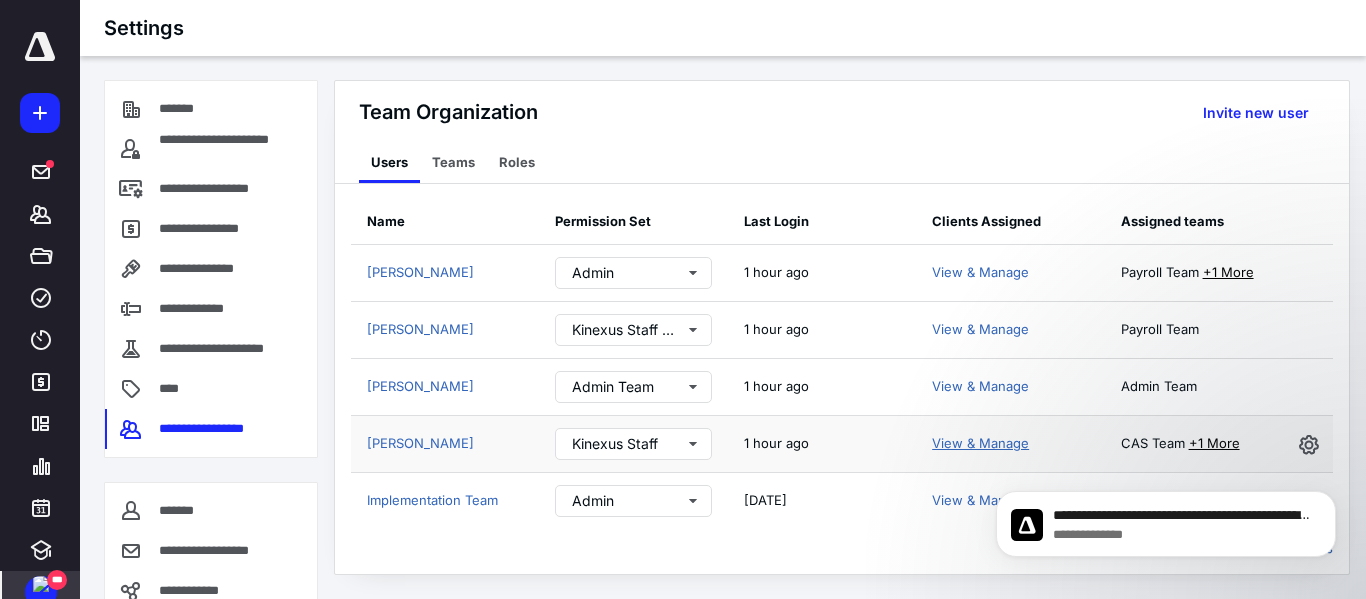 click on "View & Manage" at bounding box center [980, 443] 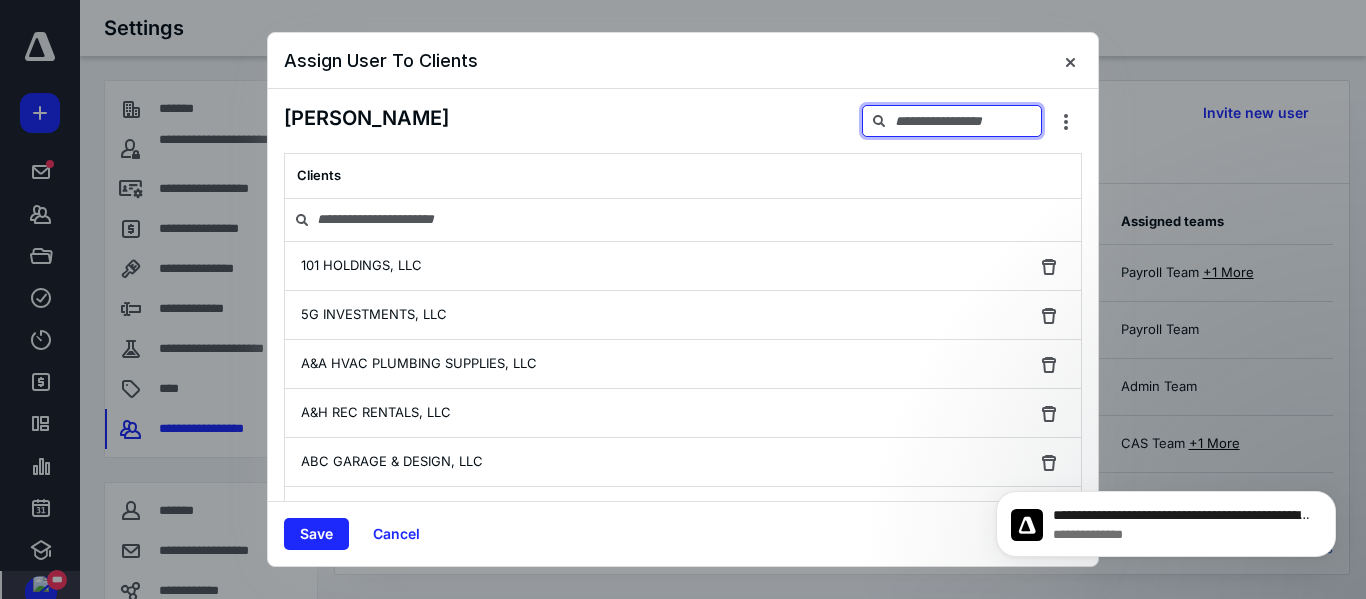 click at bounding box center [952, 121] 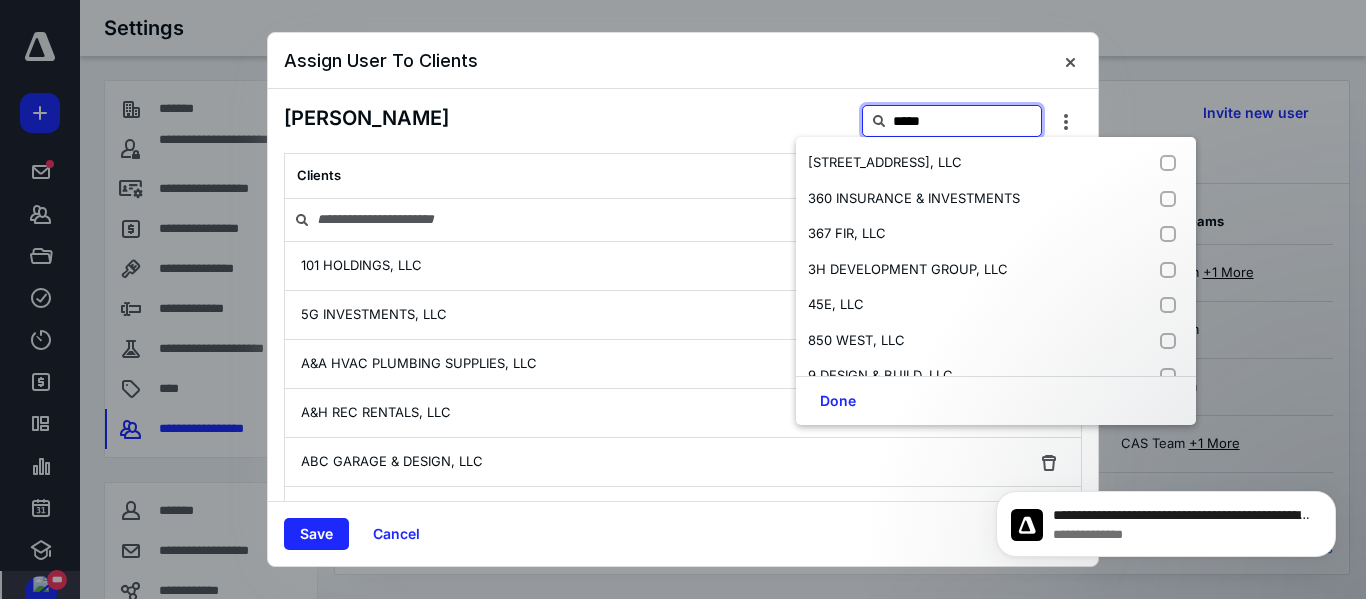 type on "******" 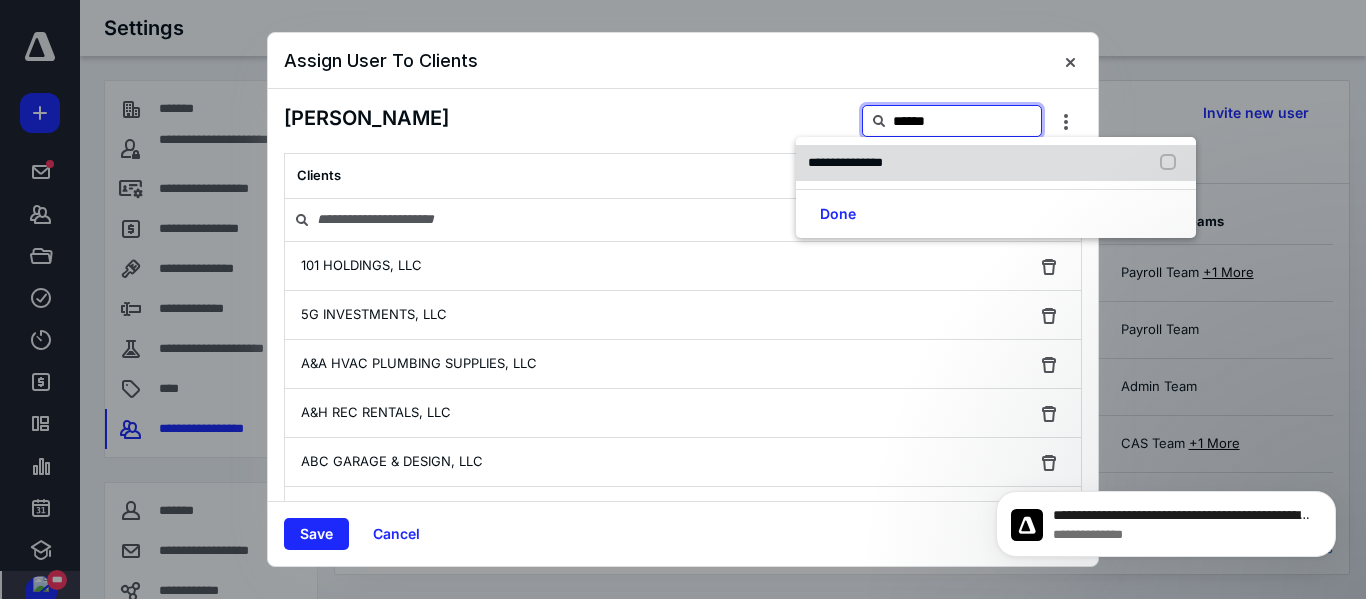 click on "**********" at bounding box center [996, 163] 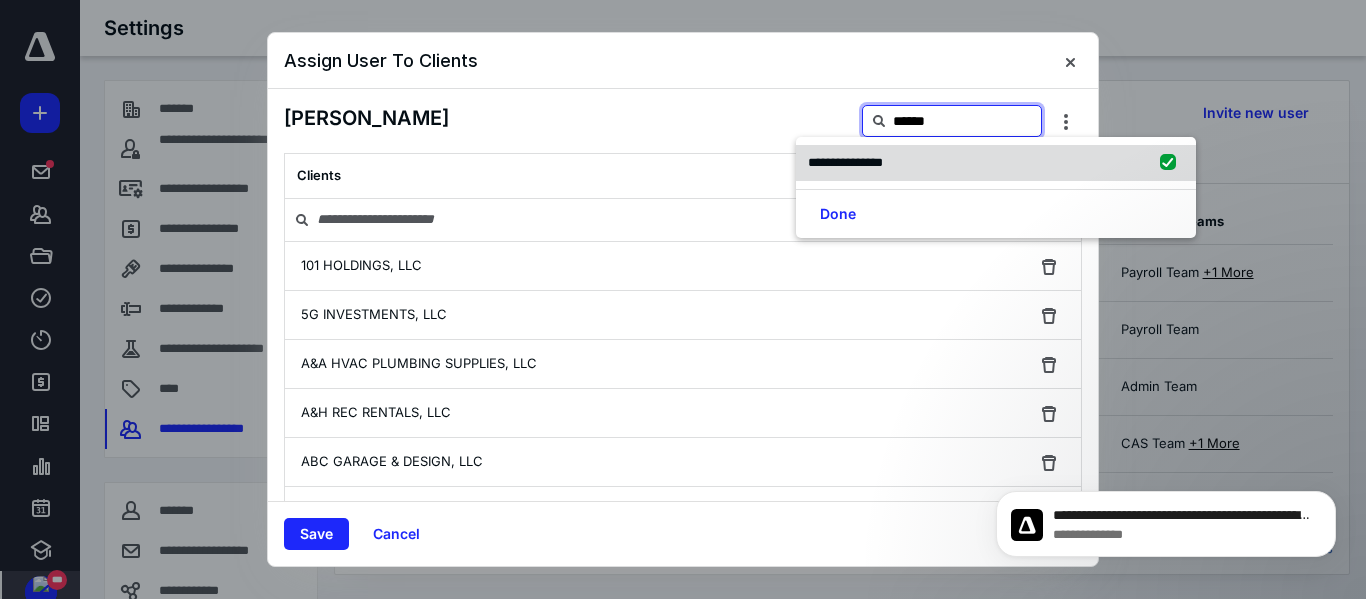 checkbox on "true" 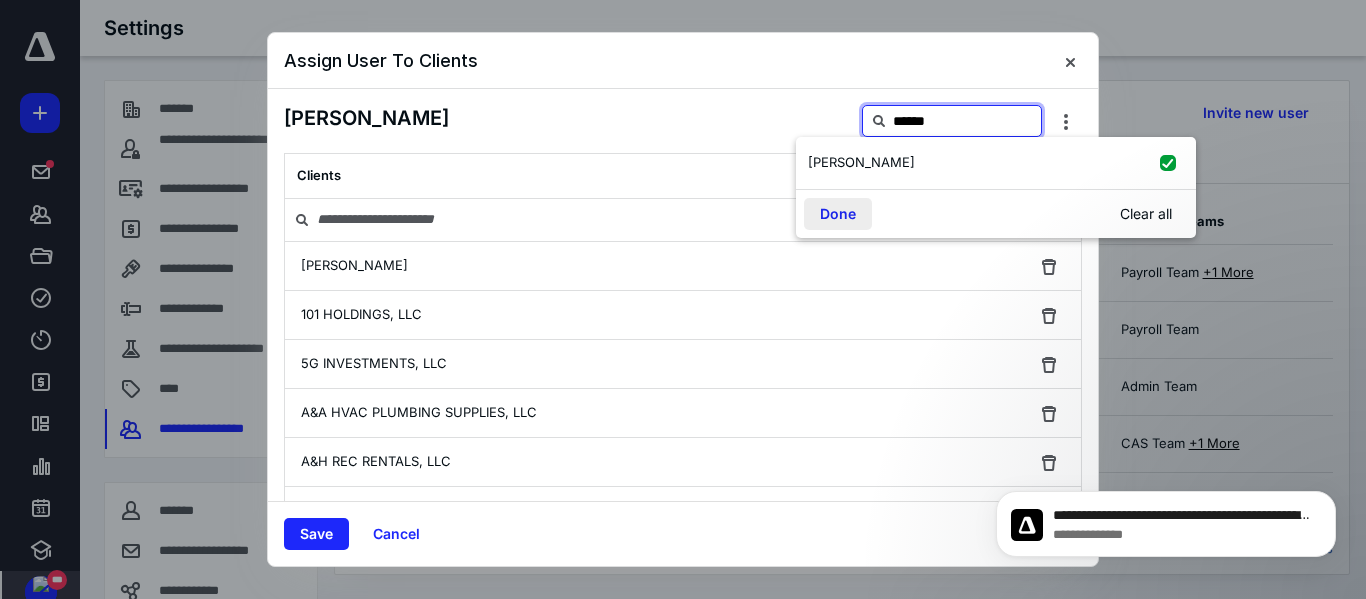 type on "******" 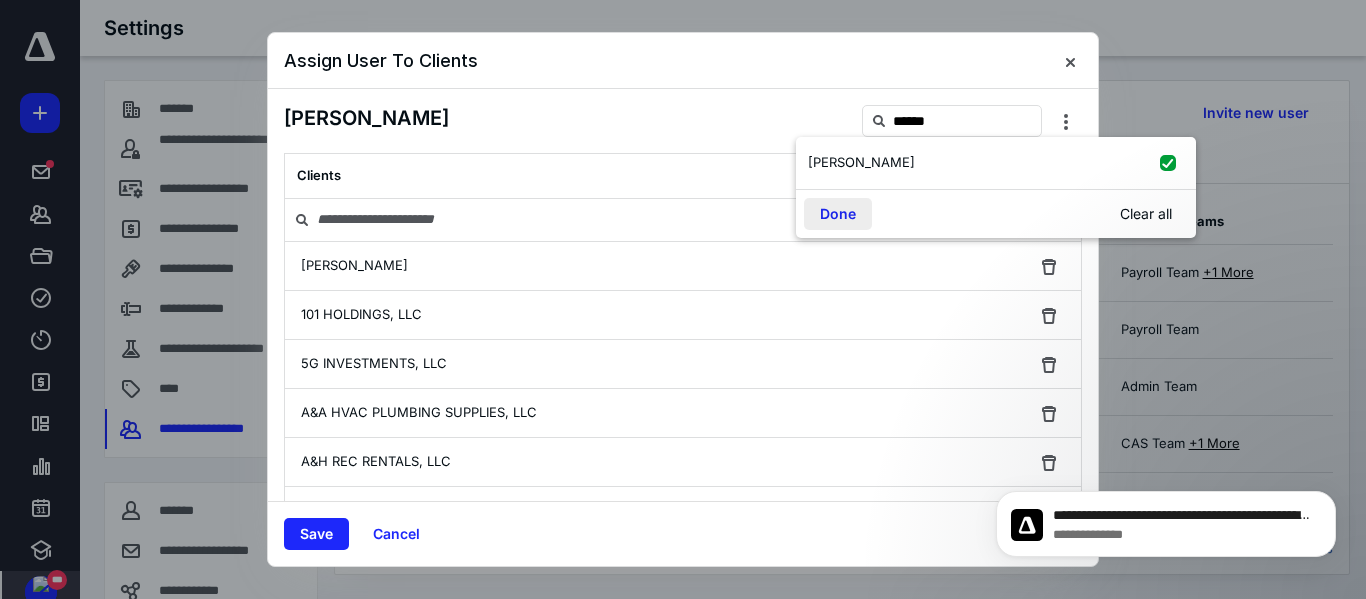 click on "Done" at bounding box center (838, 214) 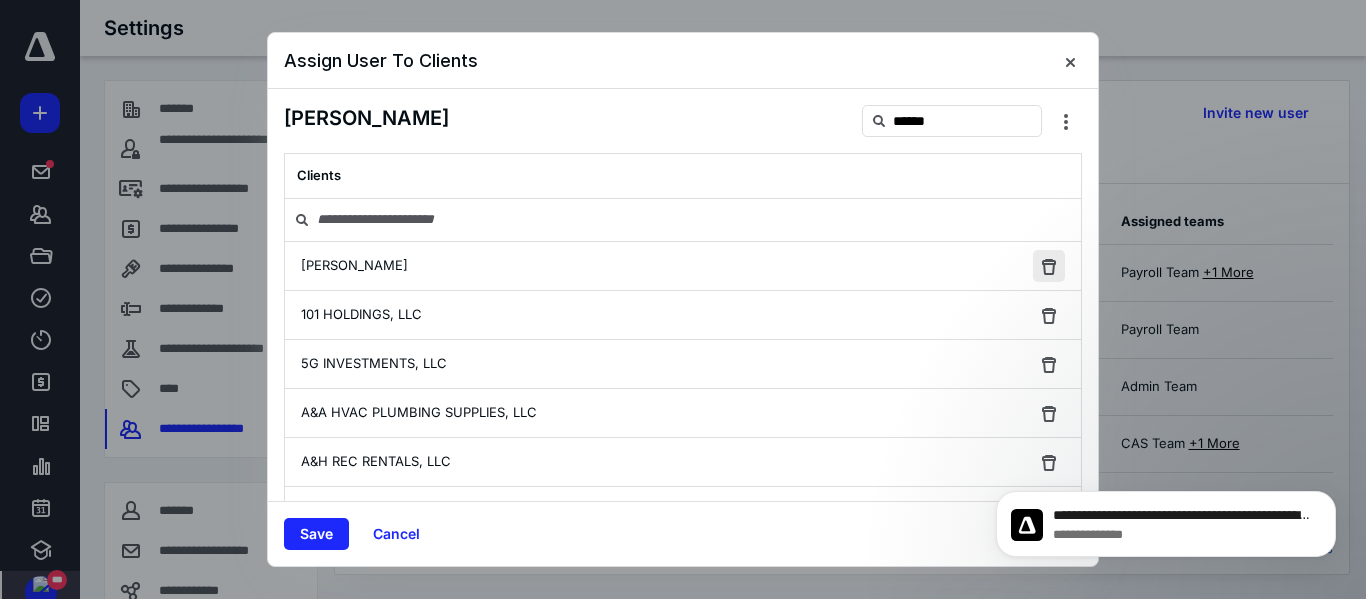 click at bounding box center (1049, 266) 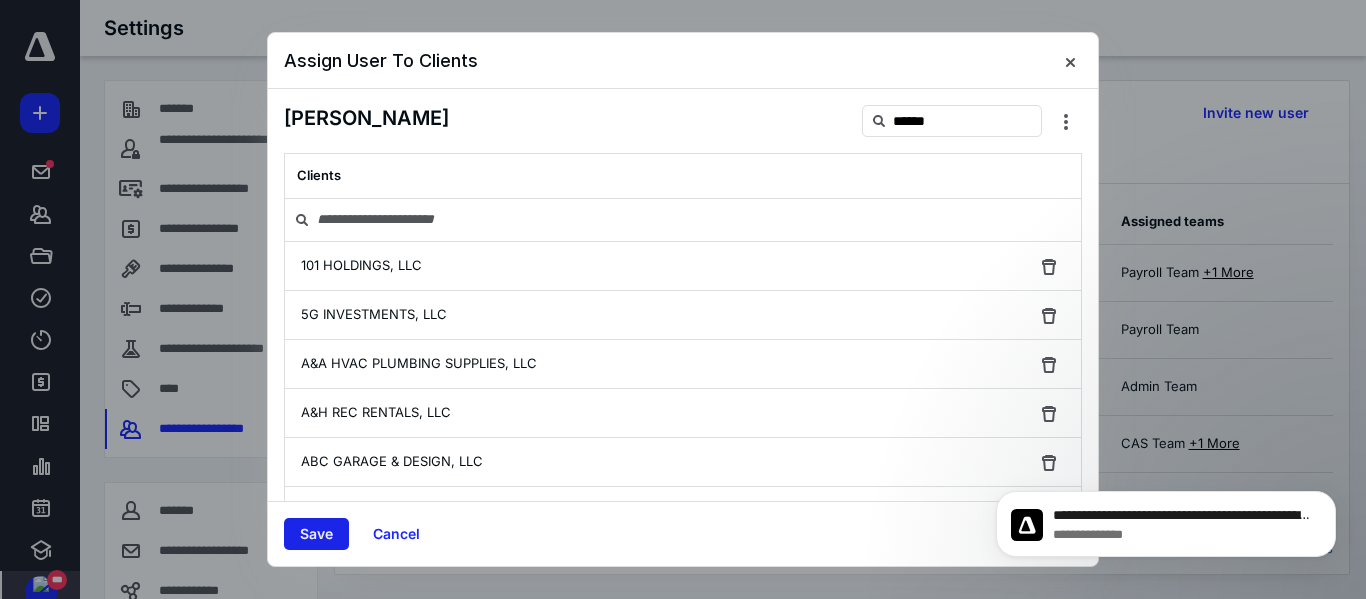 click on "Save" at bounding box center (316, 534) 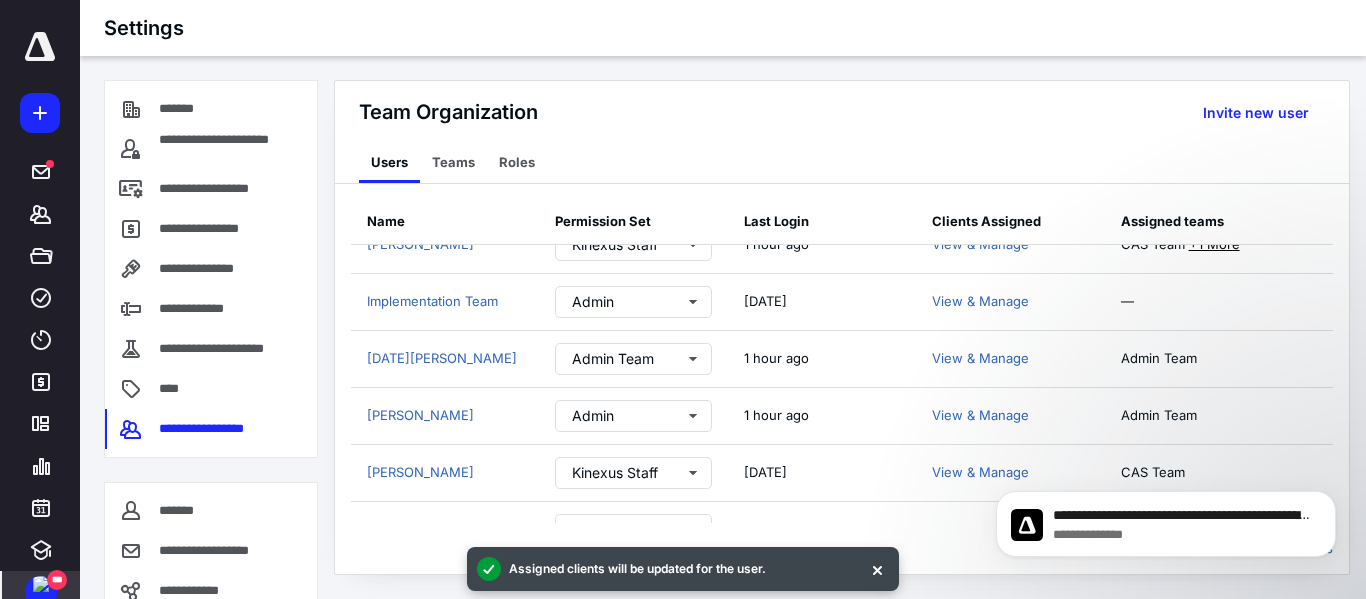 scroll, scrollTop: 200, scrollLeft: 0, axis: vertical 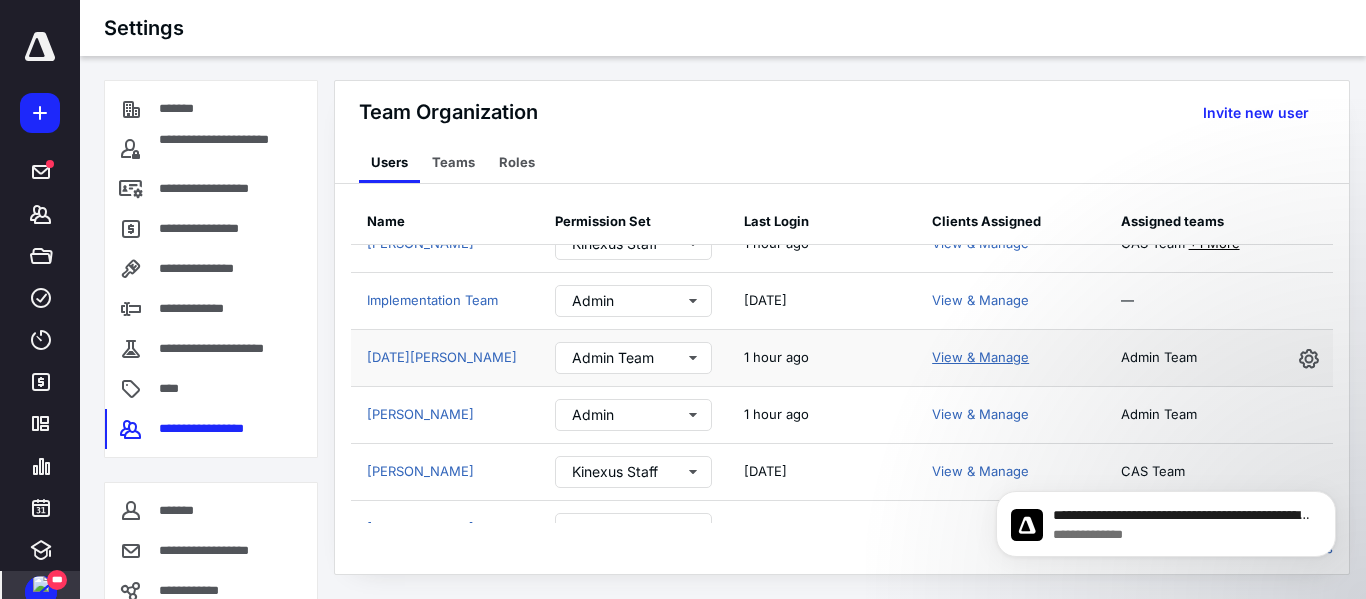 click on "View & Manage" at bounding box center [980, 357] 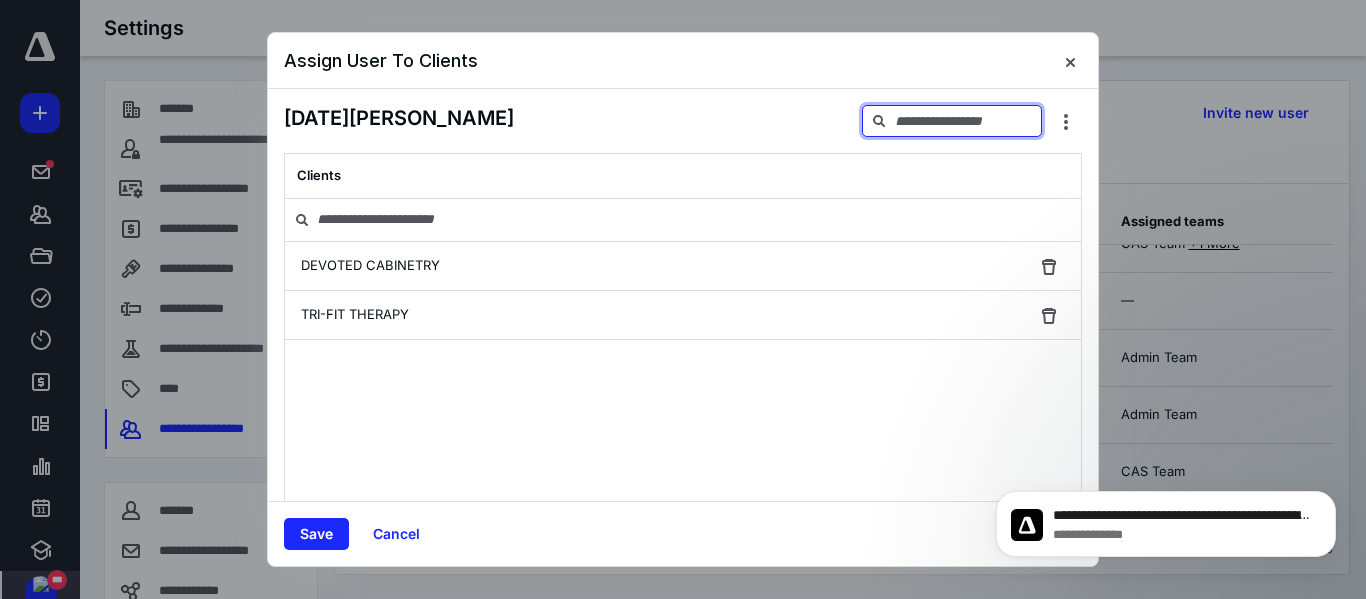 click at bounding box center [952, 121] 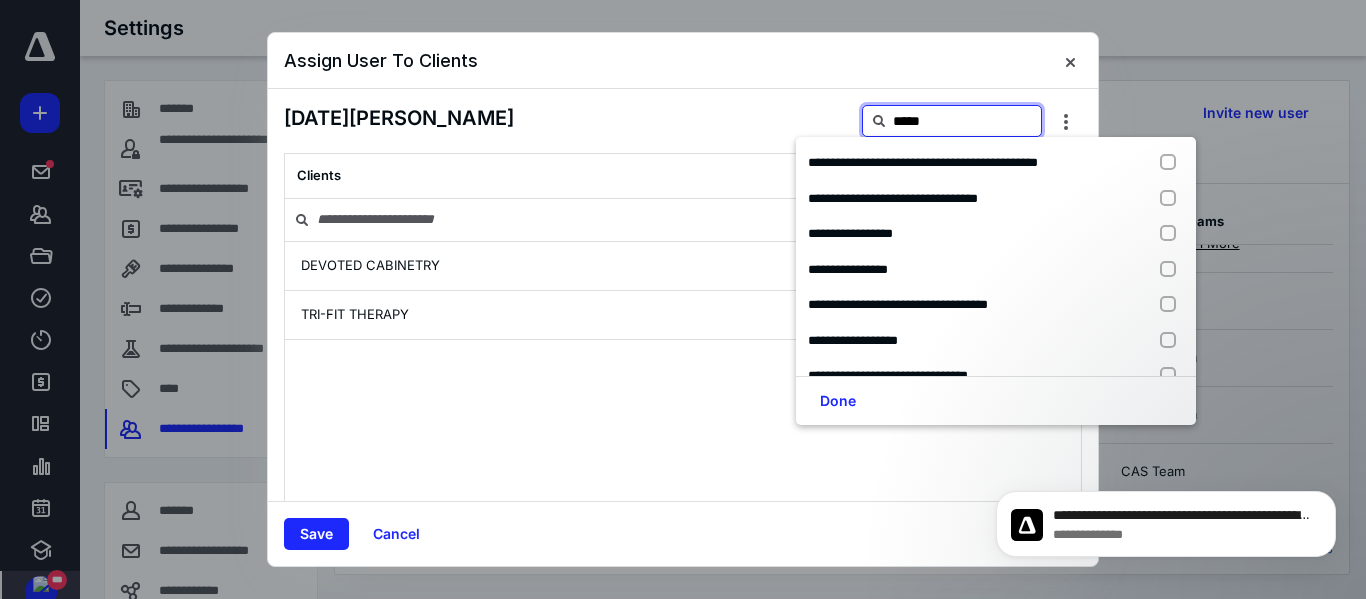 type on "******" 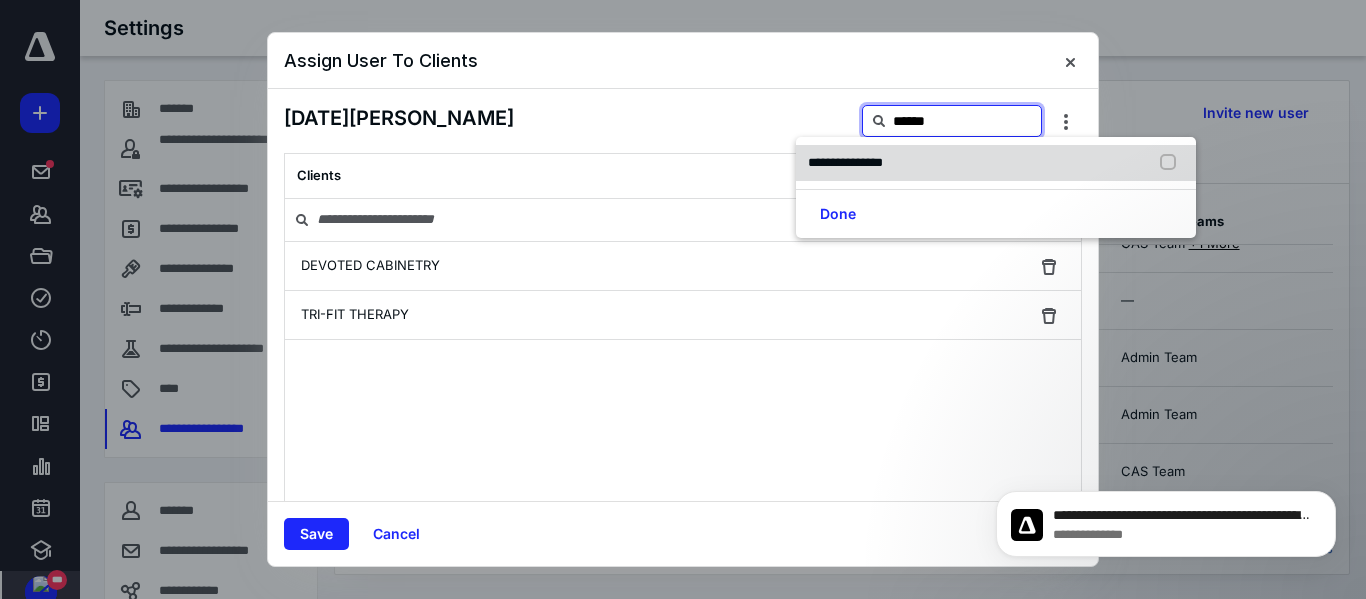 click on "**********" at bounding box center (845, 162) 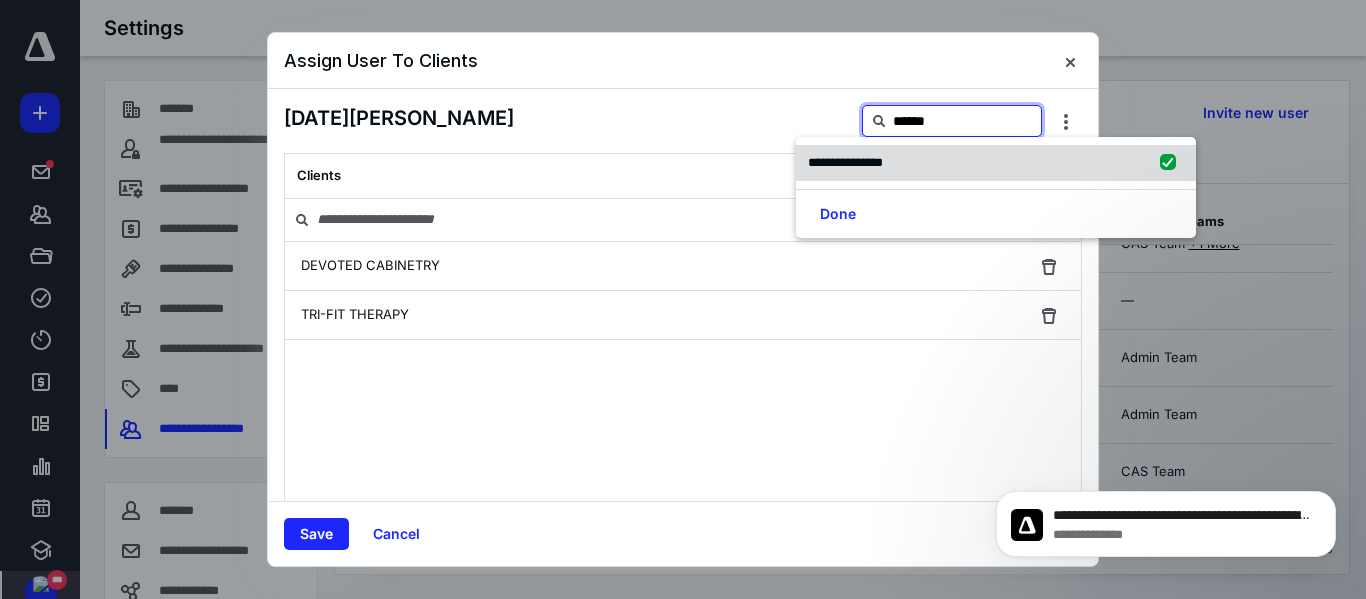 checkbox on "true" 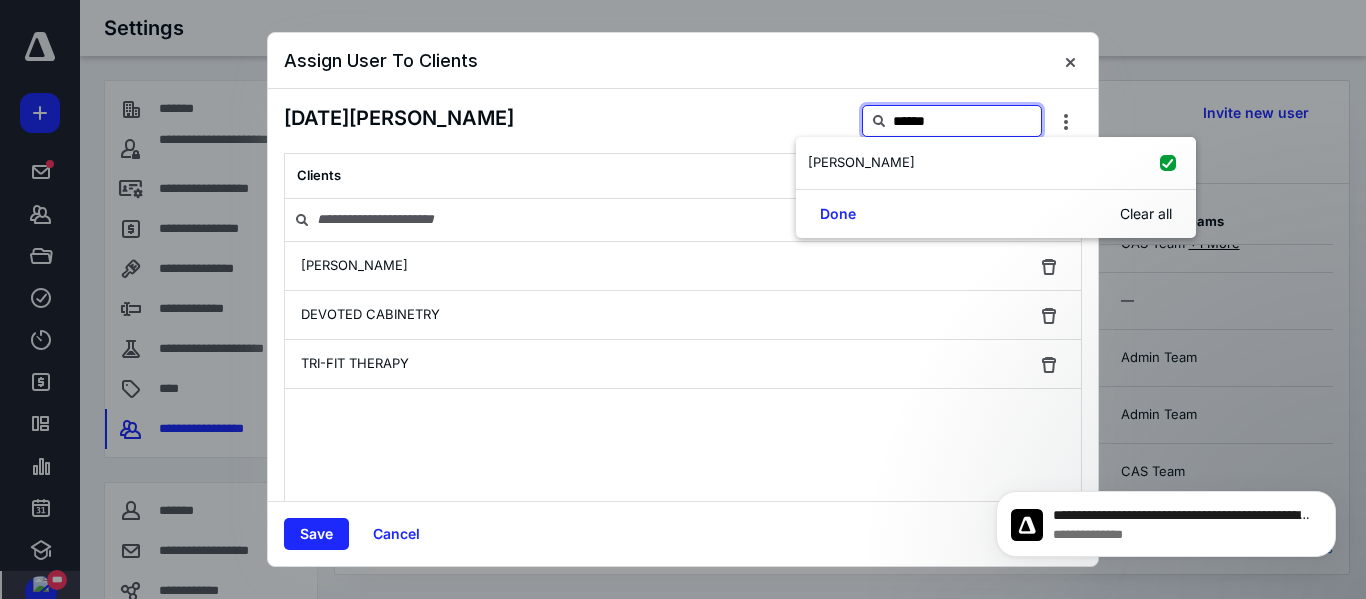 type on "******" 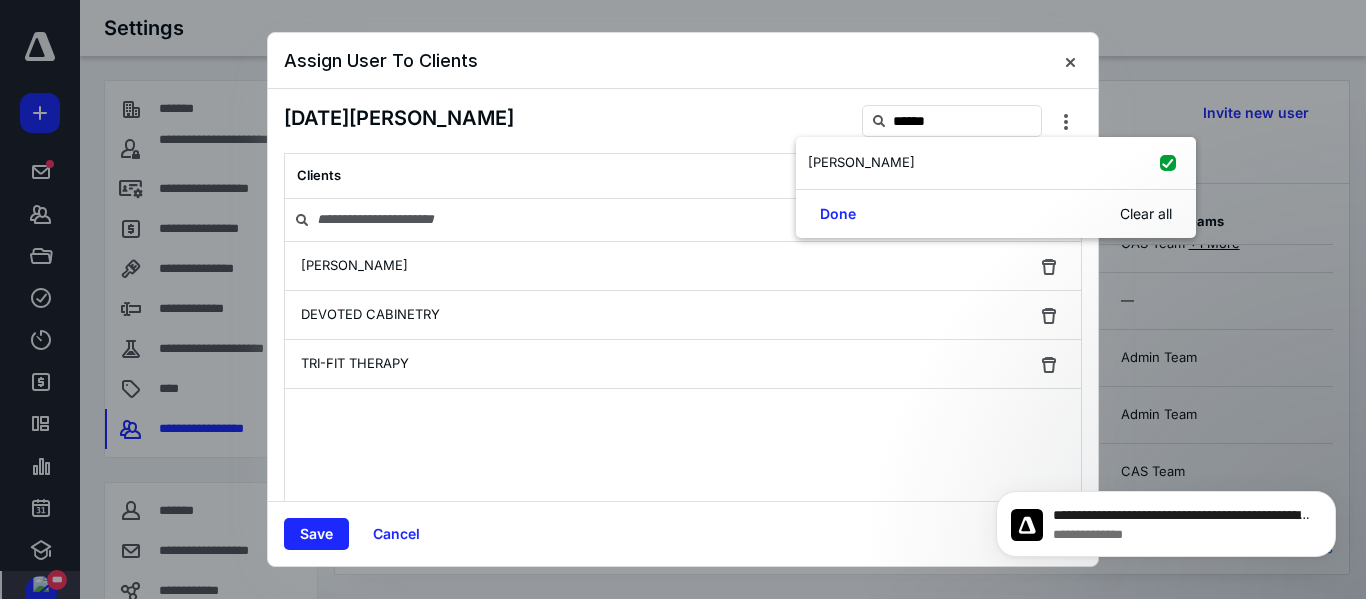 click on "Clients [PERSON_NAME]  DEVOTED CABINETRY TRI-FIT THERAPY" at bounding box center [683, 343] 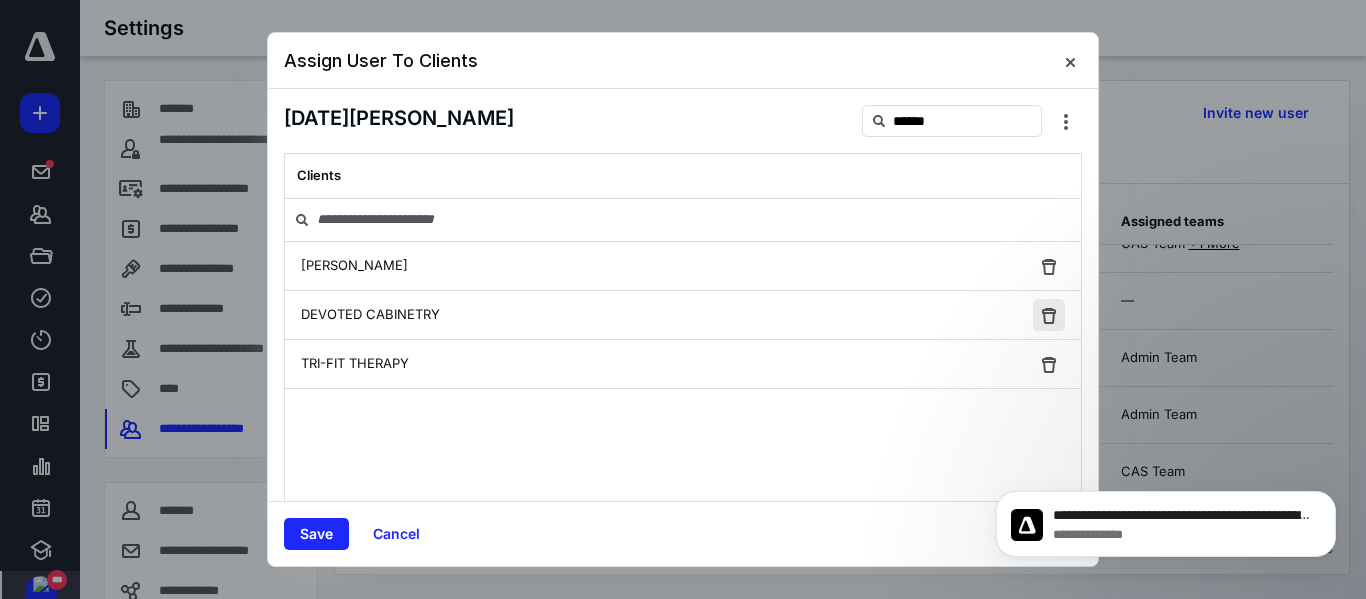 click at bounding box center (1049, 266) 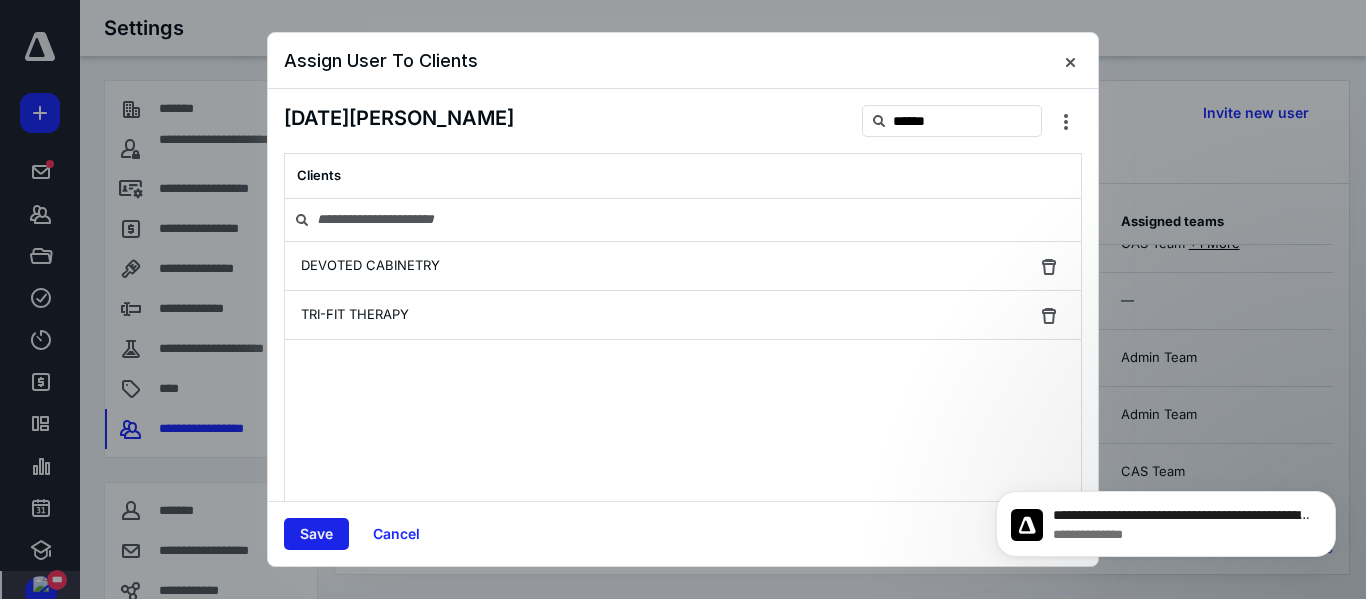 click on "Save" at bounding box center [316, 534] 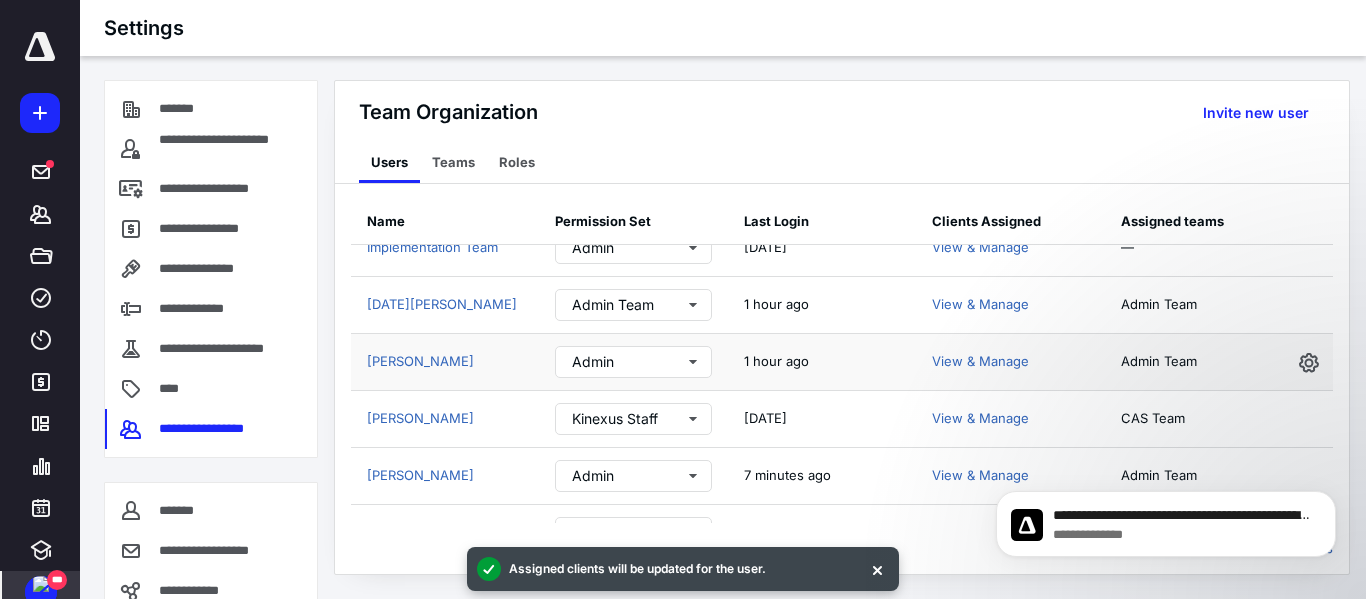 scroll, scrollTop: 300, scrollLeft: 0, axis: vertical 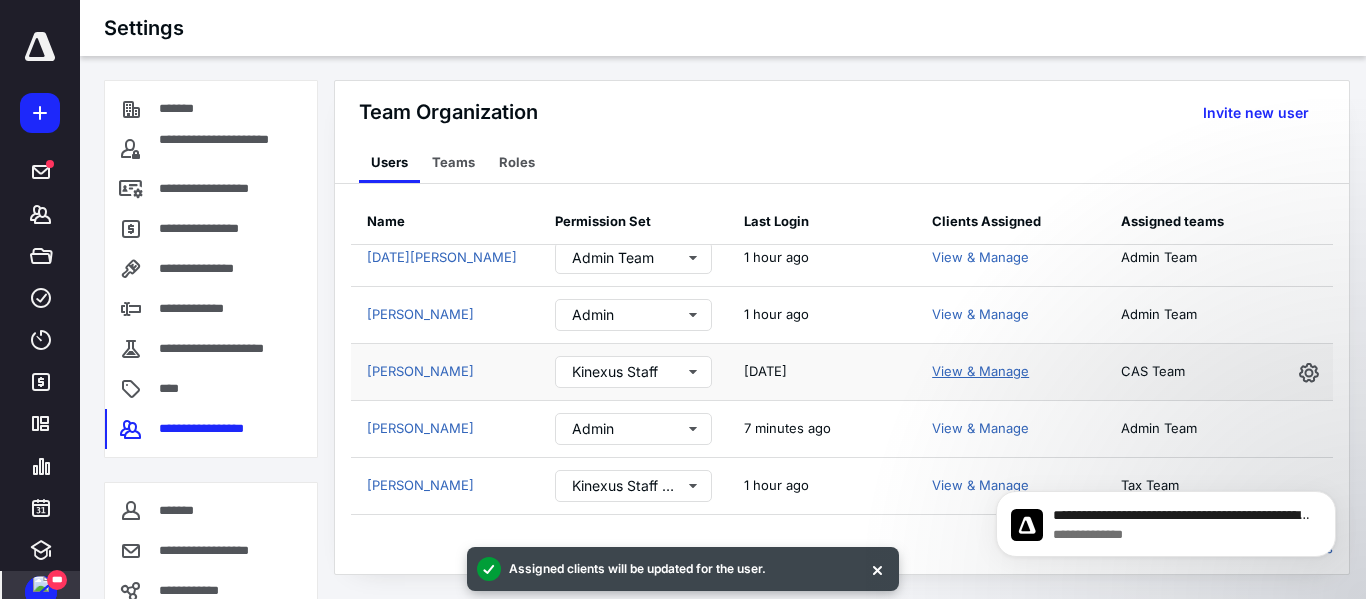 click on "View & Manage" at bounding box center (980, 371) 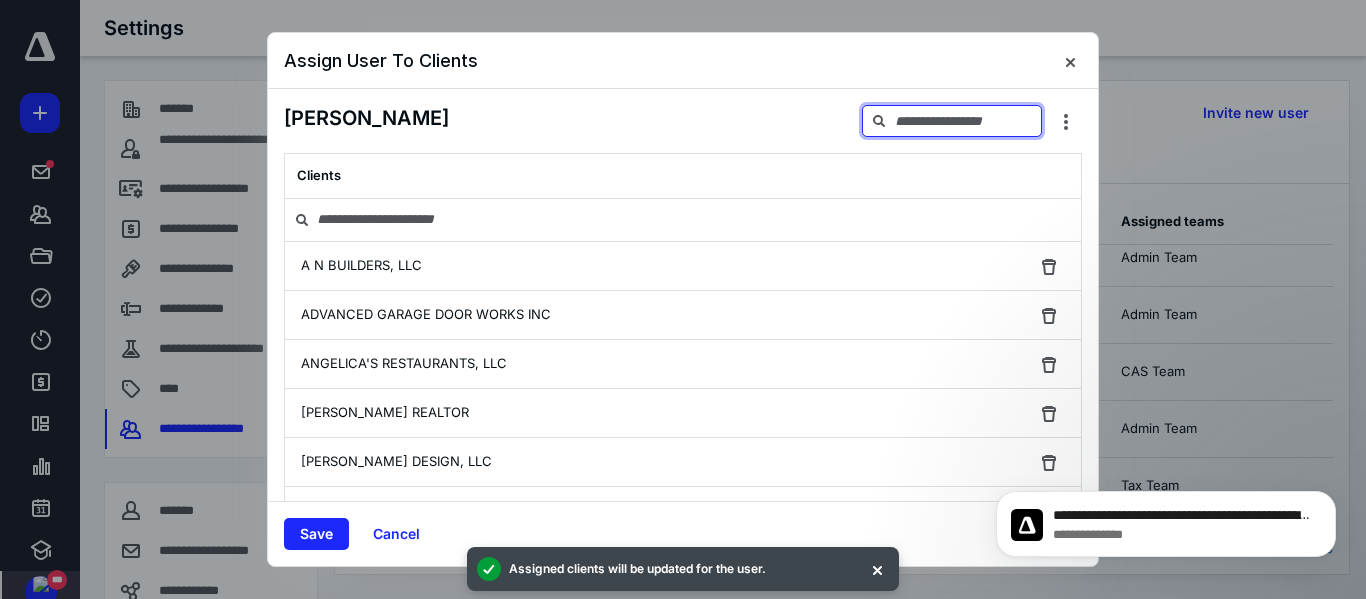 click at bounding box center (952, 121) 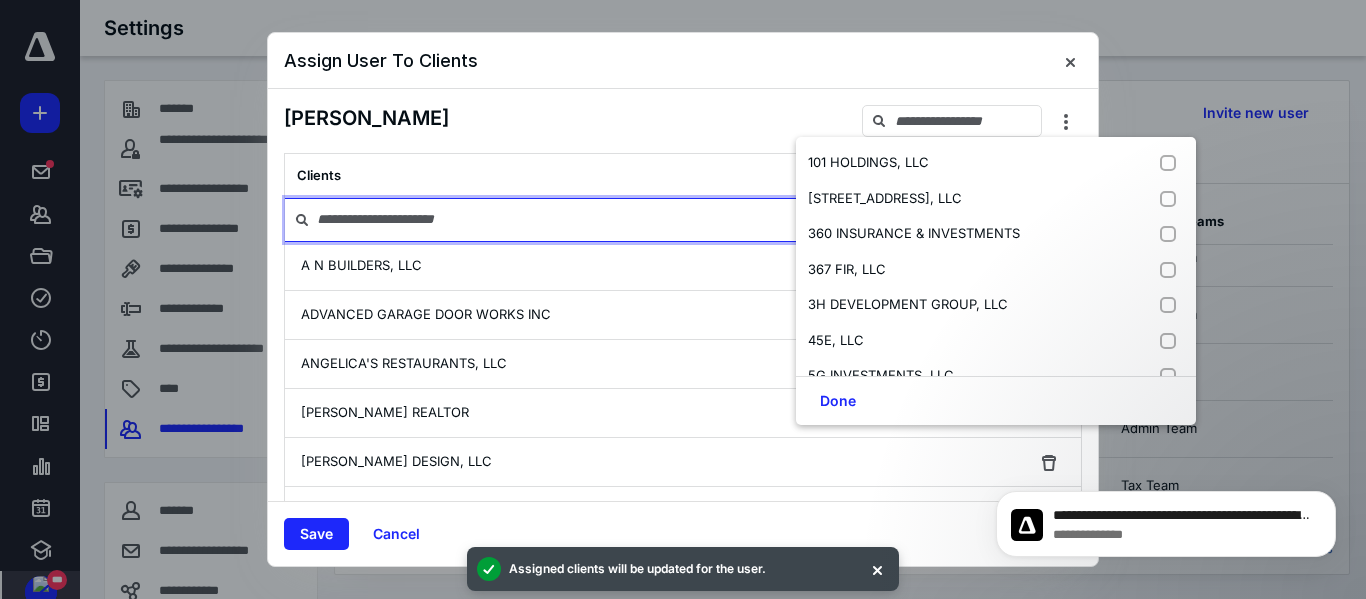 click at bounding box center [683, 220] 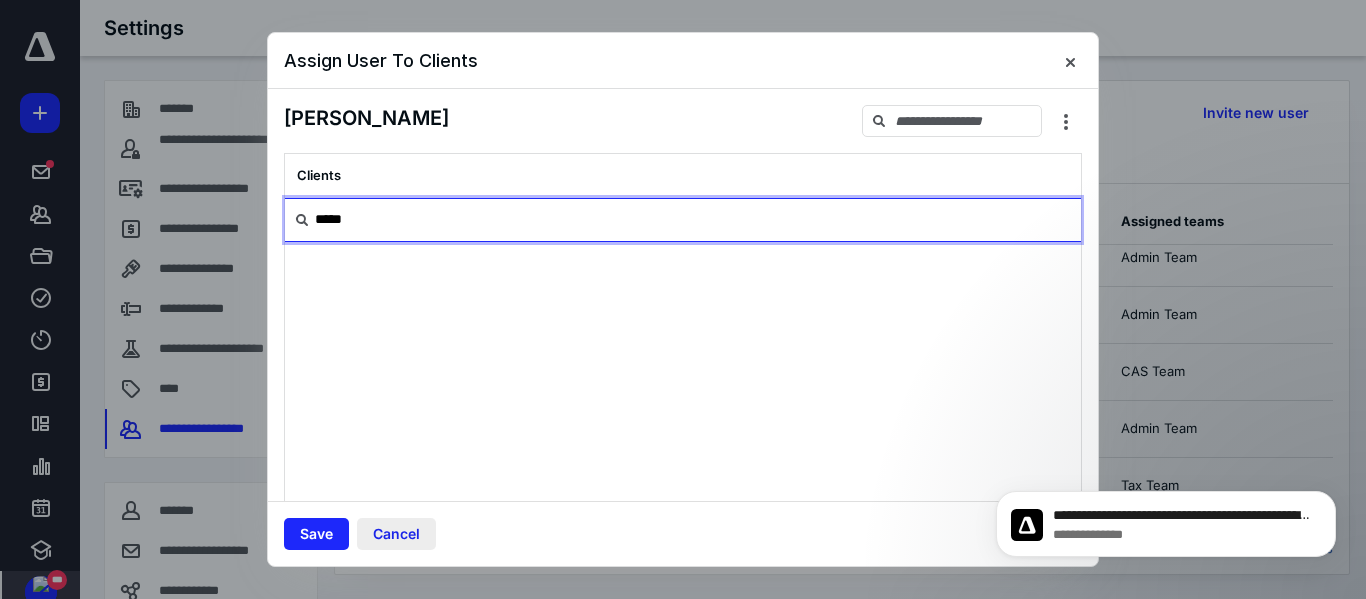 type on "*****" 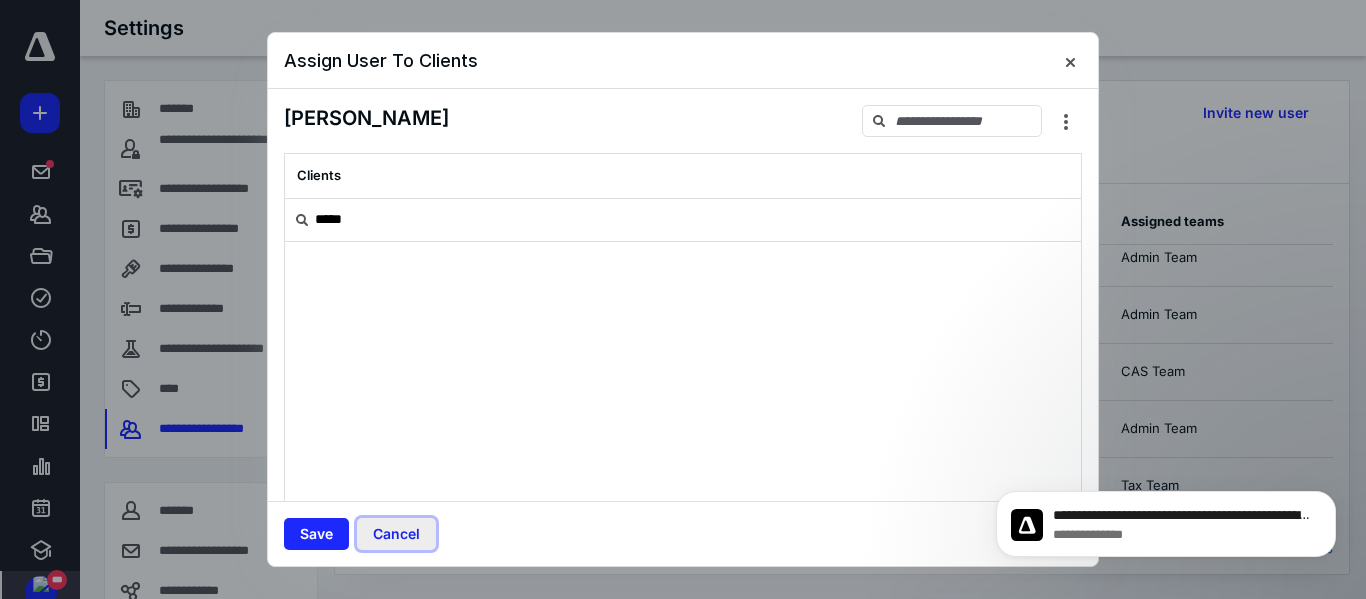 click on "Cancel" at bounding box center [396, 534] 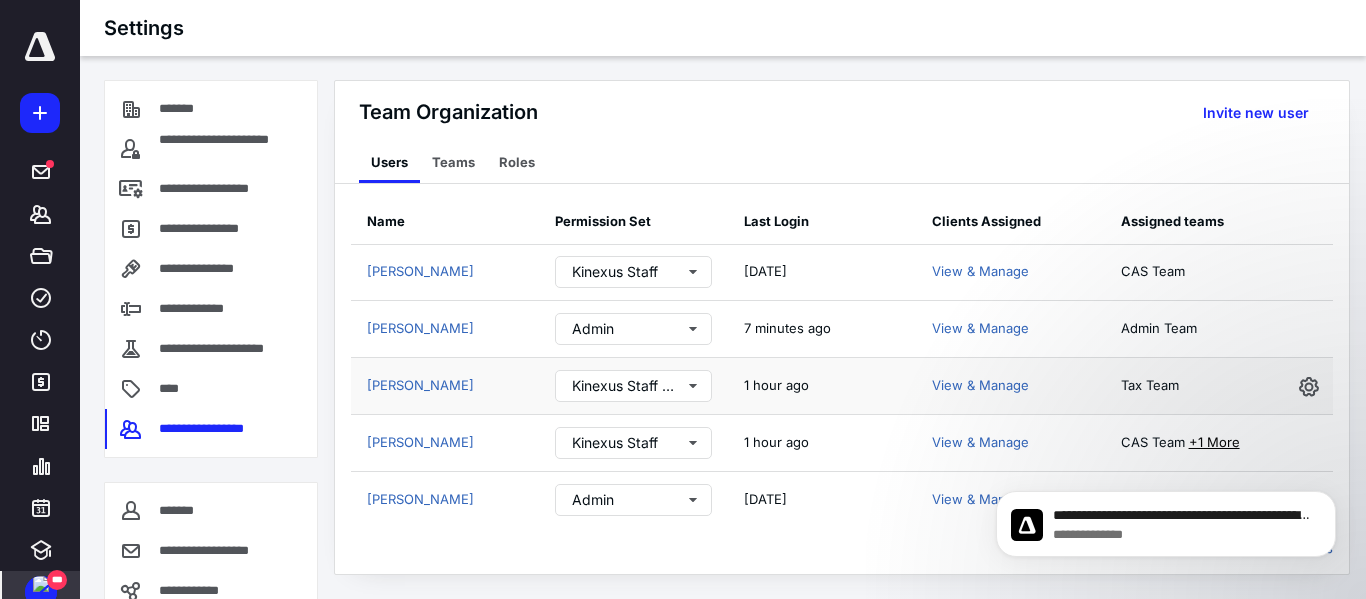 scroll, scrollTop: 500, scrollLeft: 0, axis: vertical 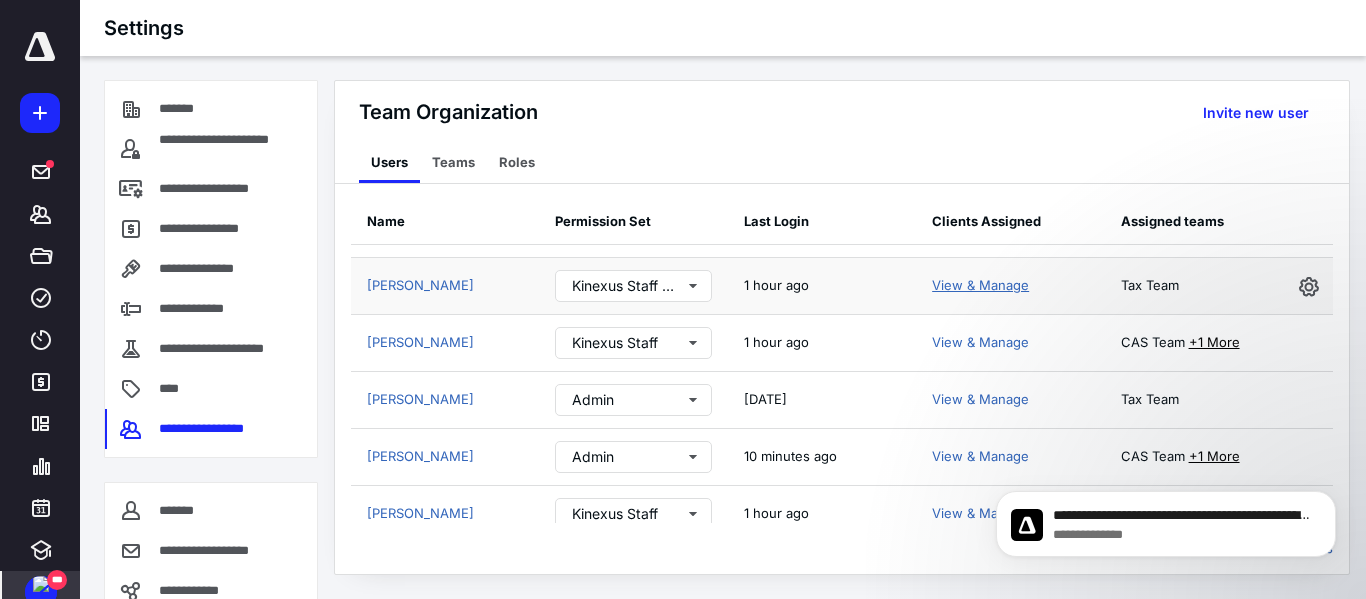 click on "View & Manage" at bounding box center [980, 285] 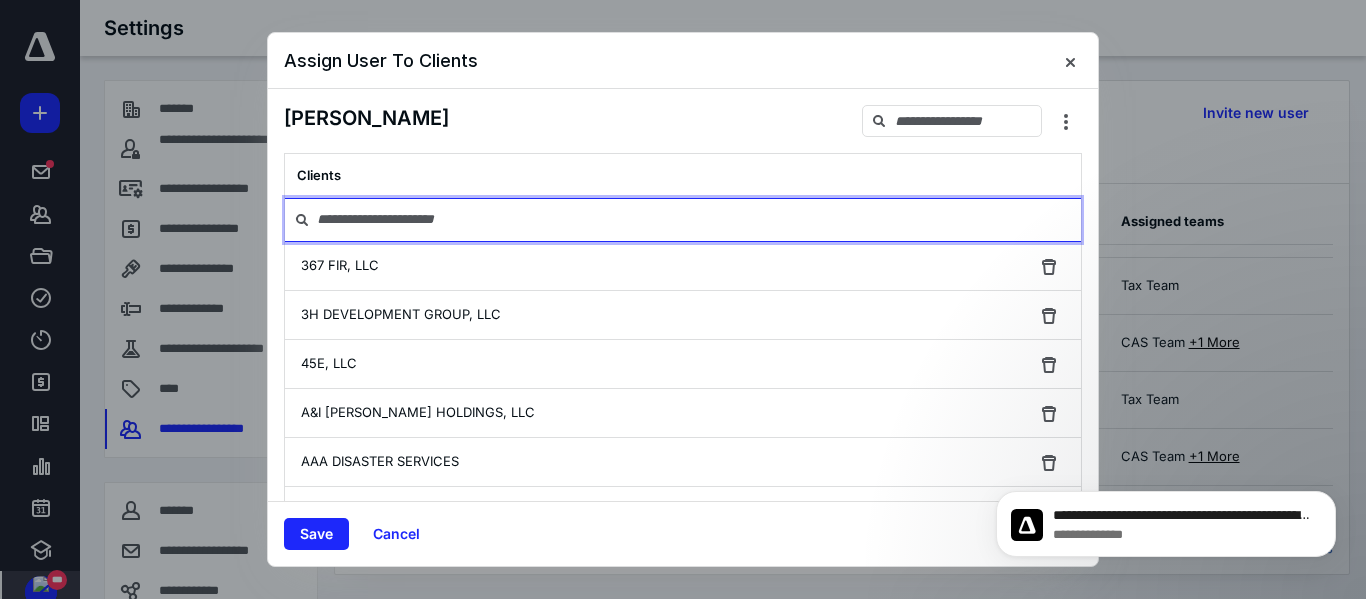 click at bounding box center [683, 220] 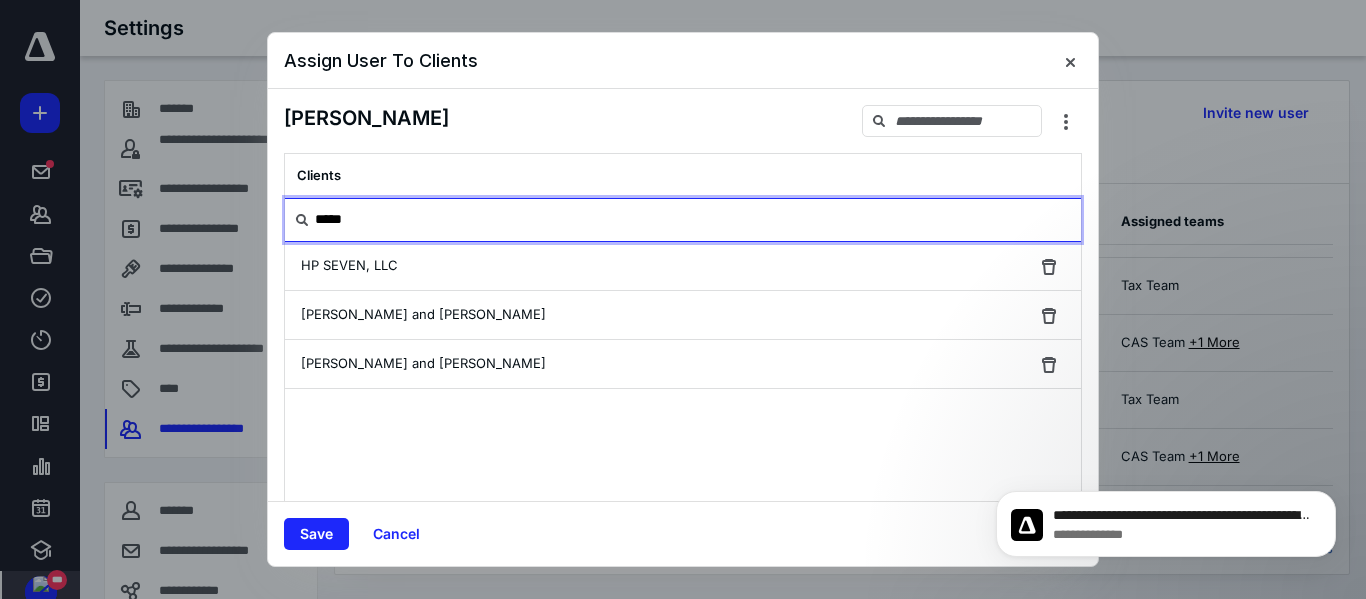 type on "*****" 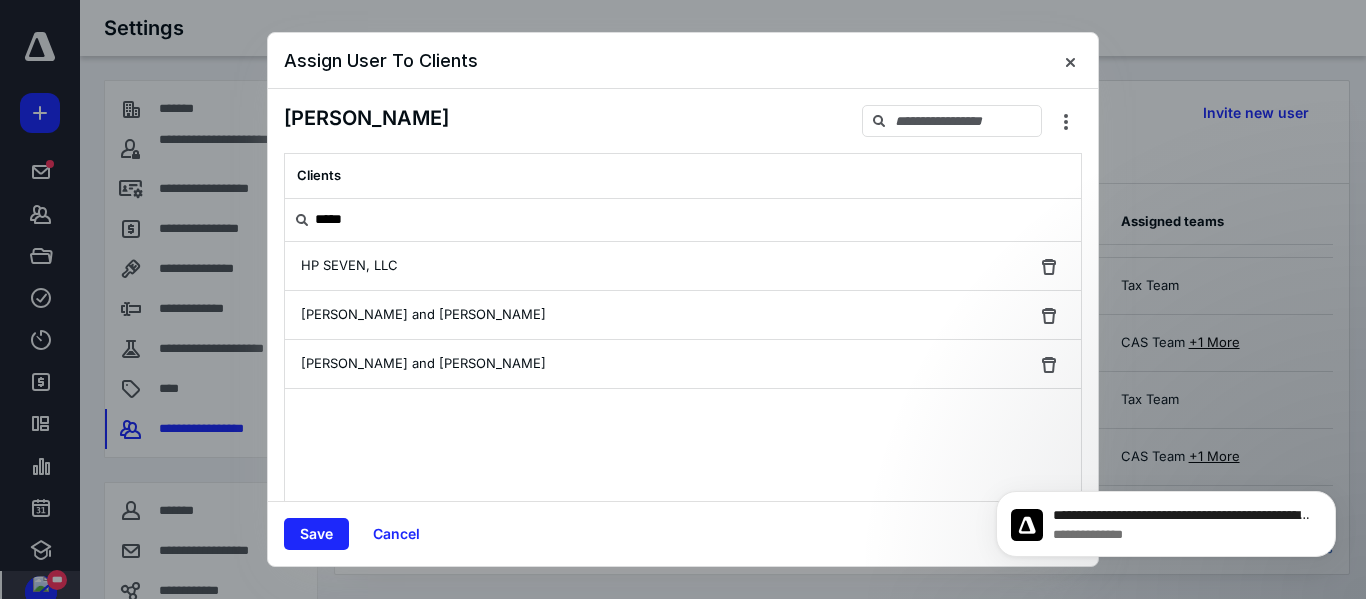 click on "Save Cancel" at bounding box center (683, 533) 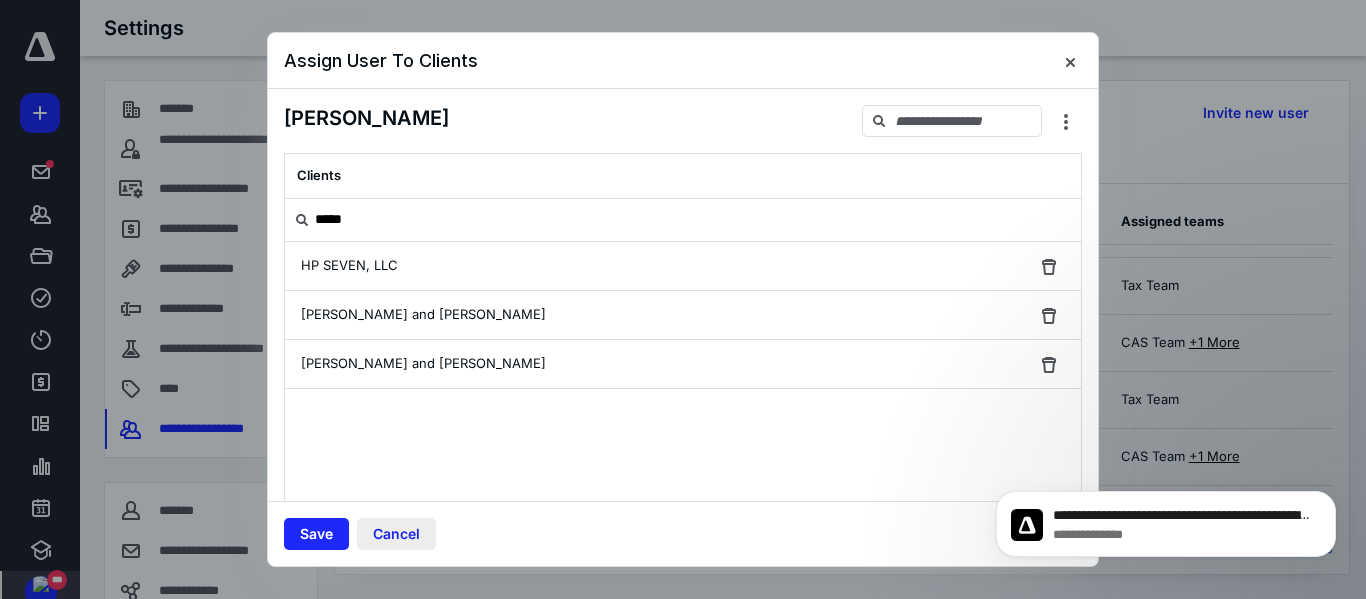 click on "Cancel" at bounding box center [396, 534] 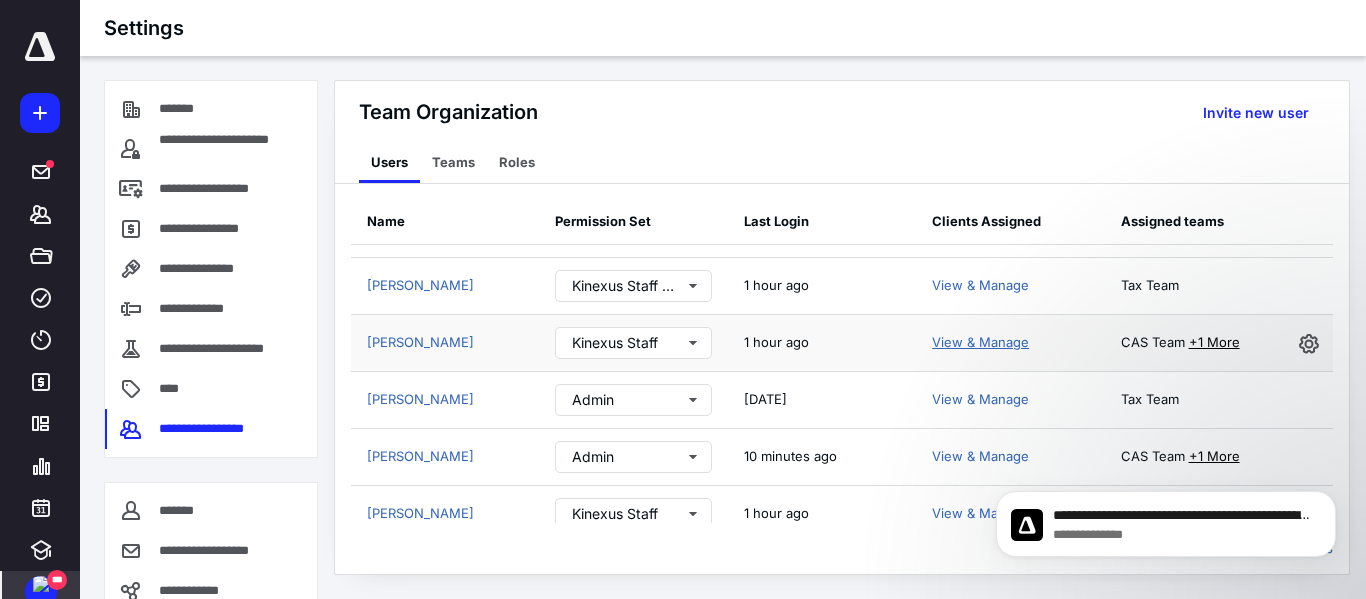 click on "View & Manage" at bounding box center [980, 342] 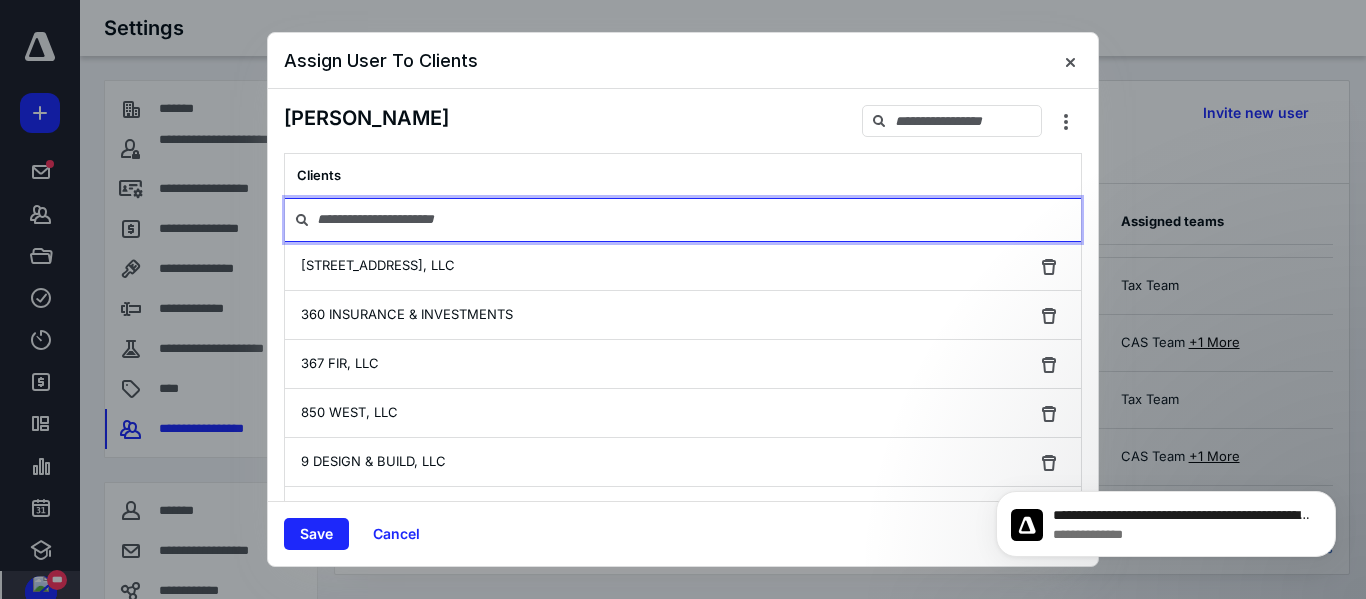 click at bounding box center [683, 220] 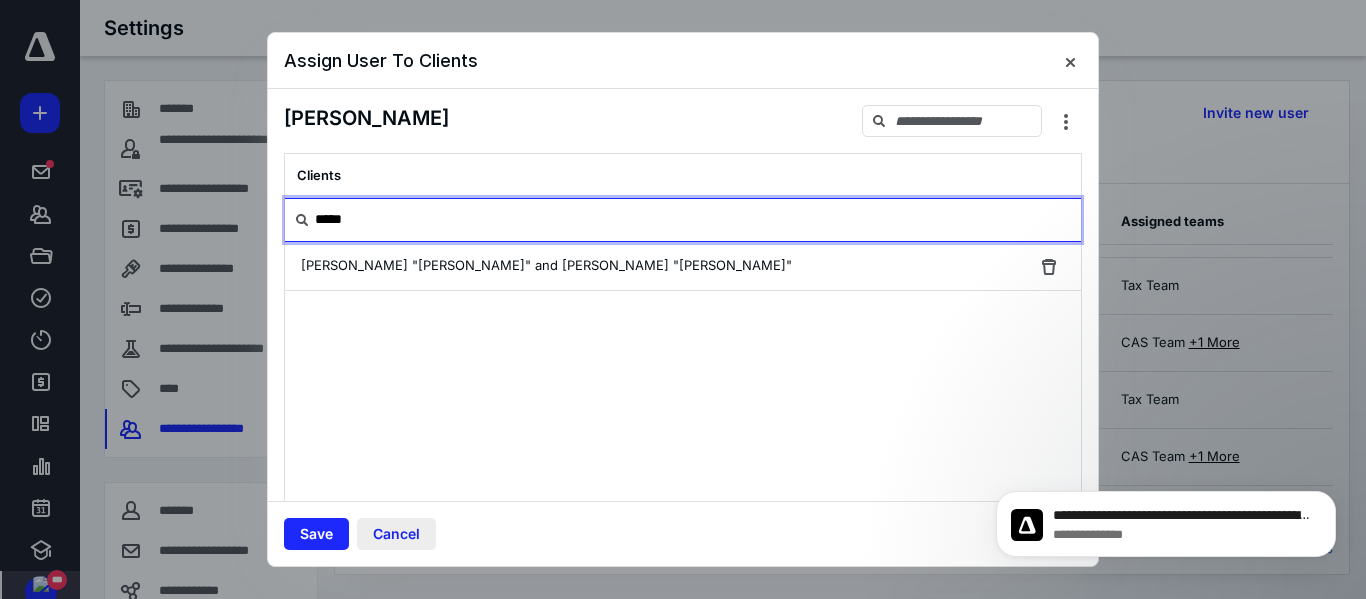 type on "*****" 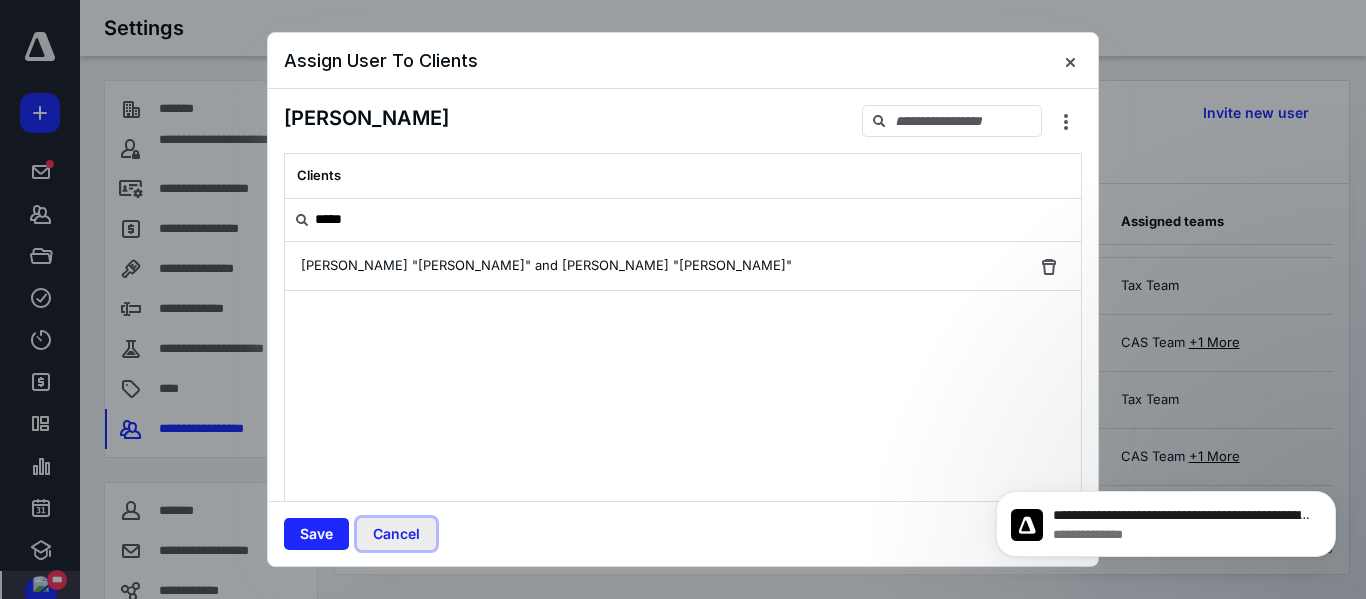 click on "Cancel" at bounding box center [396, 534] 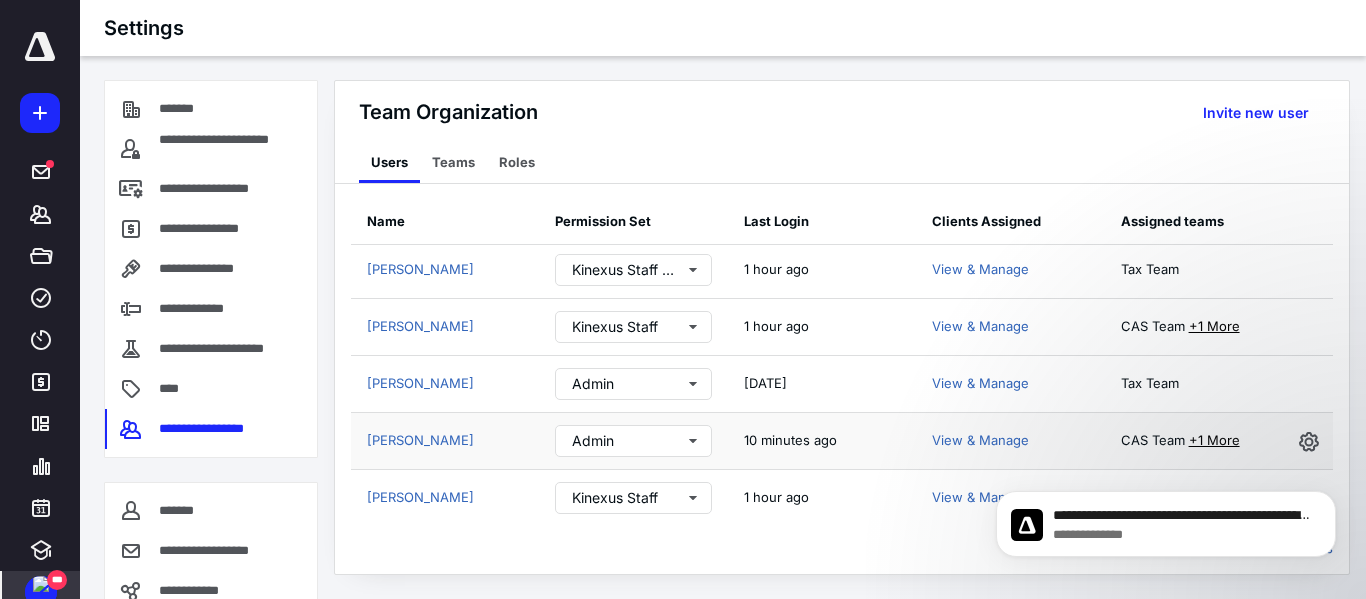 scroll, scrollTop: 520, scrollLeft: 0, axis: vertical 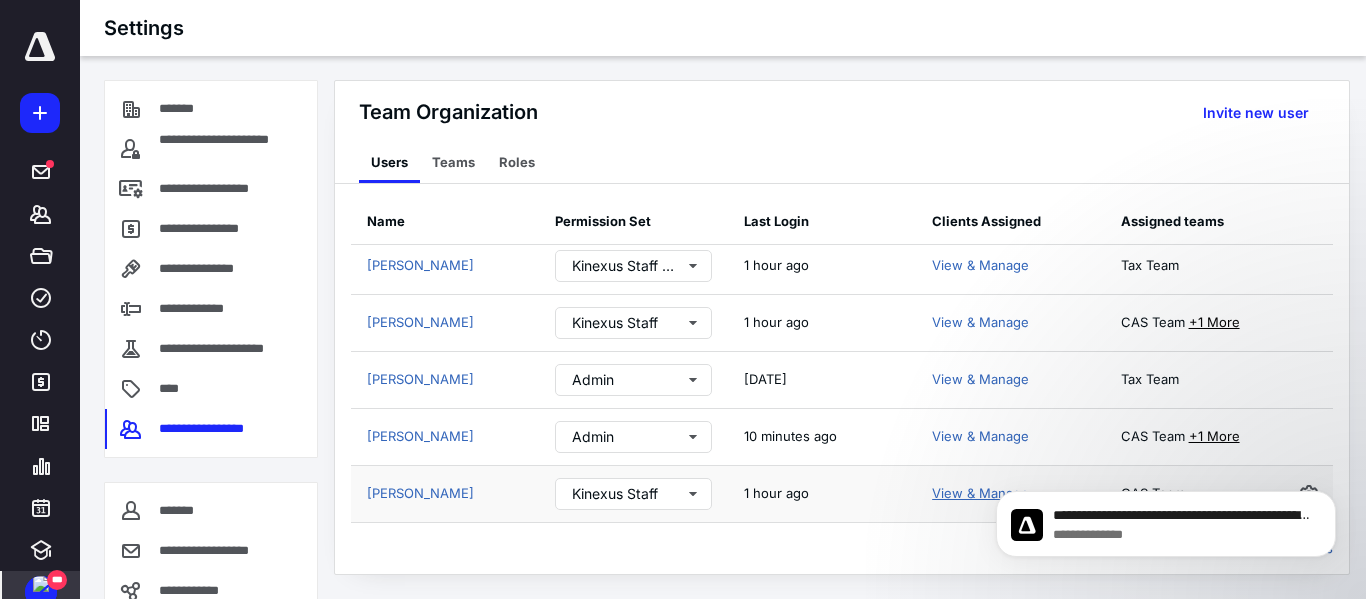 click on "View & Manage" at bounding box center [980, 493] 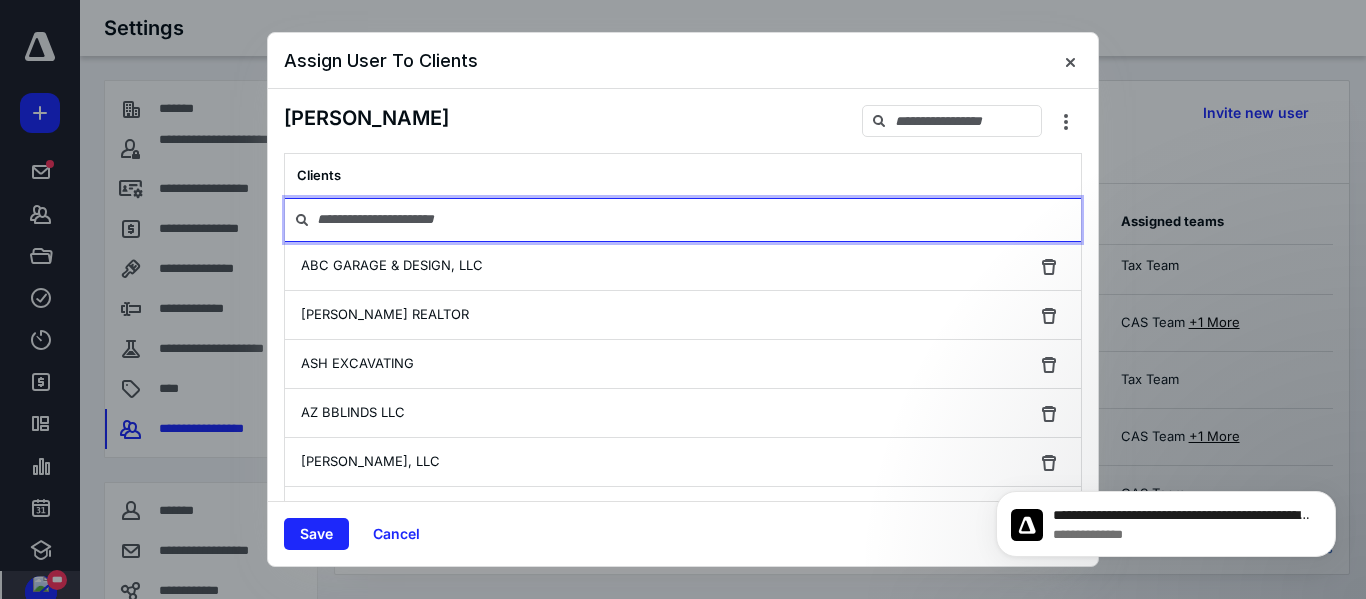 click at bounding box center [683, 220] 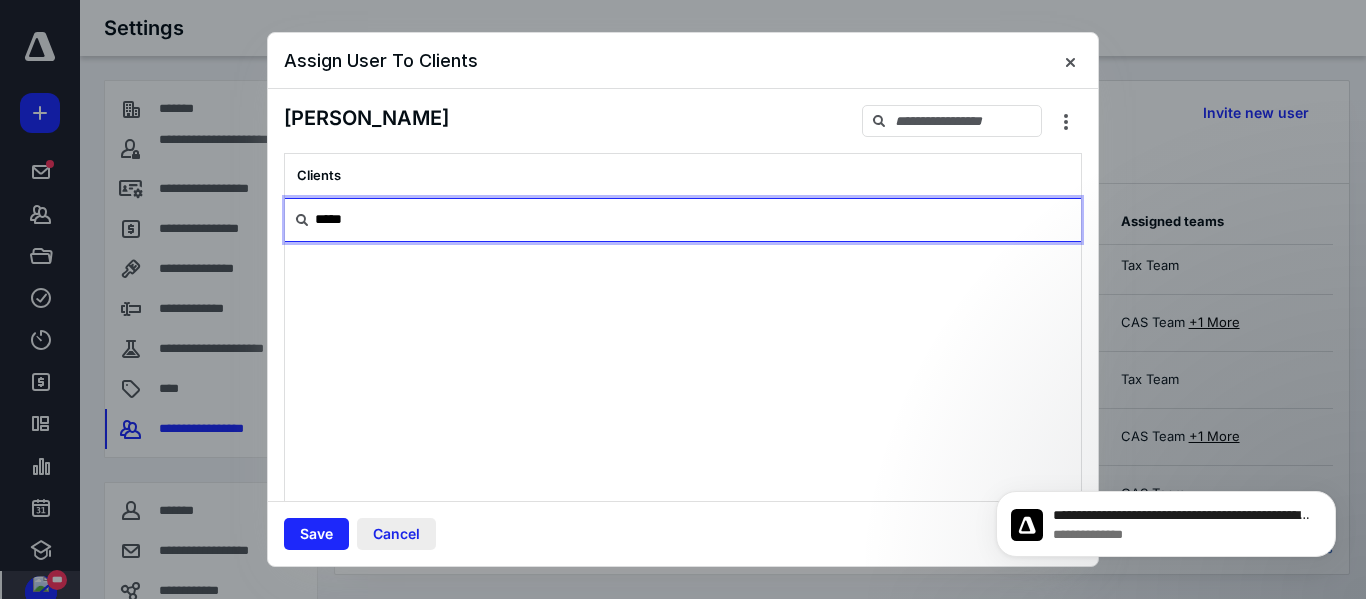 type on "*****" 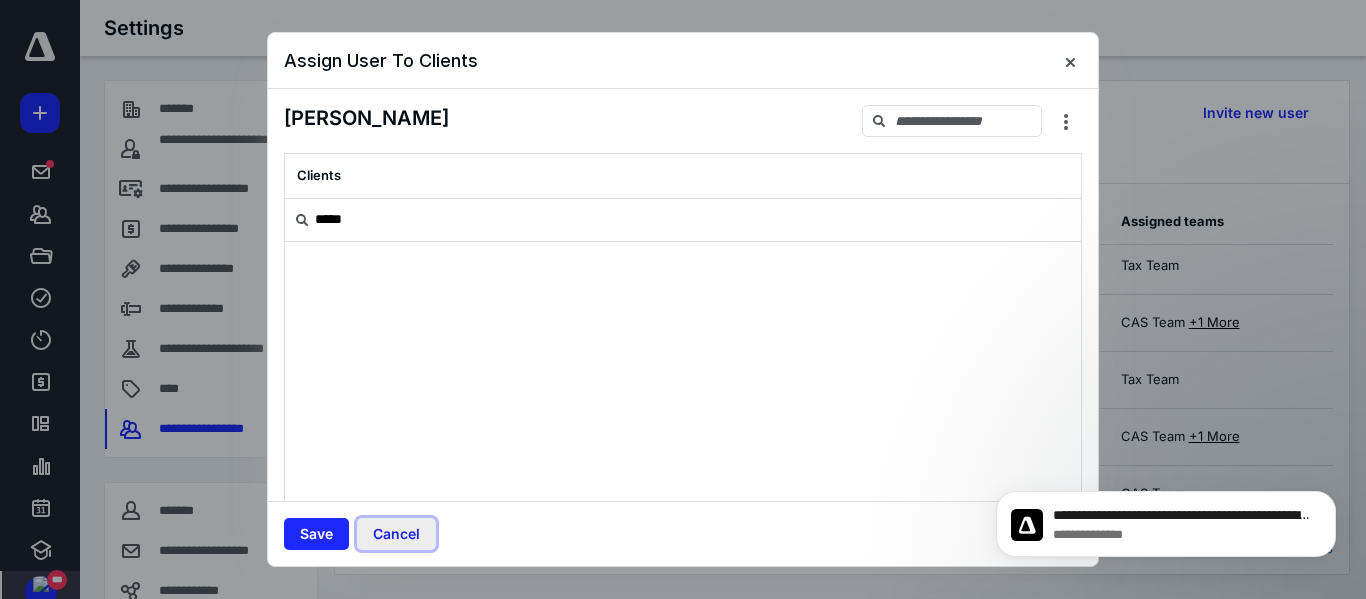 click on "Cancel" at bounding box center [396, 534] 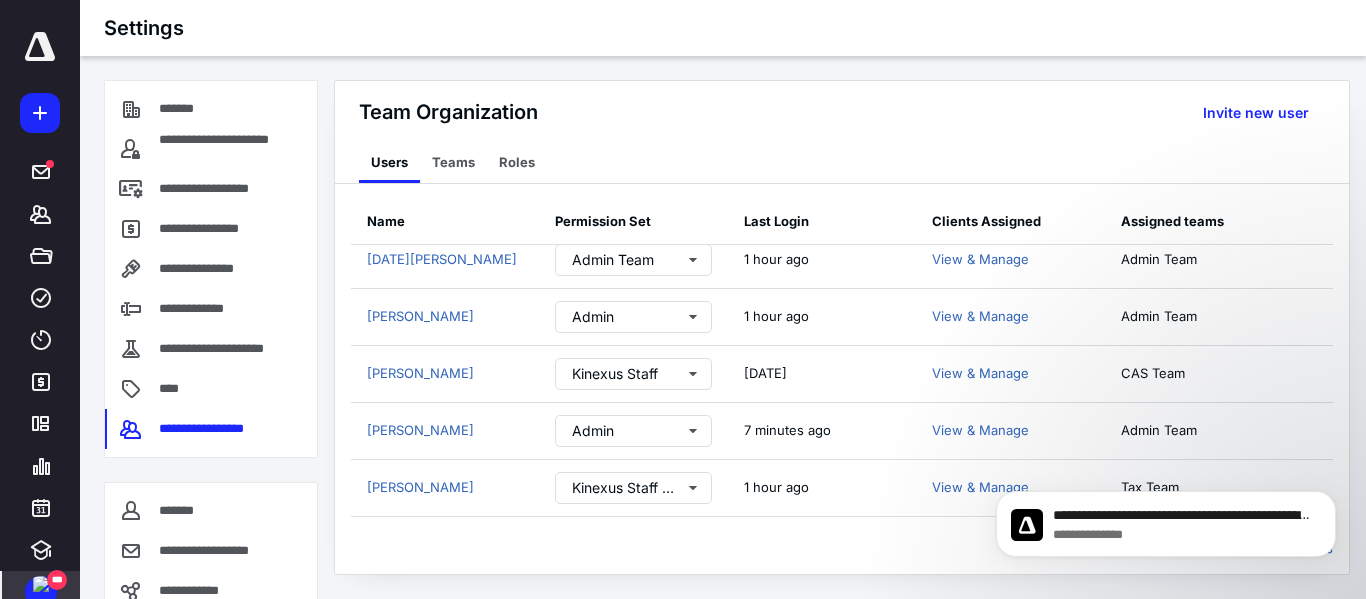 scroll, scrollTop: 300, scrollLeft: 0, axis: vertical 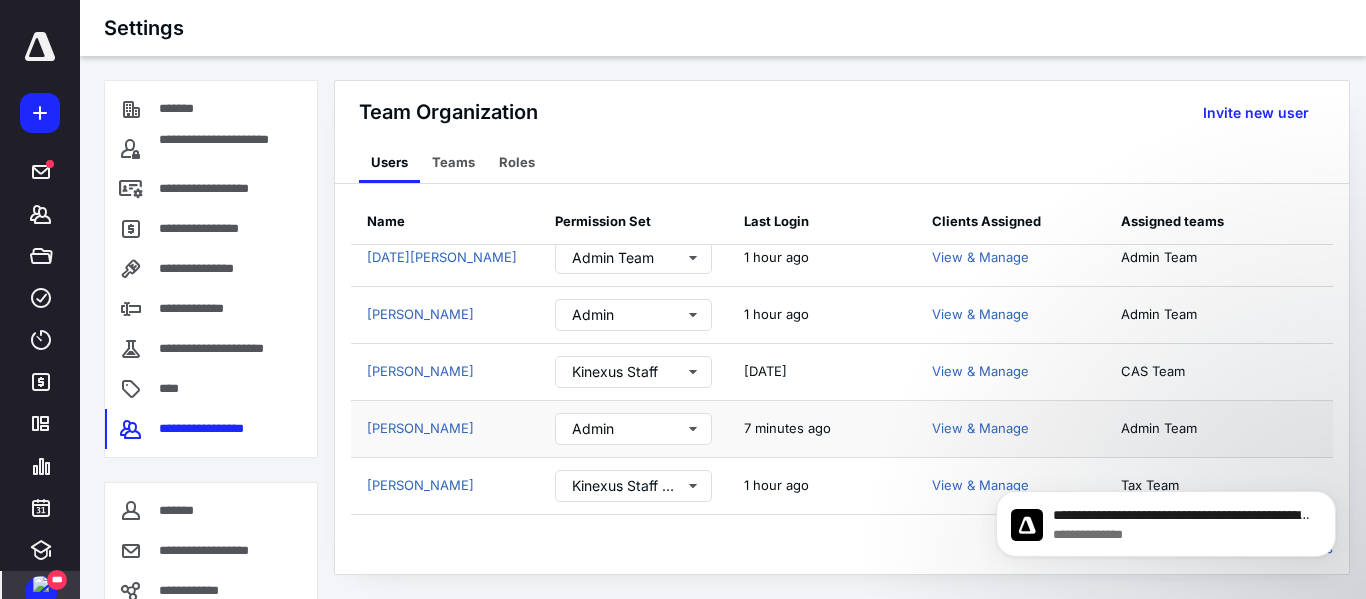 click on "View & Manage" at bounding box center [1010, 429] 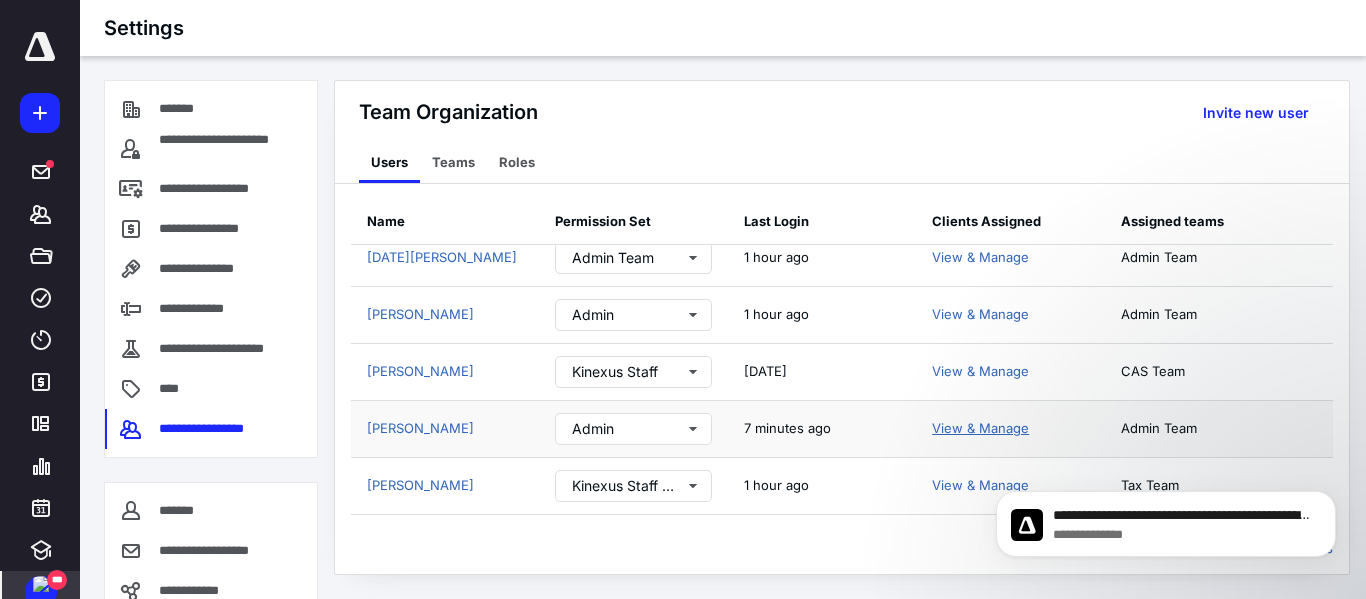 click on "View & Manage" at bounding box center [980, 428] 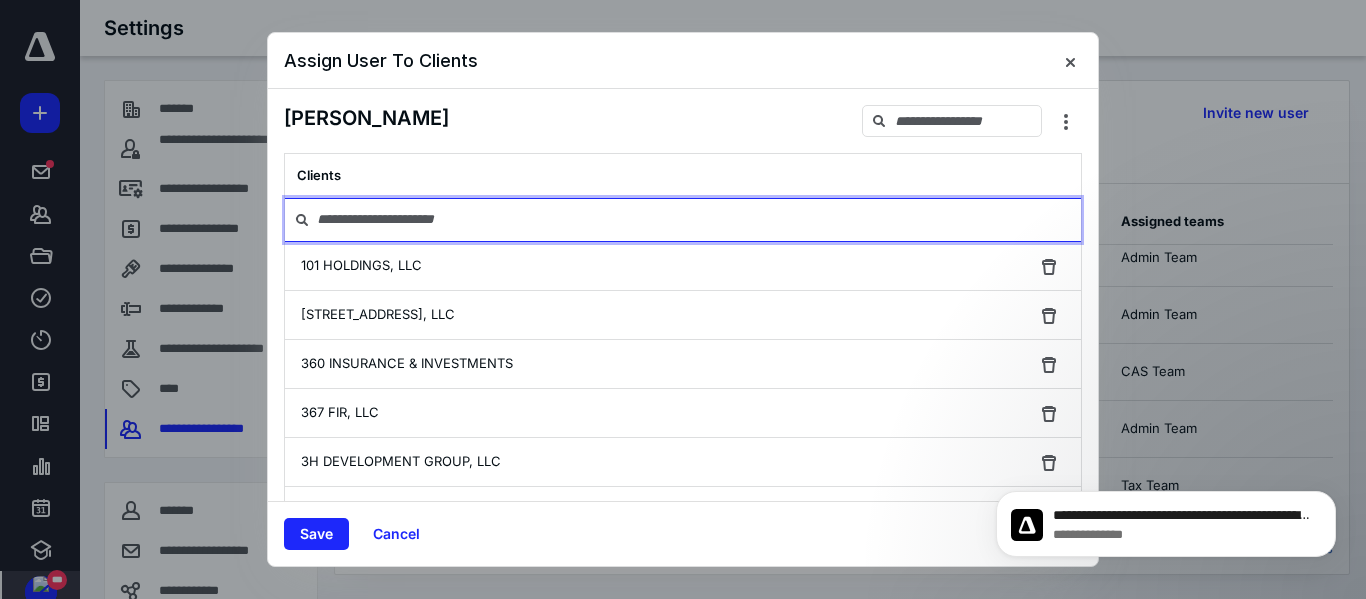 click at bounding box center (683, 220) 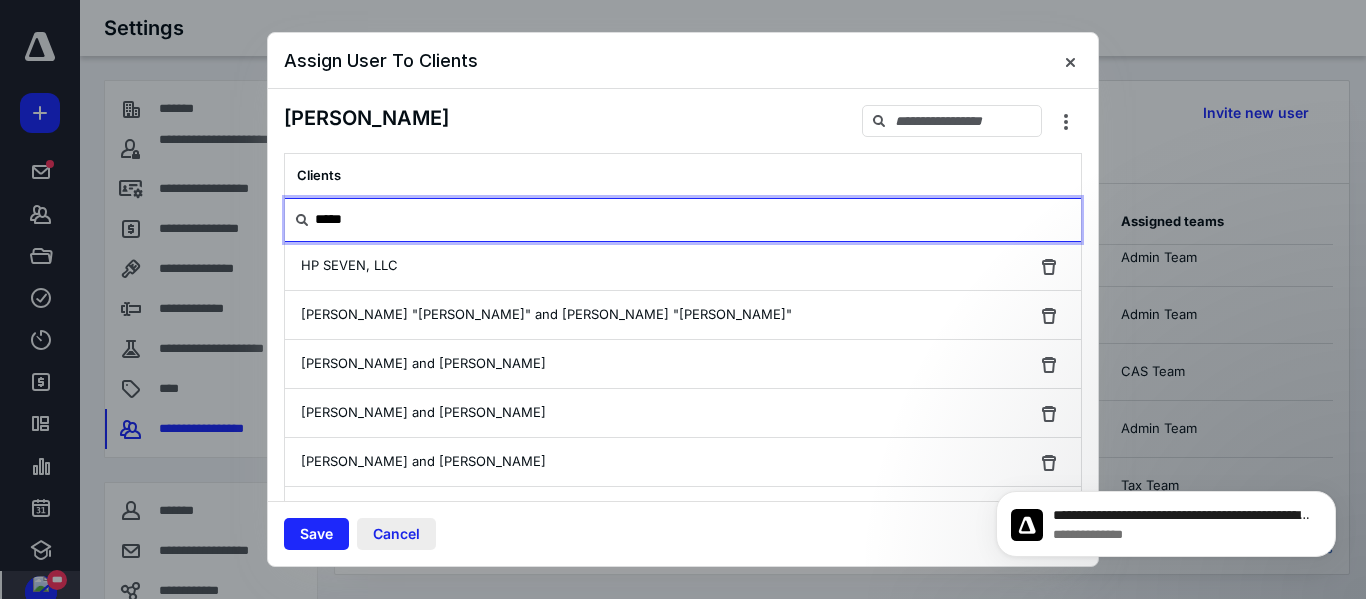 type on "*****" 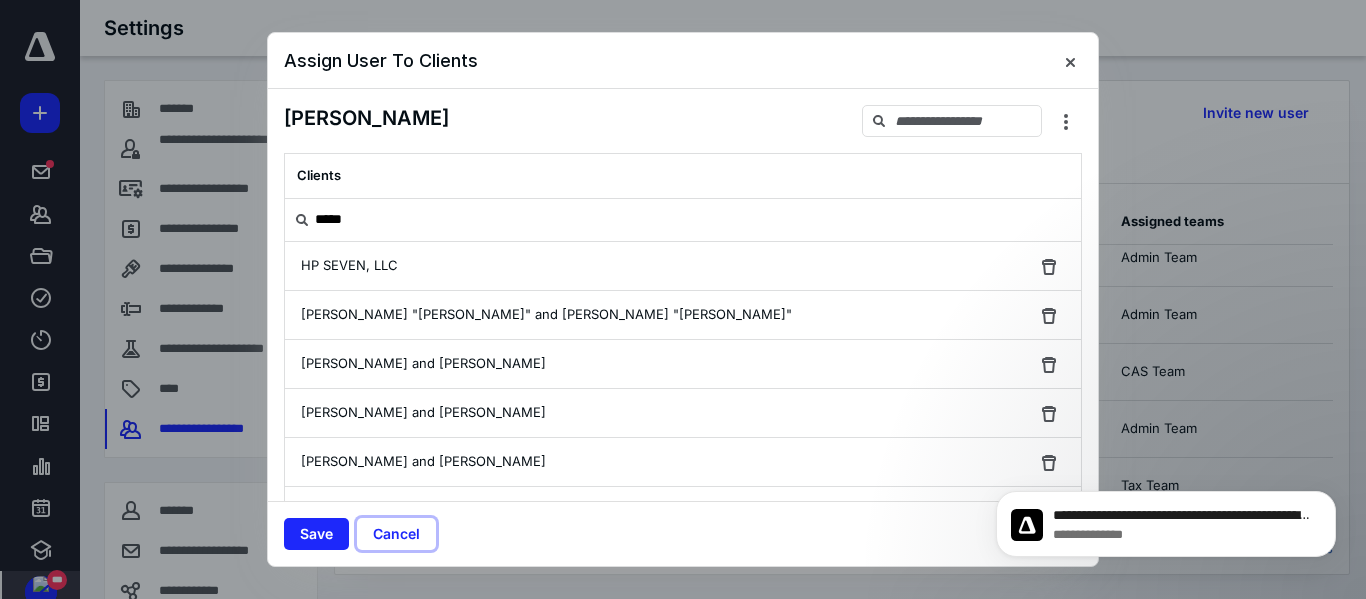 drag, startPoint x: 399, startPoint y: 533, endPoint x: 624, endPoint y: 539, distance: 225.07999 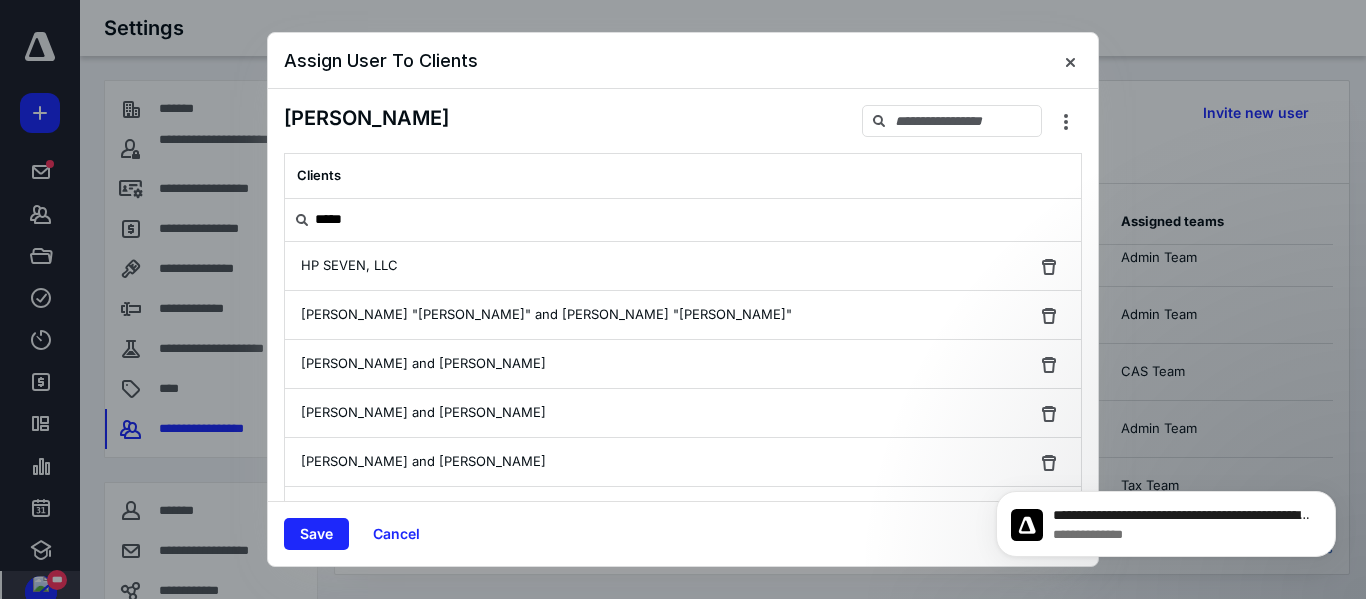 scroll, scrollTop: 88, scrollLeft: 0, axis: vertical 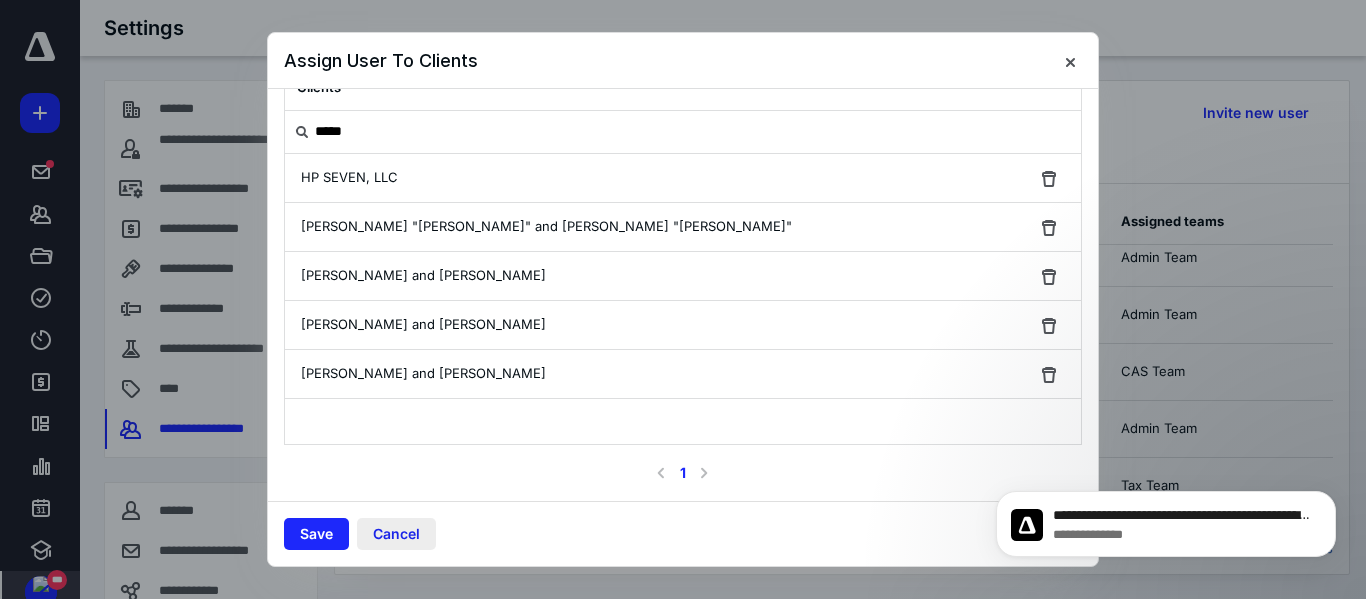 click on "Cancel" at bounding box center (396, 534) 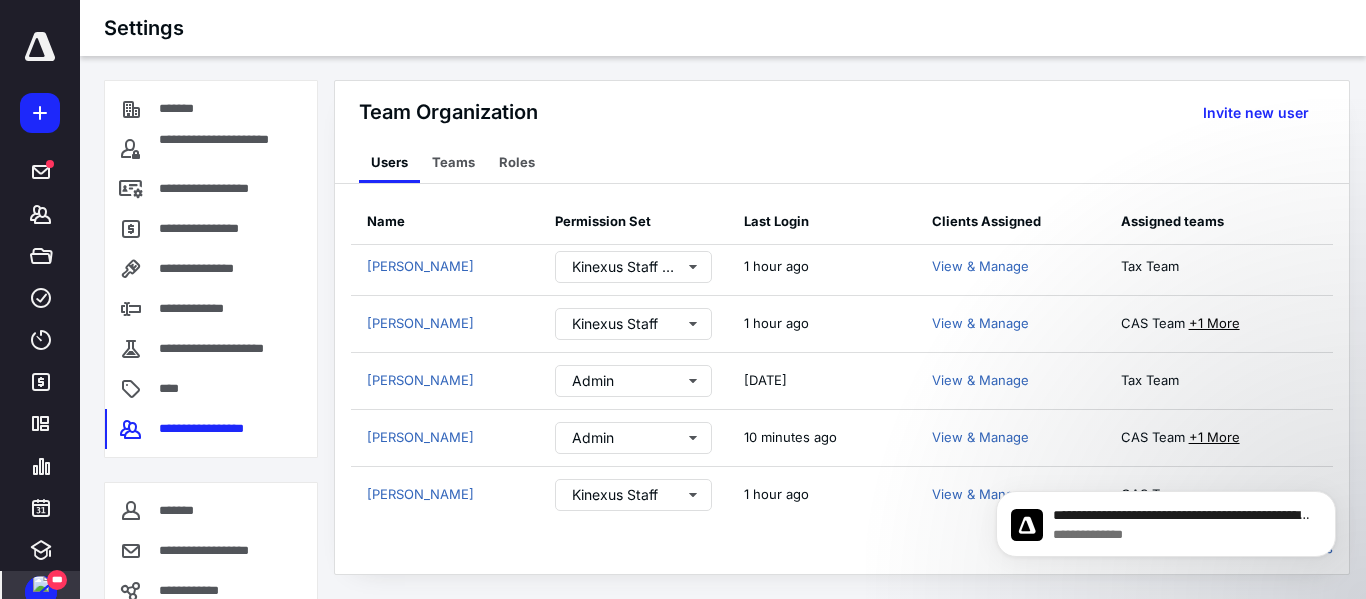 scroll, scrollTop: 520, scrollLeft: 0, axis: vertical 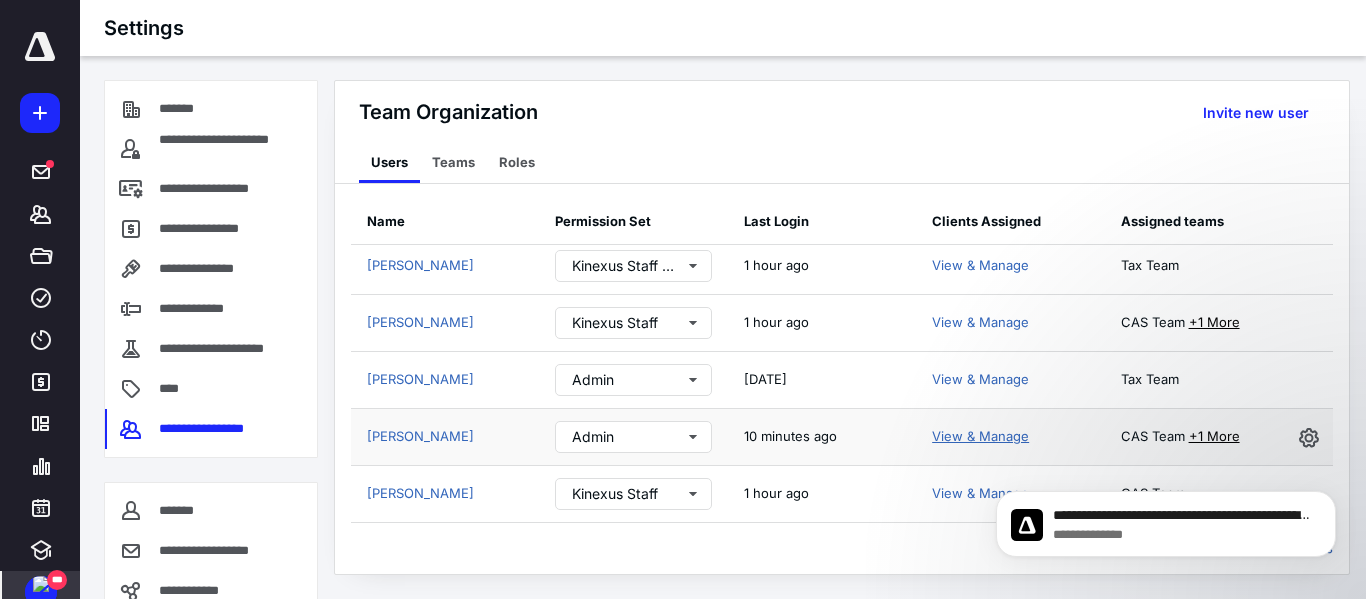 click on "View & Manage" at bounding box center (980, 436) 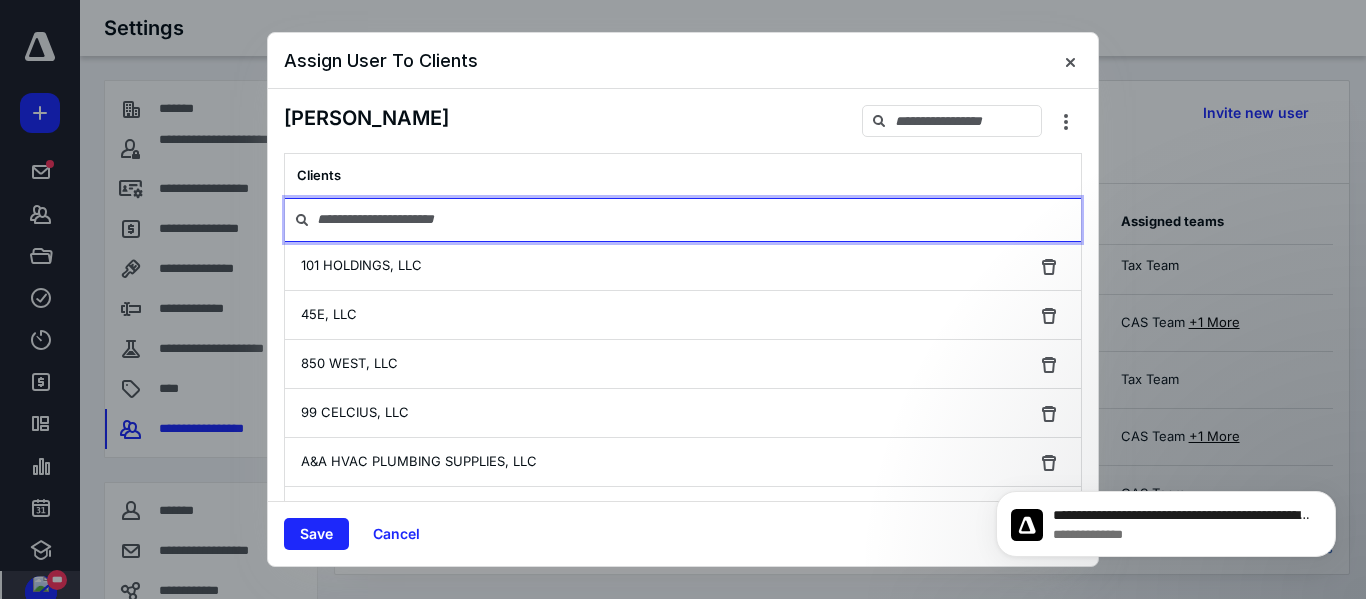 click at bounding box center [683, 220] 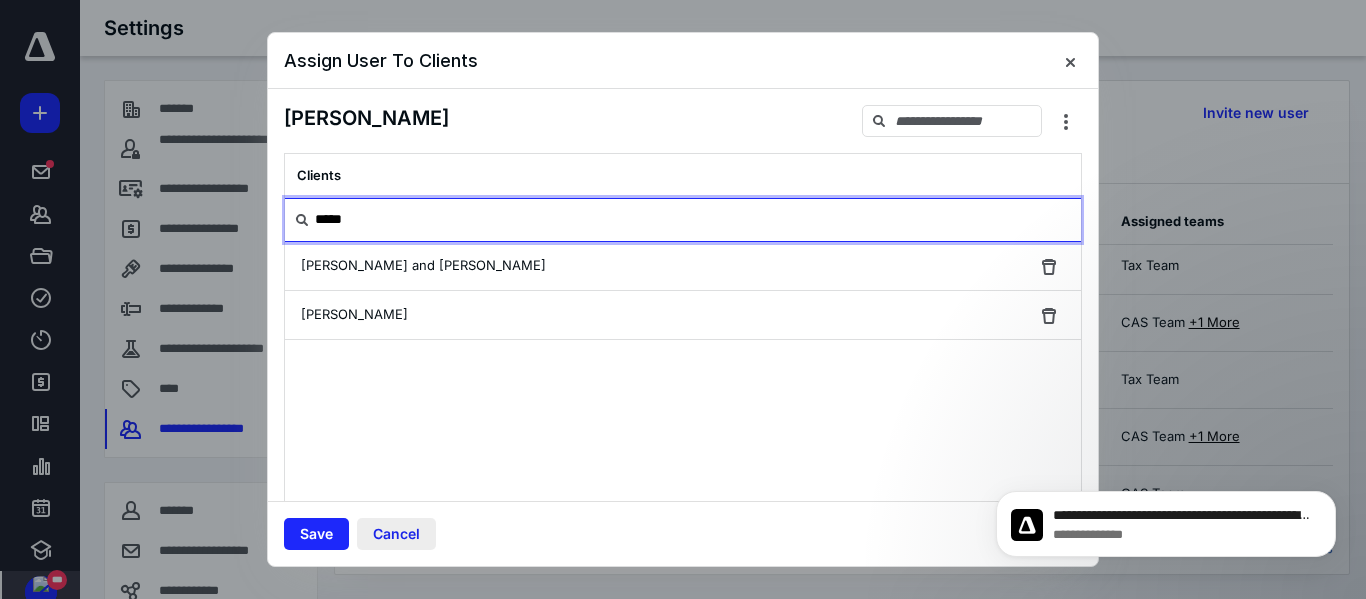 type on "*****" 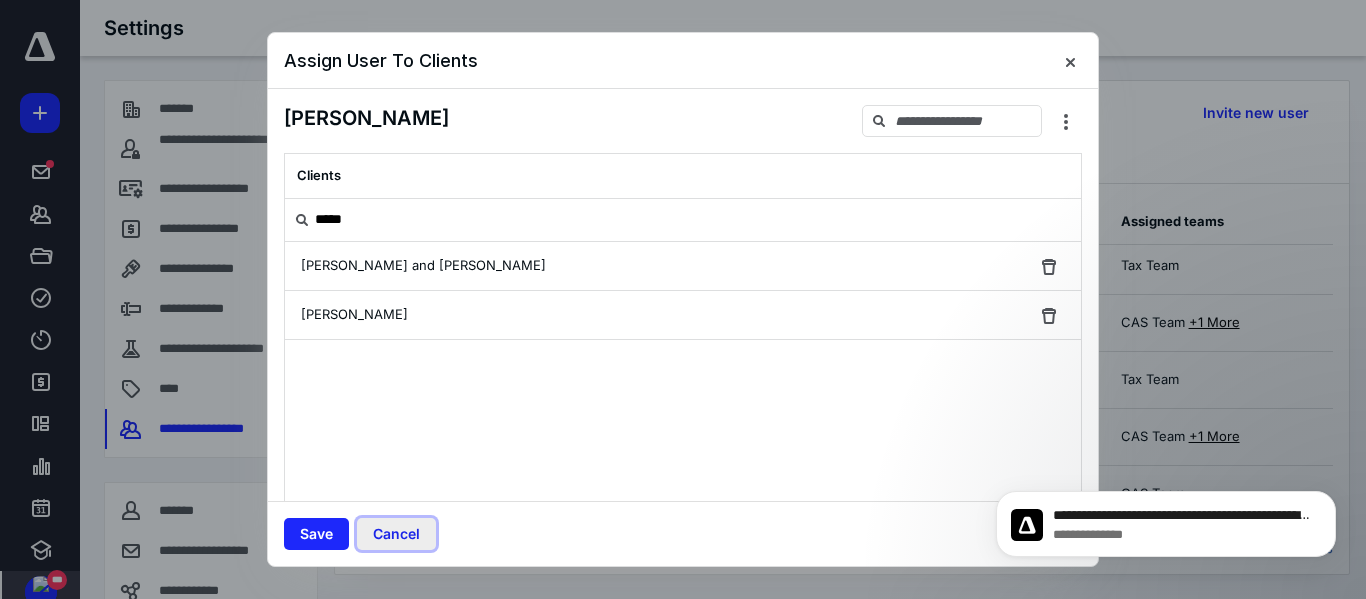 click on "Cancel" at bounding box center [396, 534] 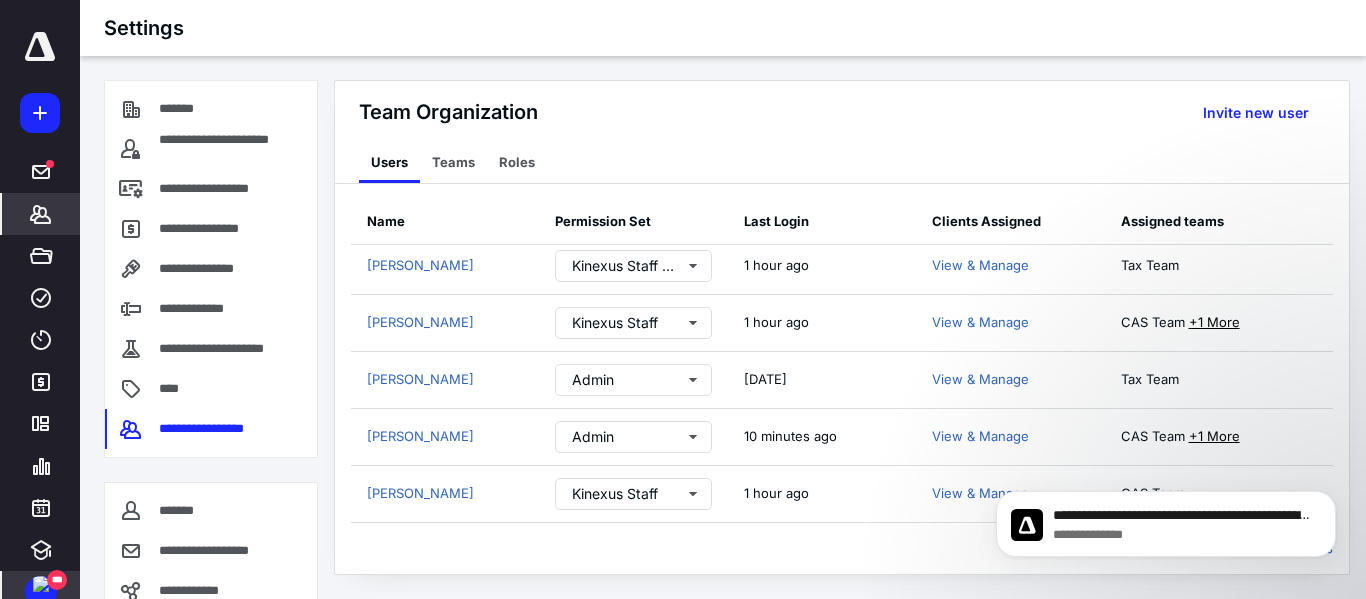 click 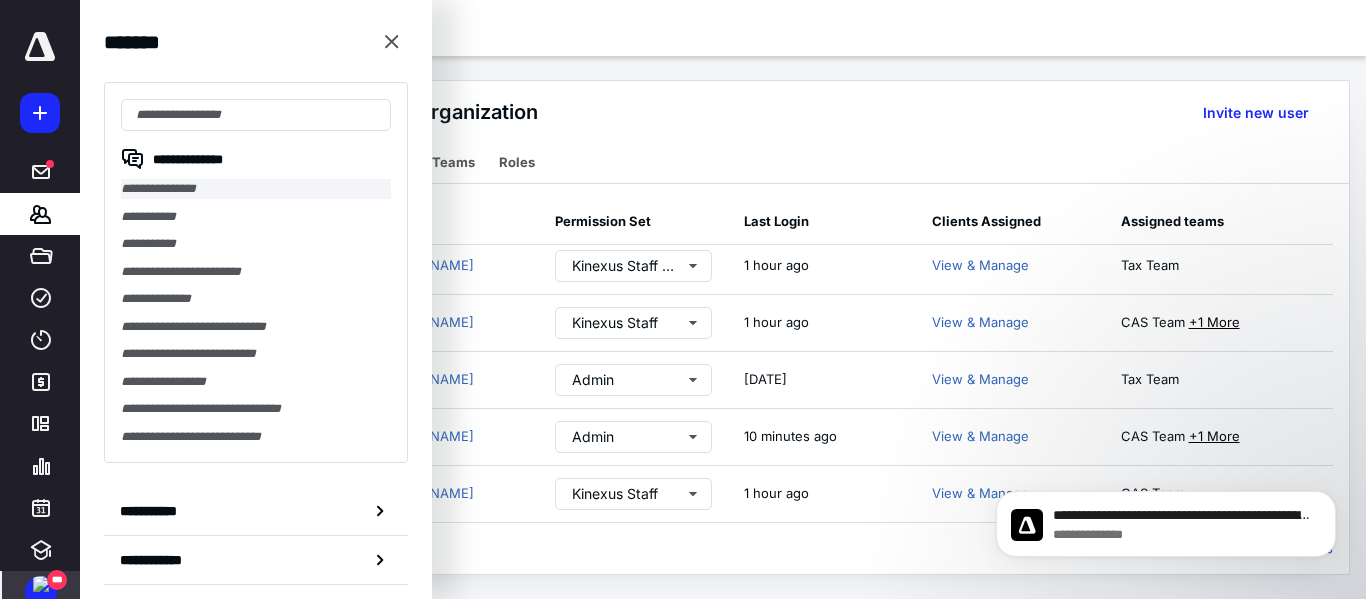 click on "**********" at bounding box center (256, 189) 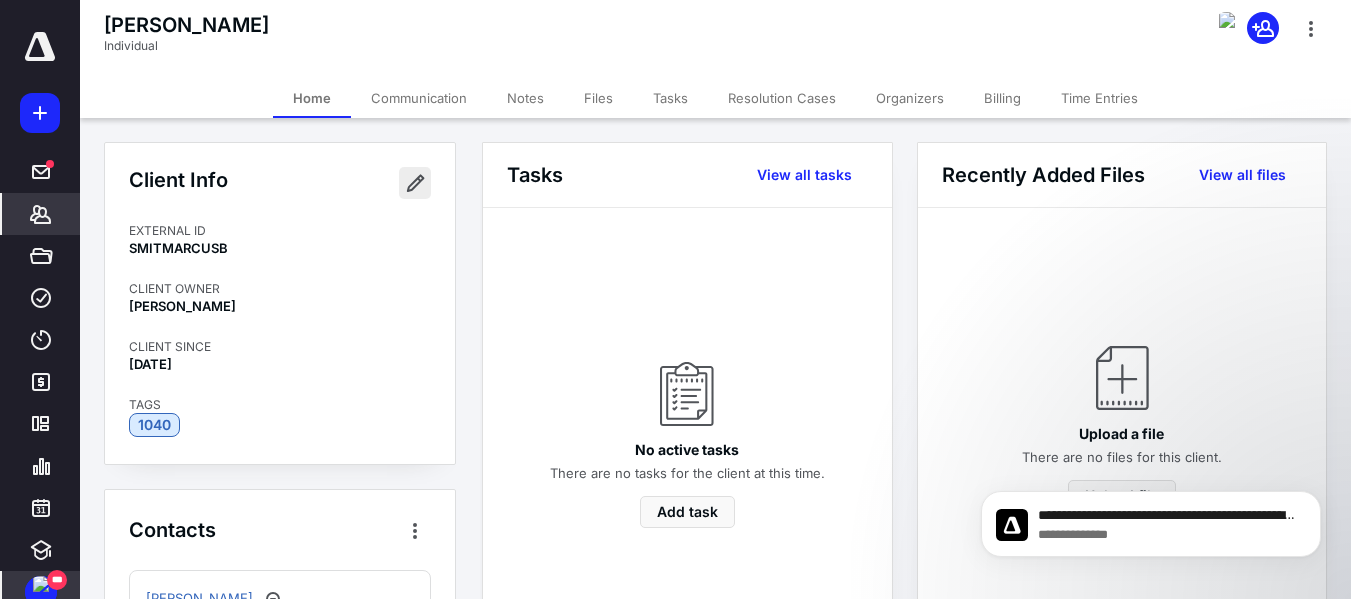 click at bounding box center (415, 183) 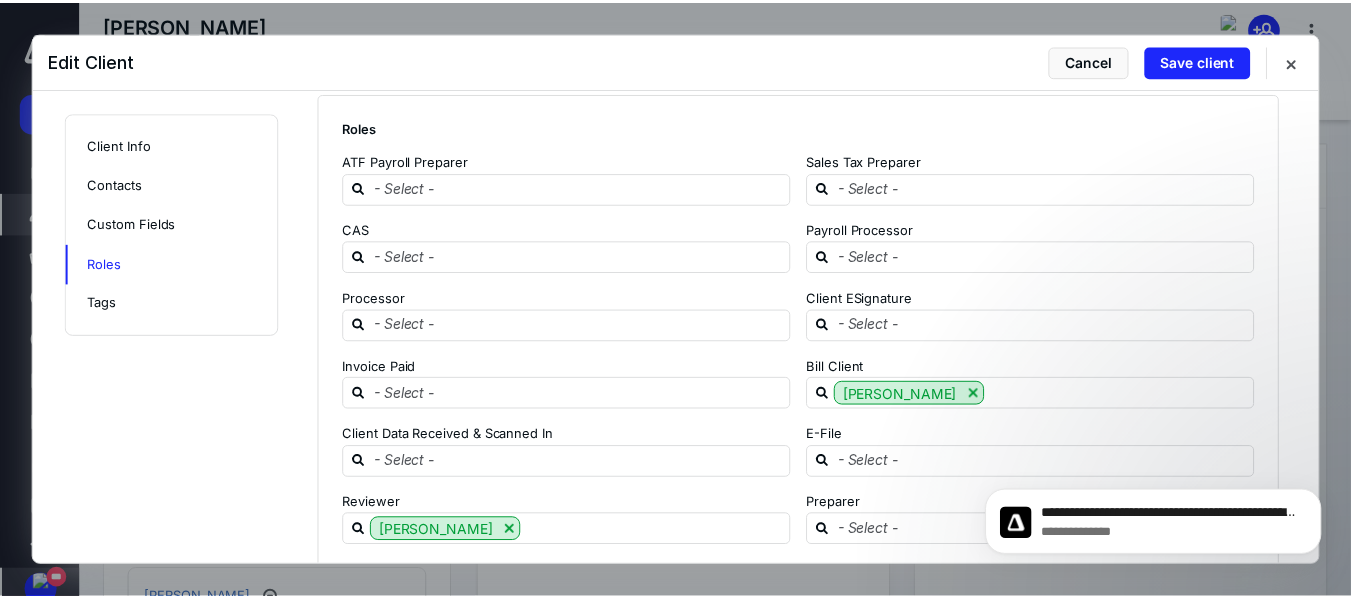 scroll, scrollTop: 1800, scrollLeft: 0, axis: vertical 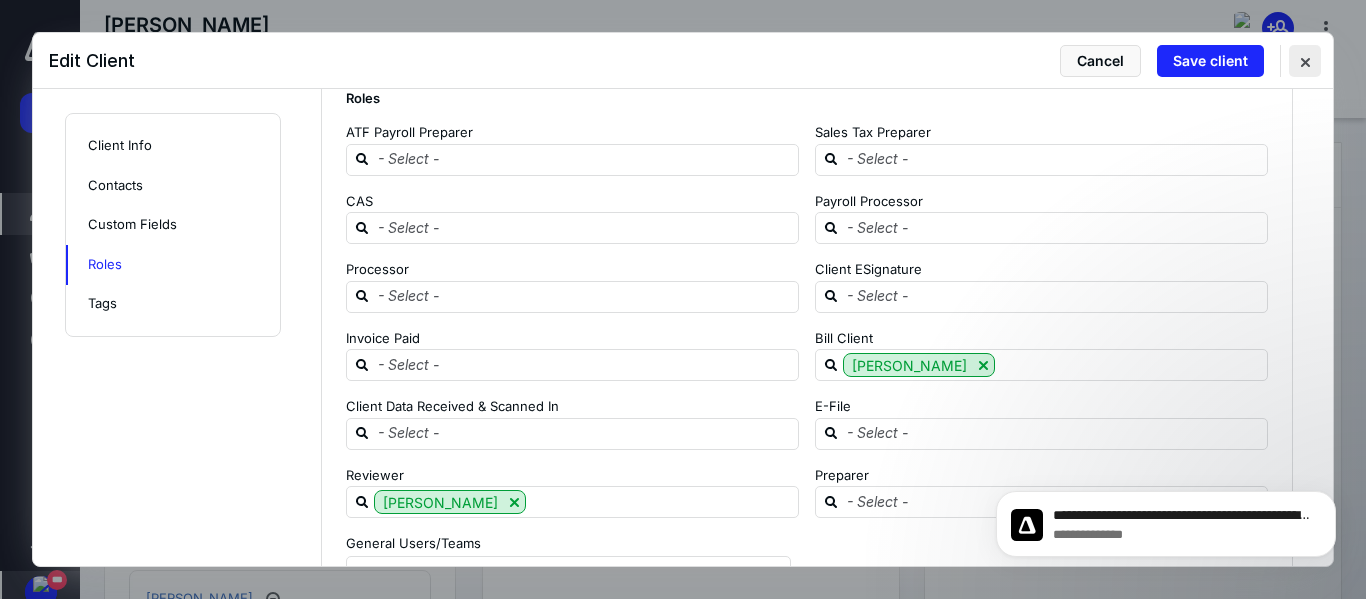 click at bounding box center (1305, 61) 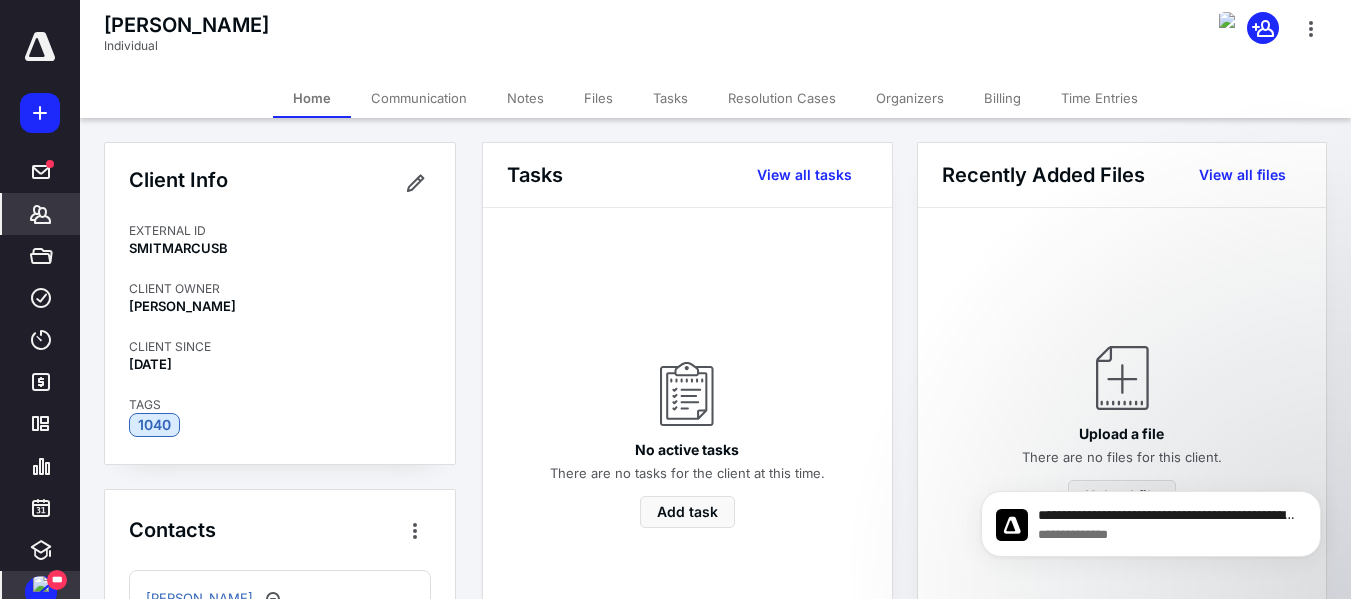 click on "Communication" at bounding box center (419, 98) 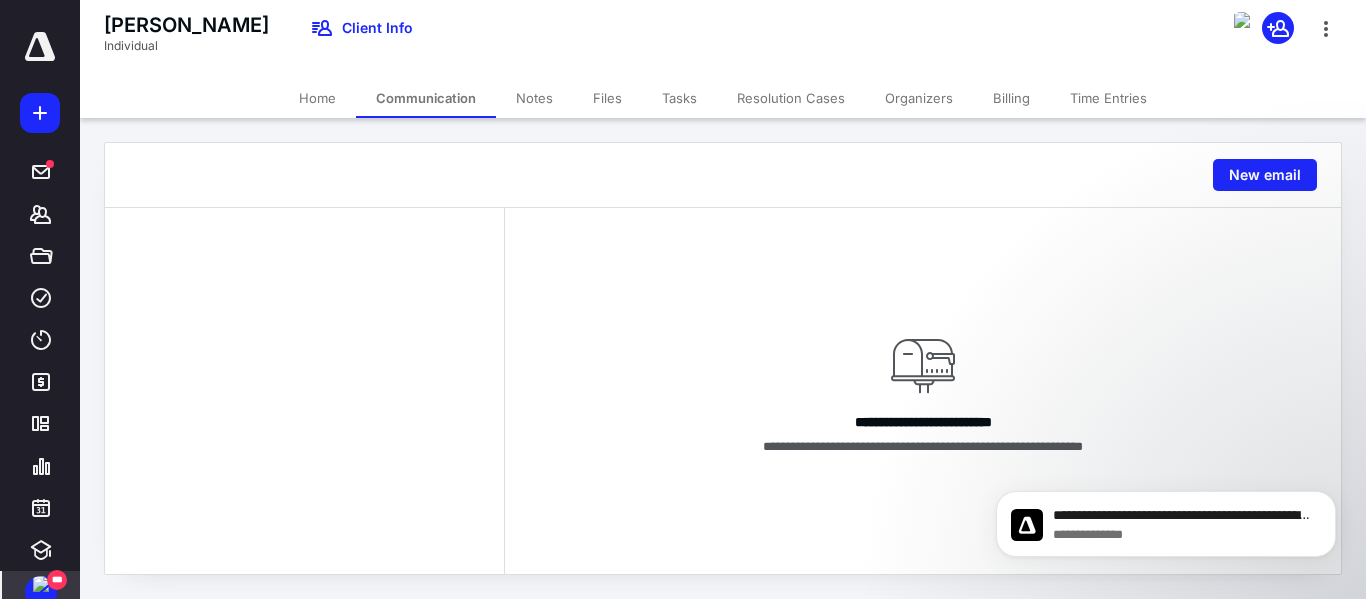 click on "Home" at bounding box center [317, 98] 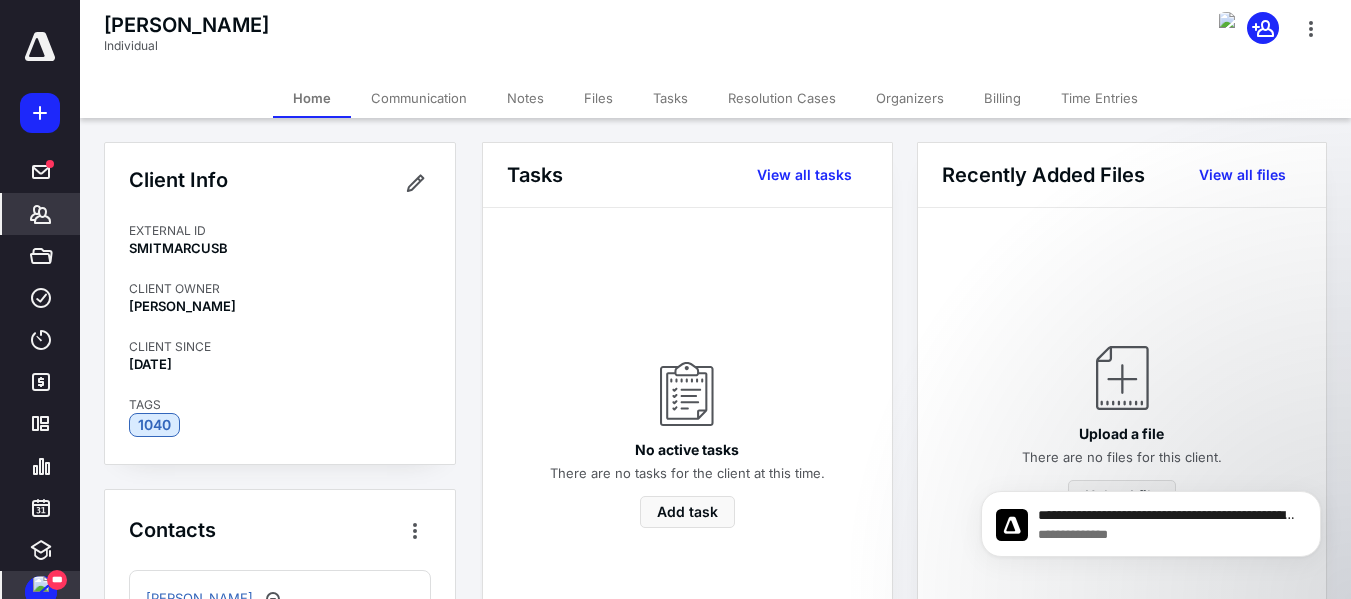 click on "***" at bounding box center [57, 580] 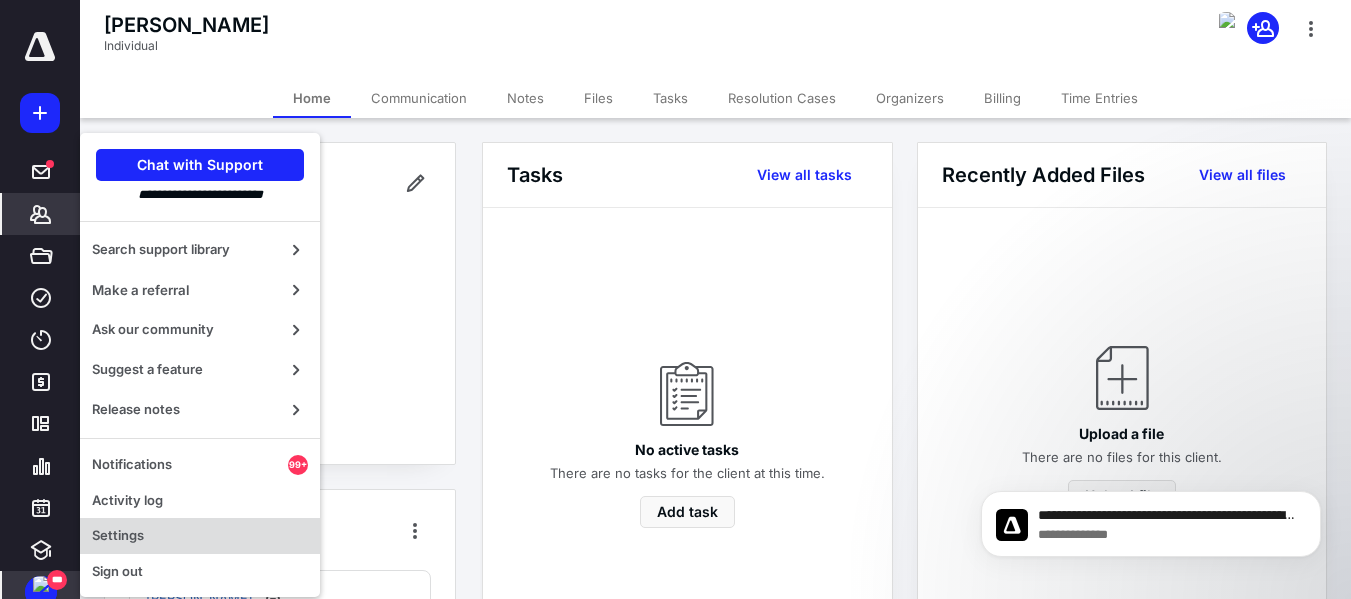 click on "Settings" at bounding box center (200, 536) 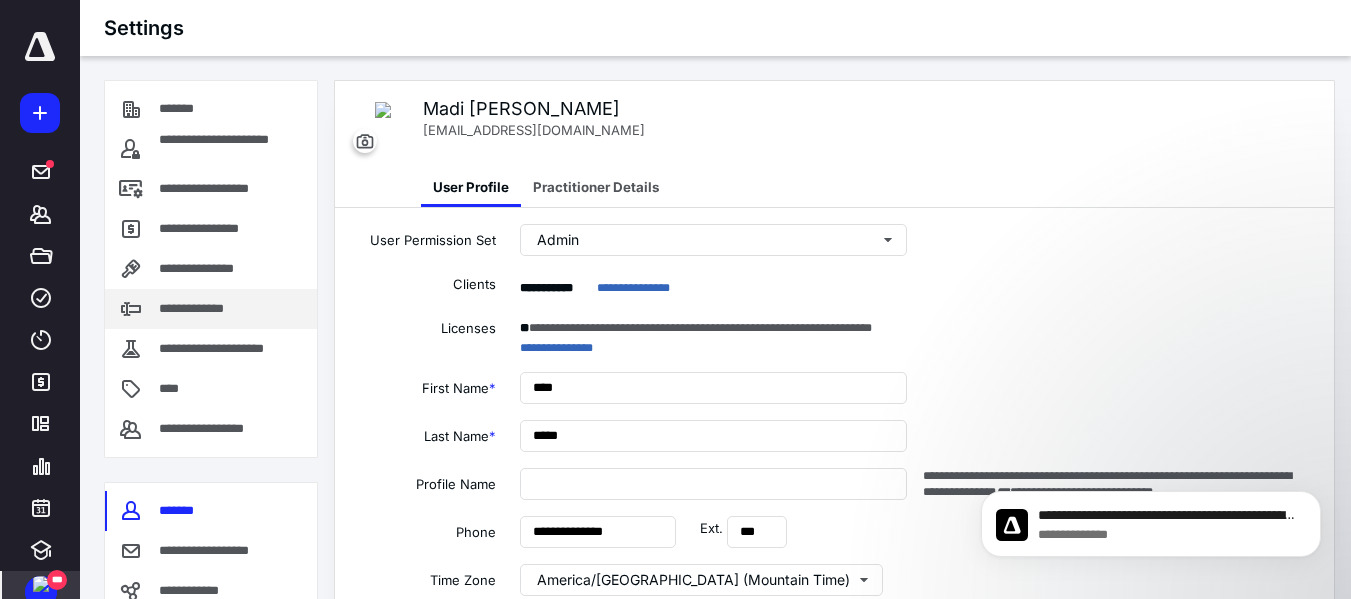 type on "**********" 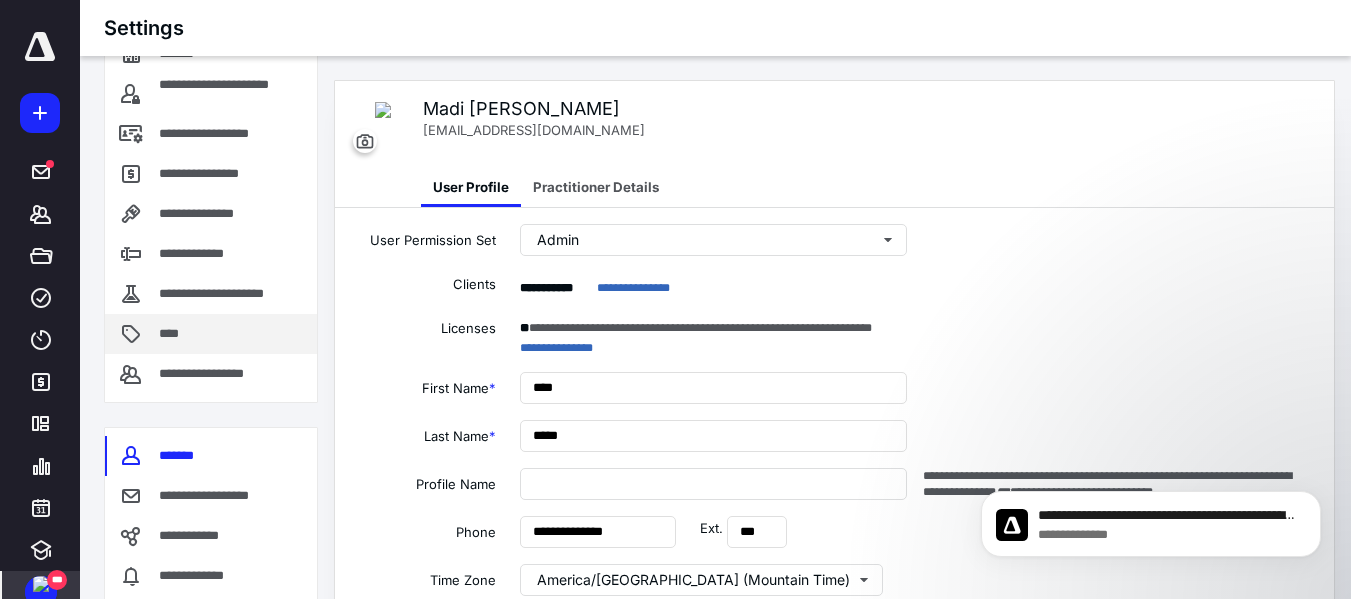scroll, scrollTop: 85, scrollLeft: 0, axis: vertical 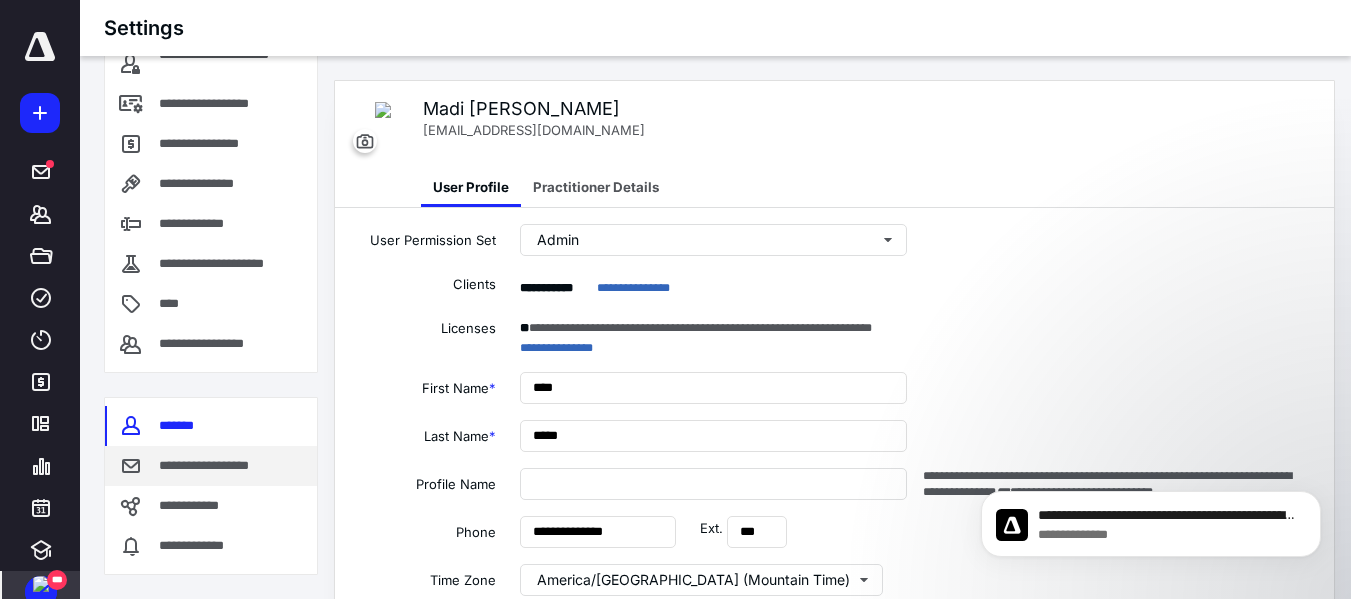 click on "**********" at bounding box center (218, 466) 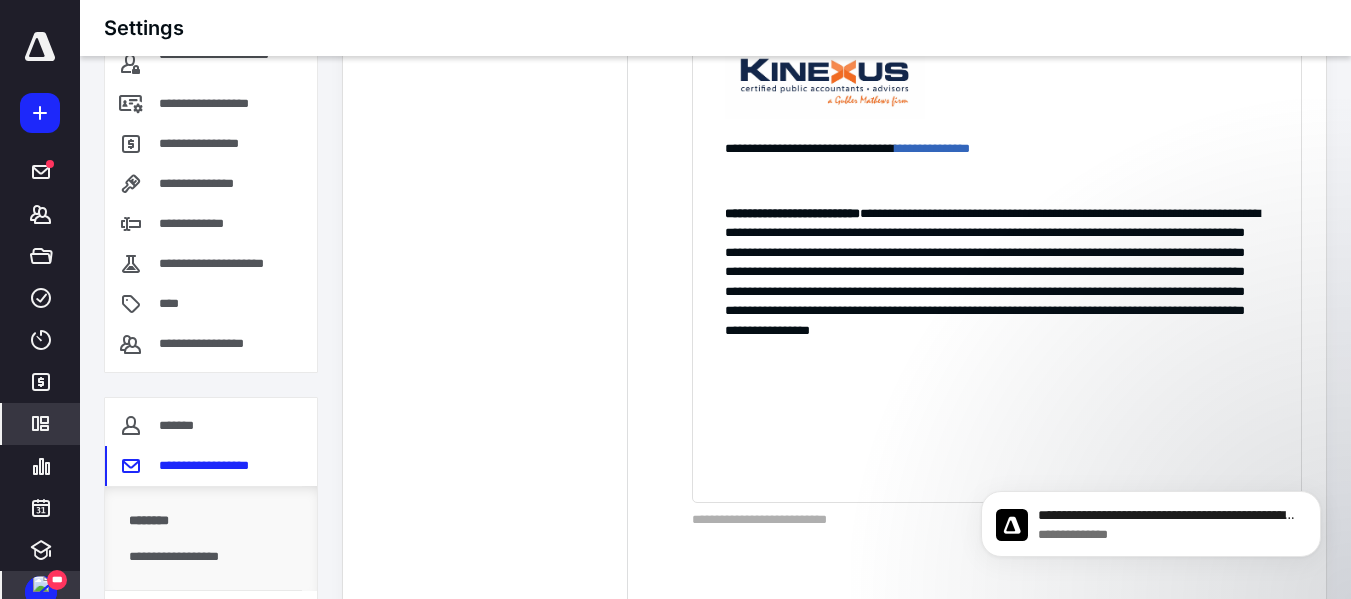 scroll, scrollTop: 1405, scrollLeft: 0, axis: vertical 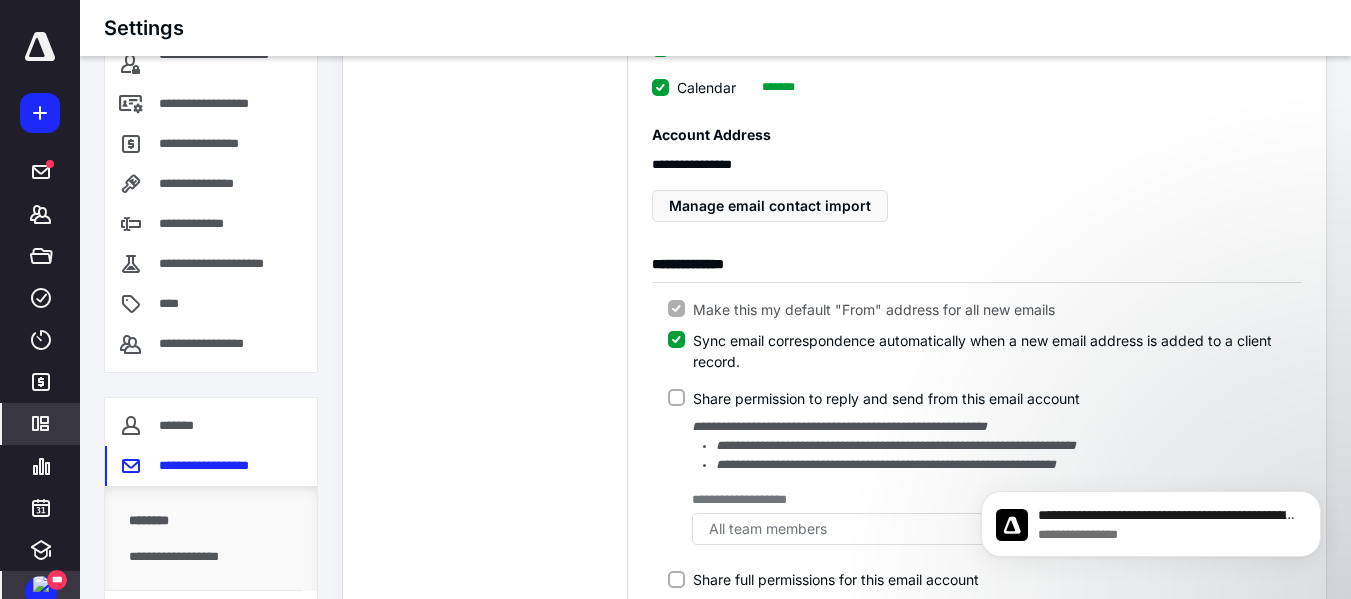click on "***" at bounding box center [41, 592] 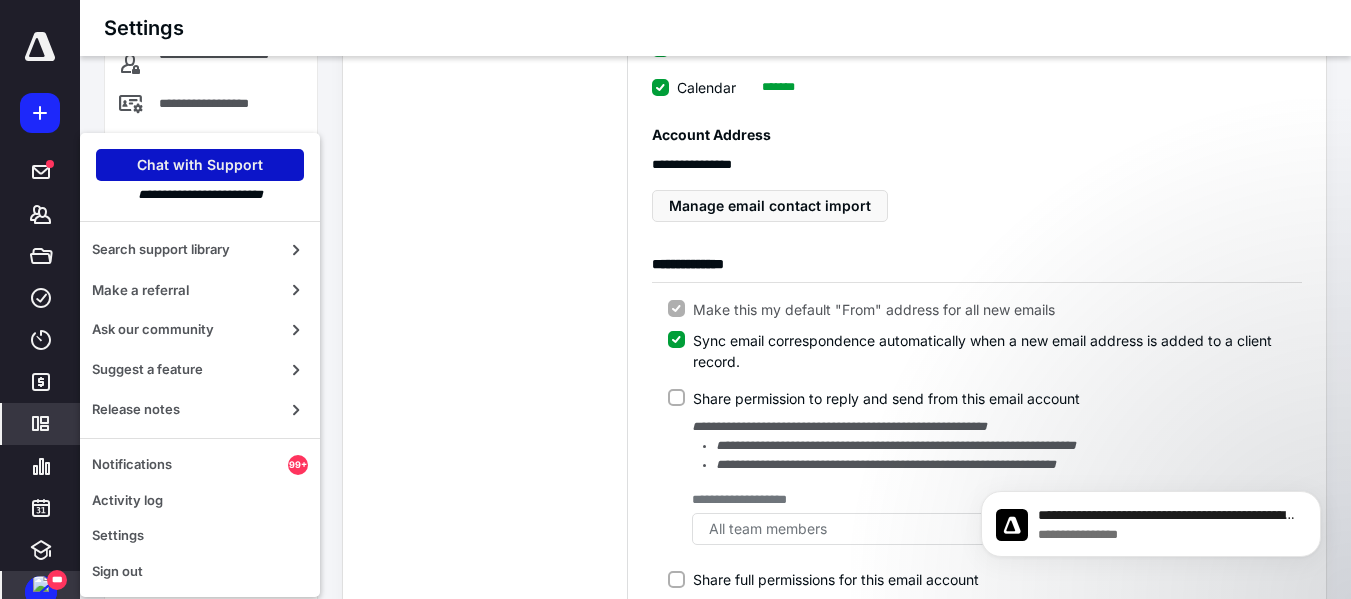 click on "Chat with Support" at bounding box center [200, 165] 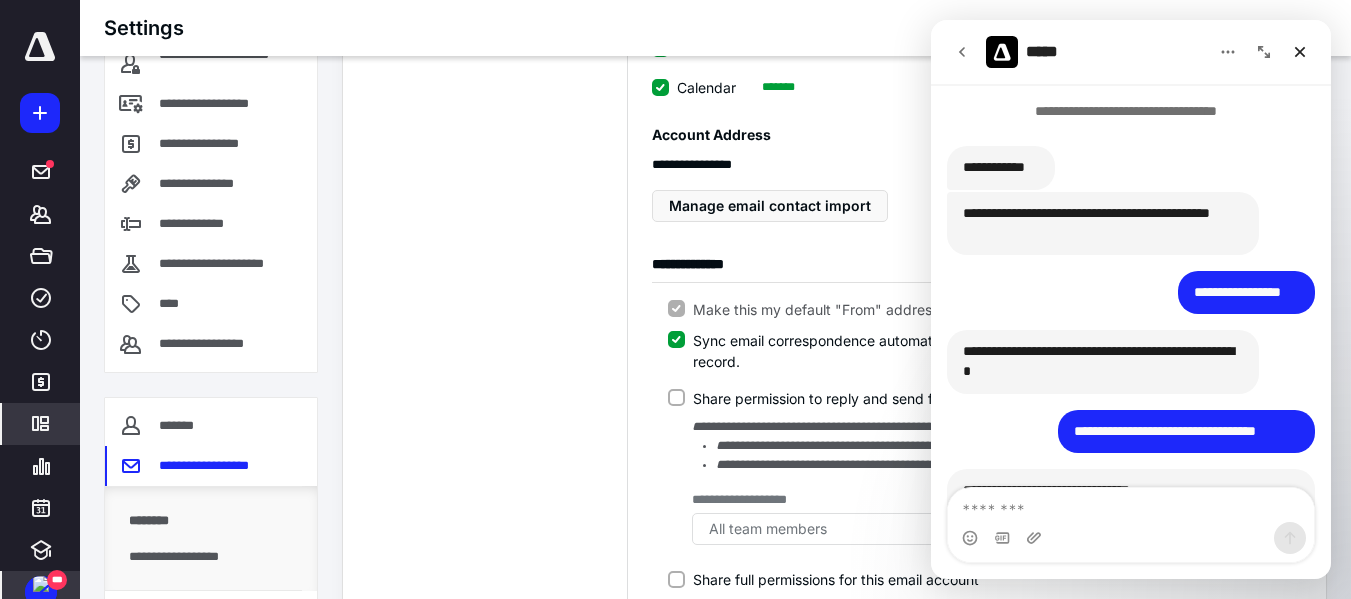 scroll, scrollTop: 510, scrollLeft: 0, axis: vertical 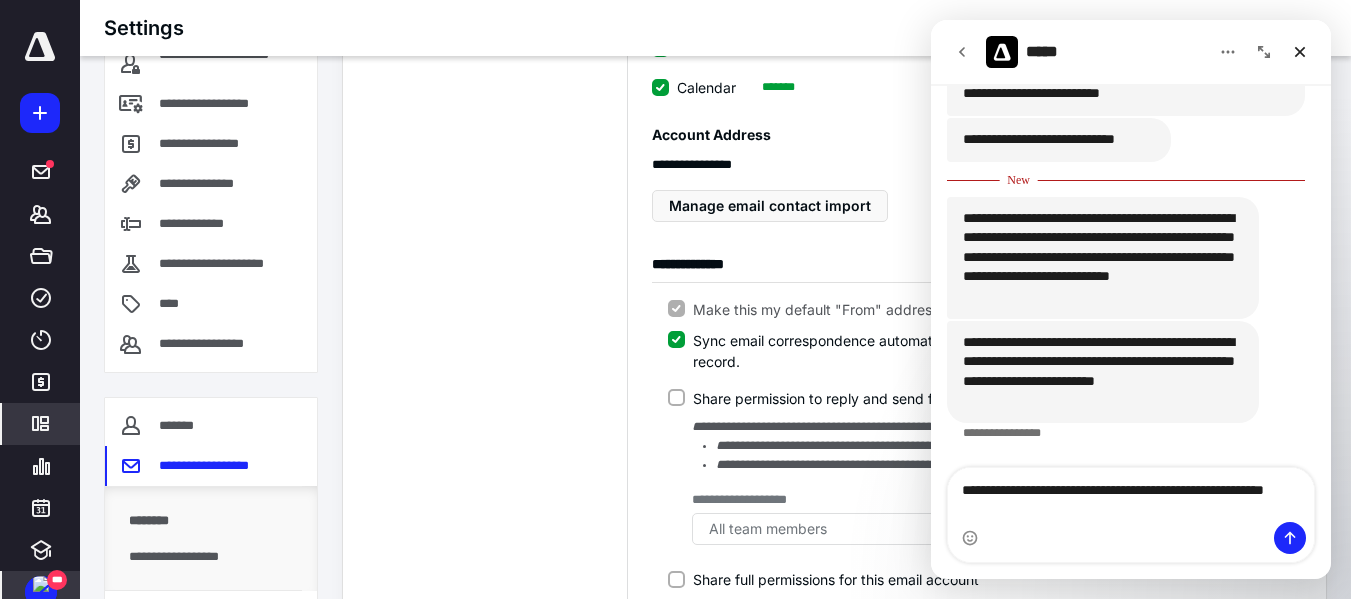 type on "**********" 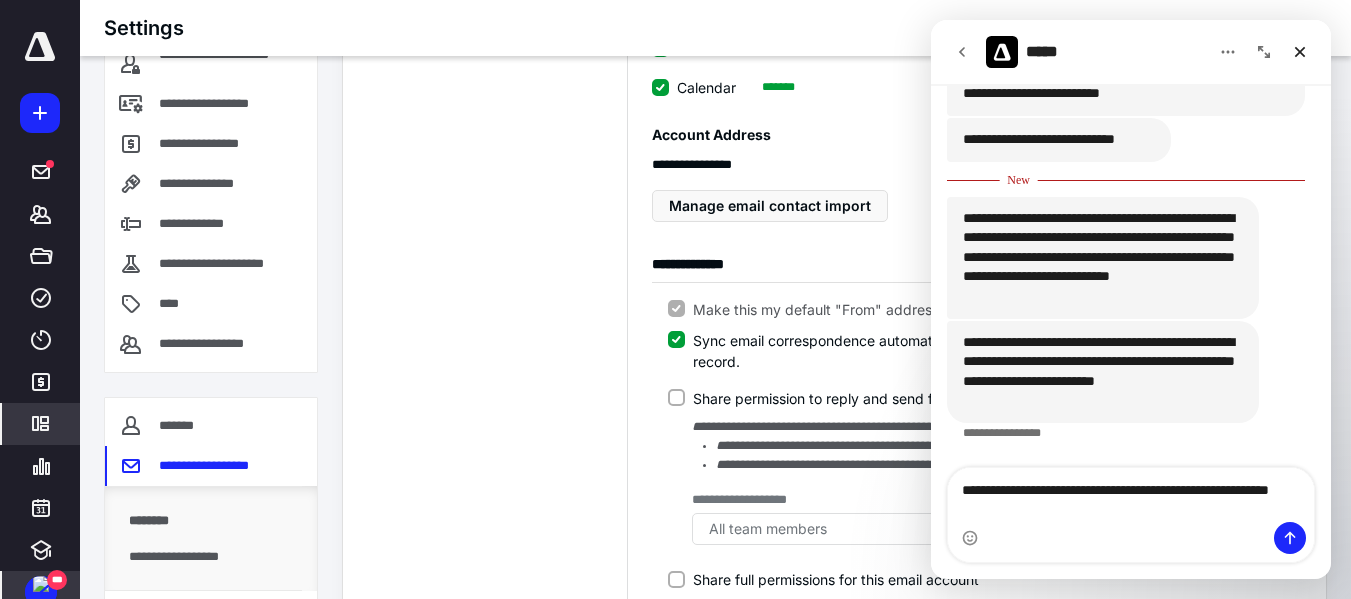 type 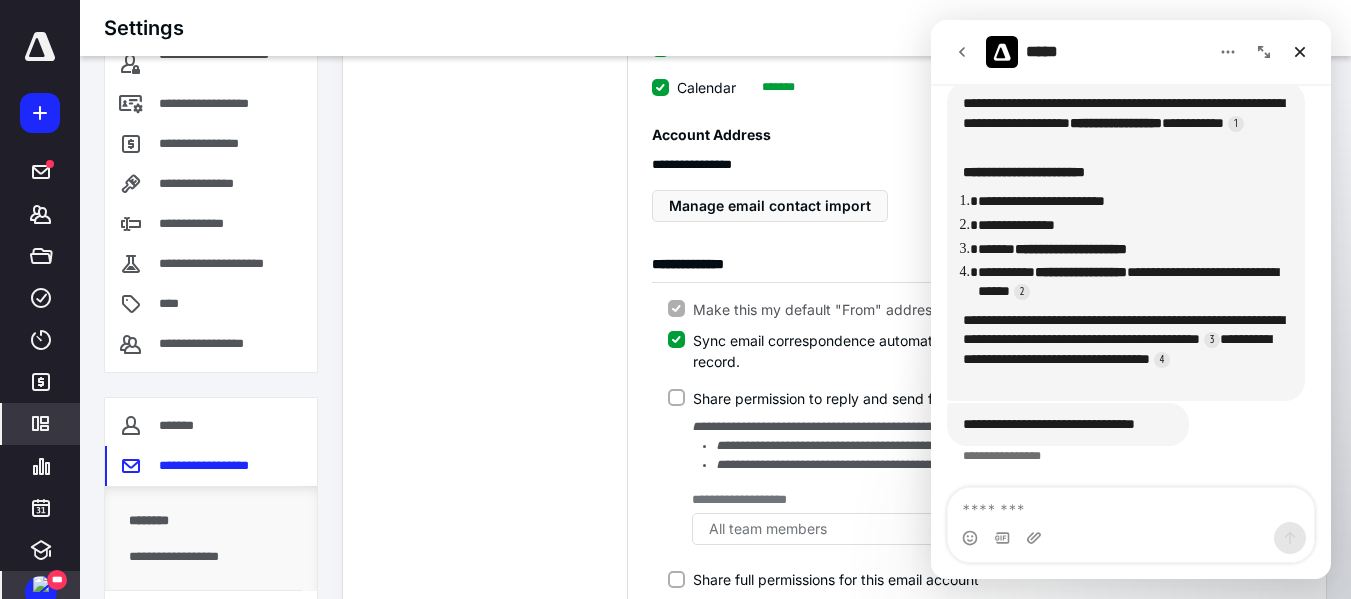 scroll, scrollTop: 1089, scrollLeft: 0, axis: vertical 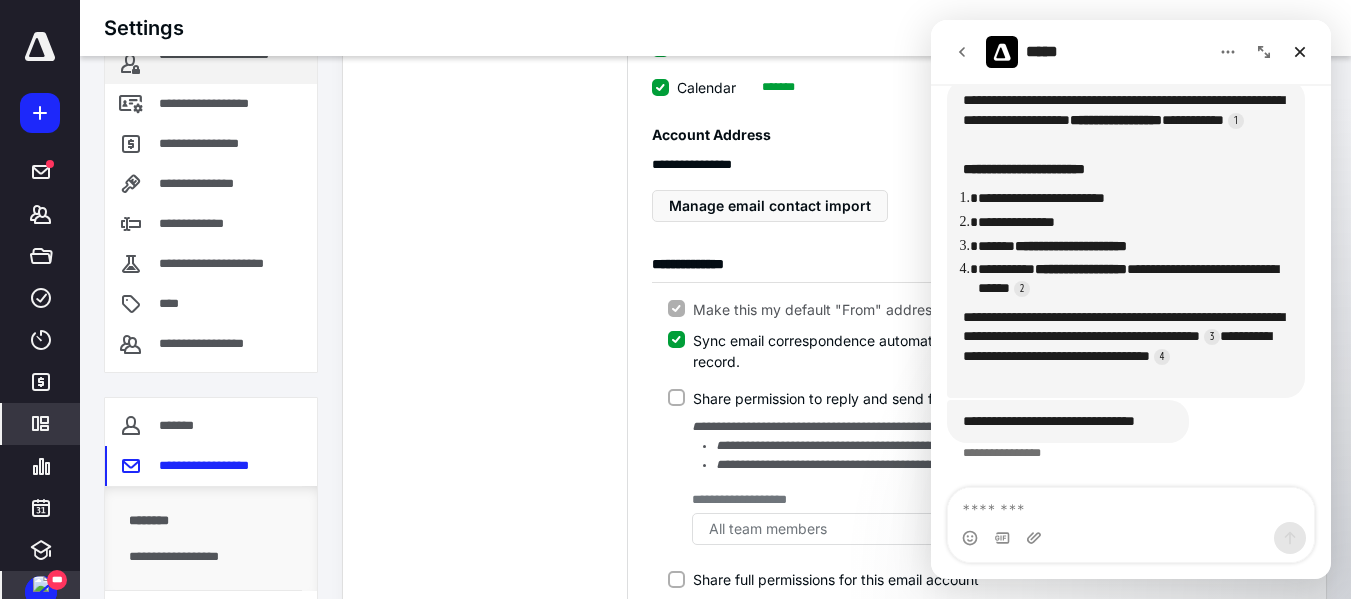 click on "**********" at bounding box center (230, 64) 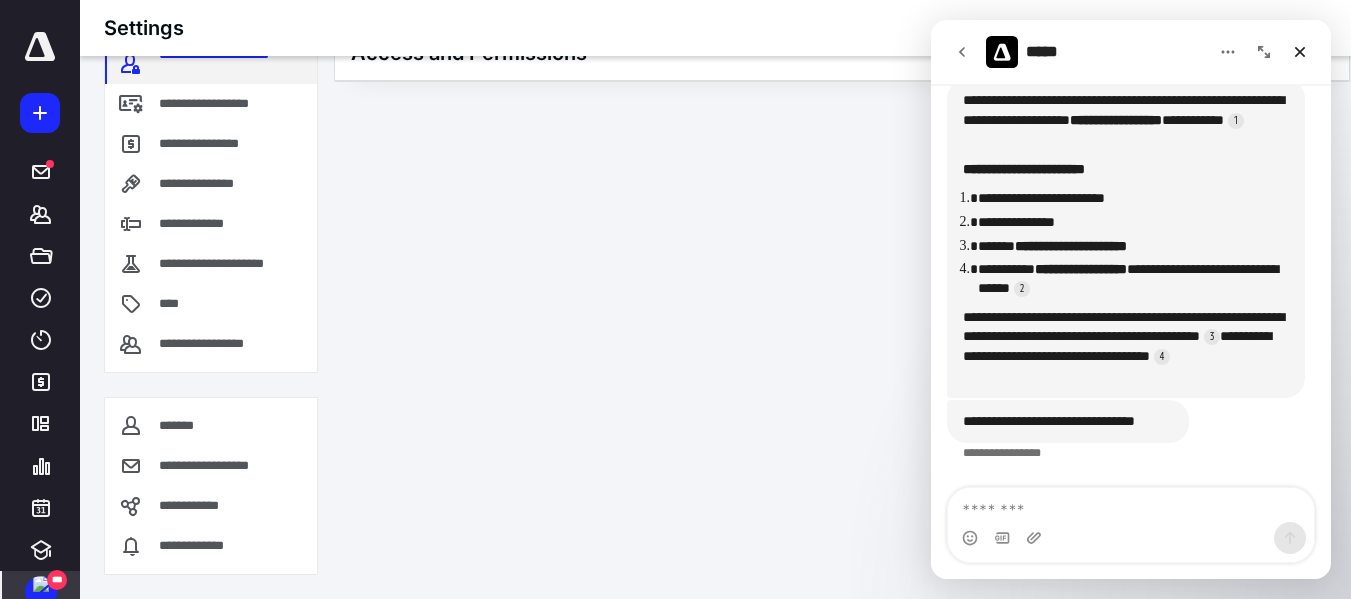 scroll, scrollTop: 0, scrollLeft: 0, axis: both 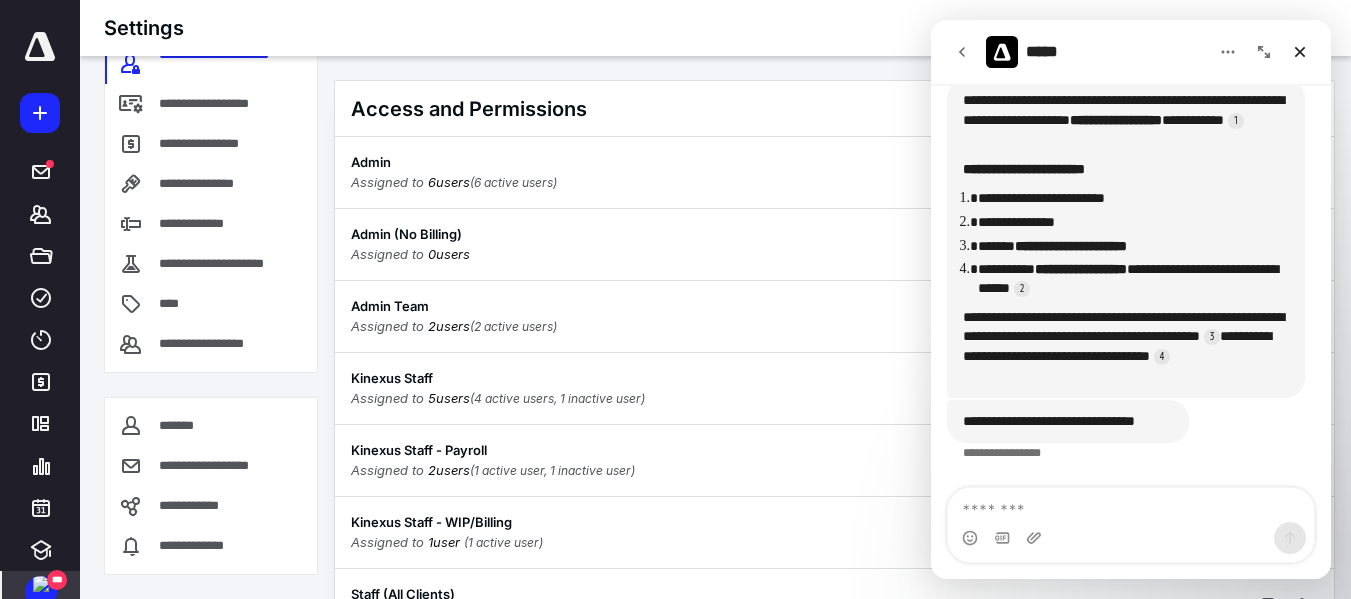 click on "Access and Permissions Add permission set" at bounding box center [834, 109] 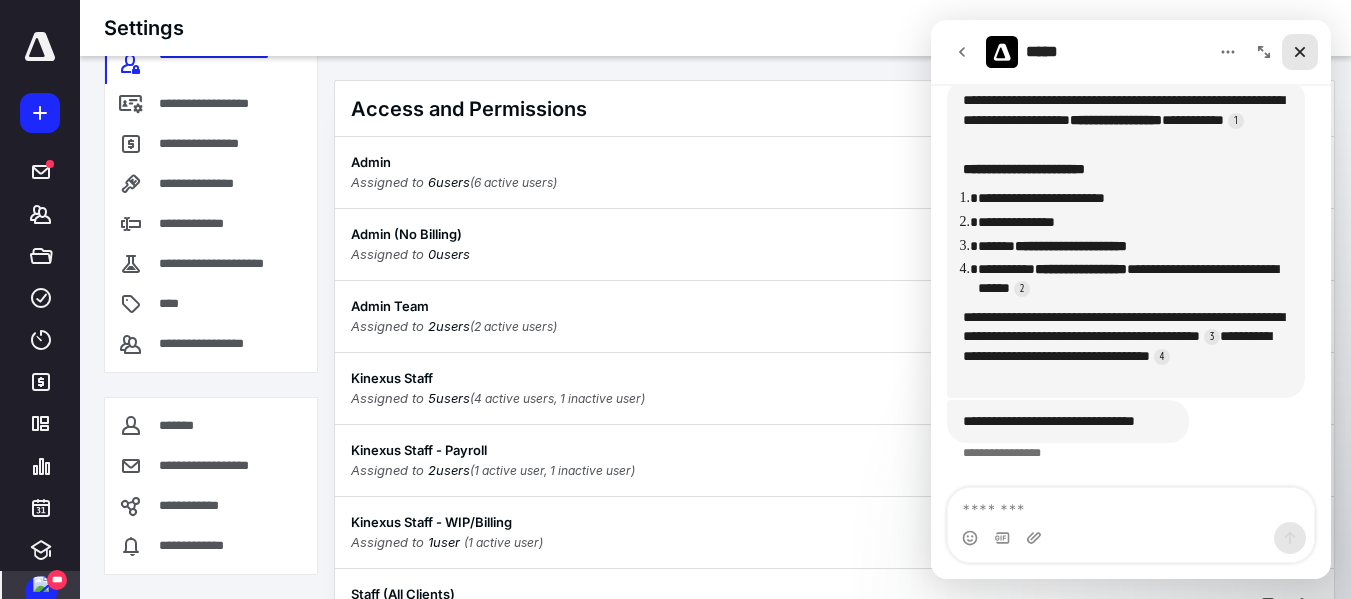 click at bounding box center [1300, 52] 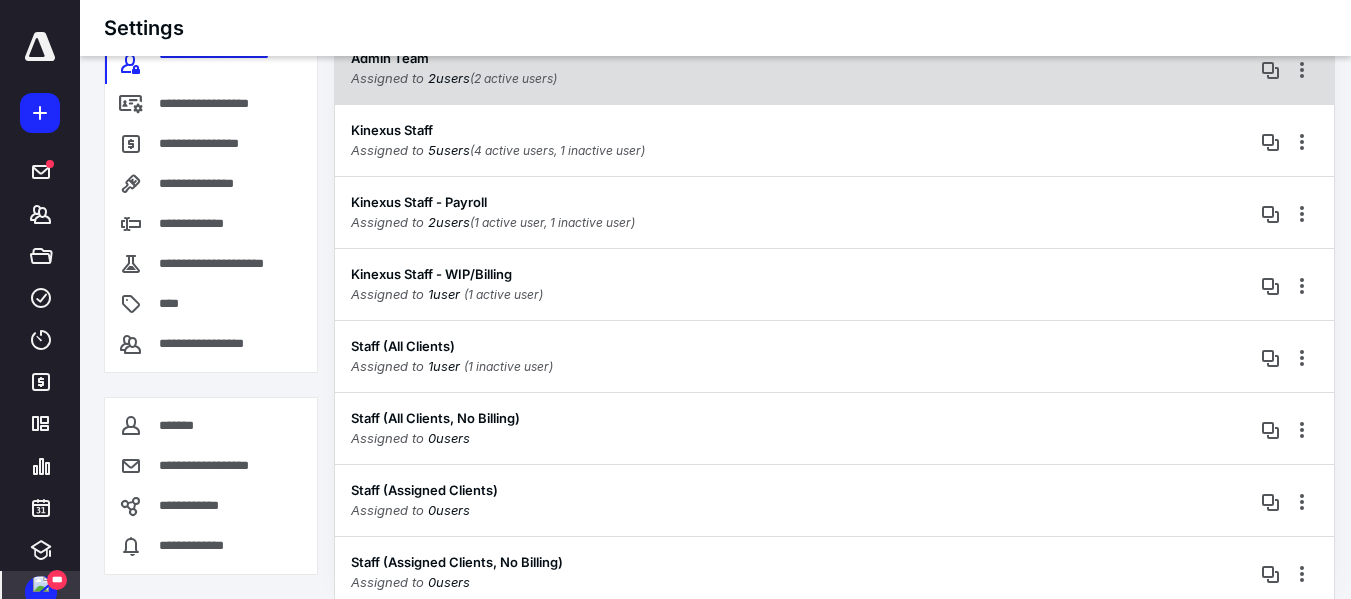 scroll, scrollTop: 258, scrollLeft: 0, axis: vertical 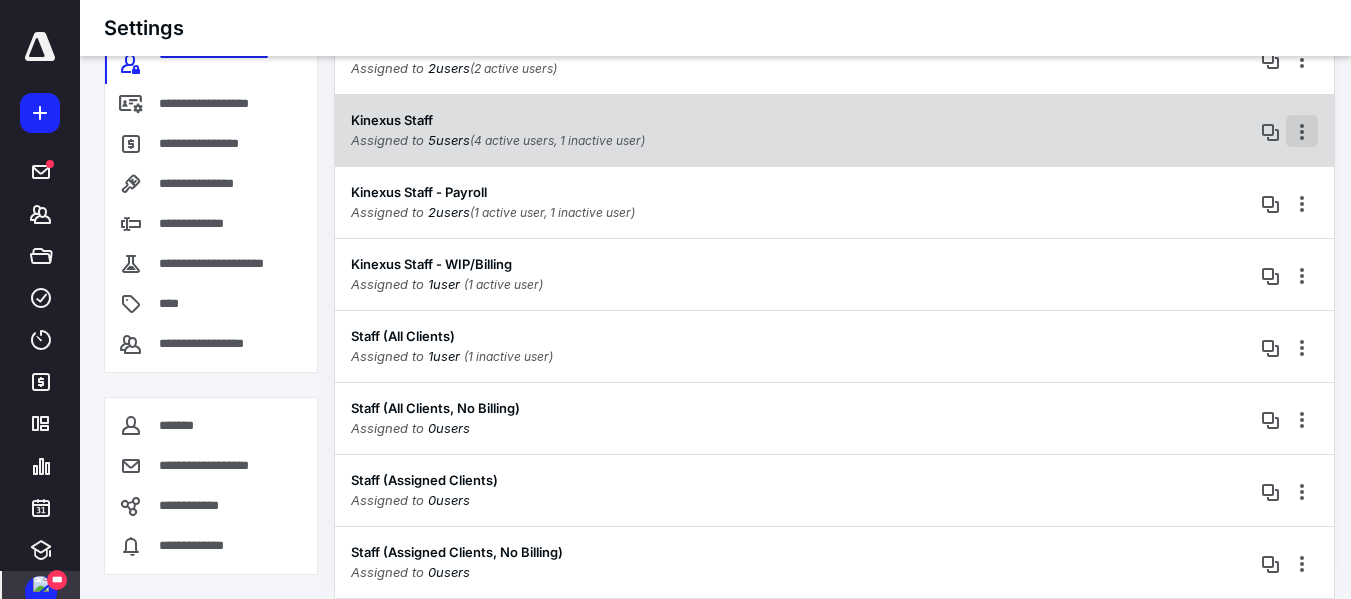 click at bounding box center (1302, 131) 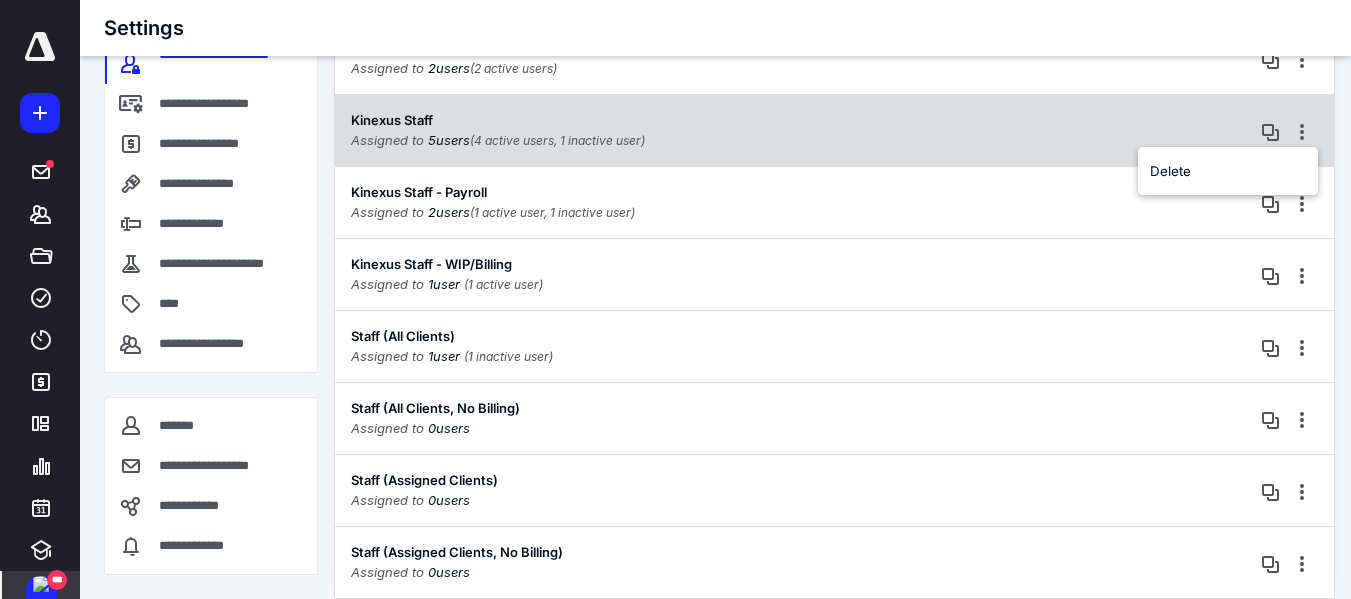 click on "Kinexus Staff Assigned to   5  user s  (4 active users, 1 inactive user)" at bounding box center [834, 130] 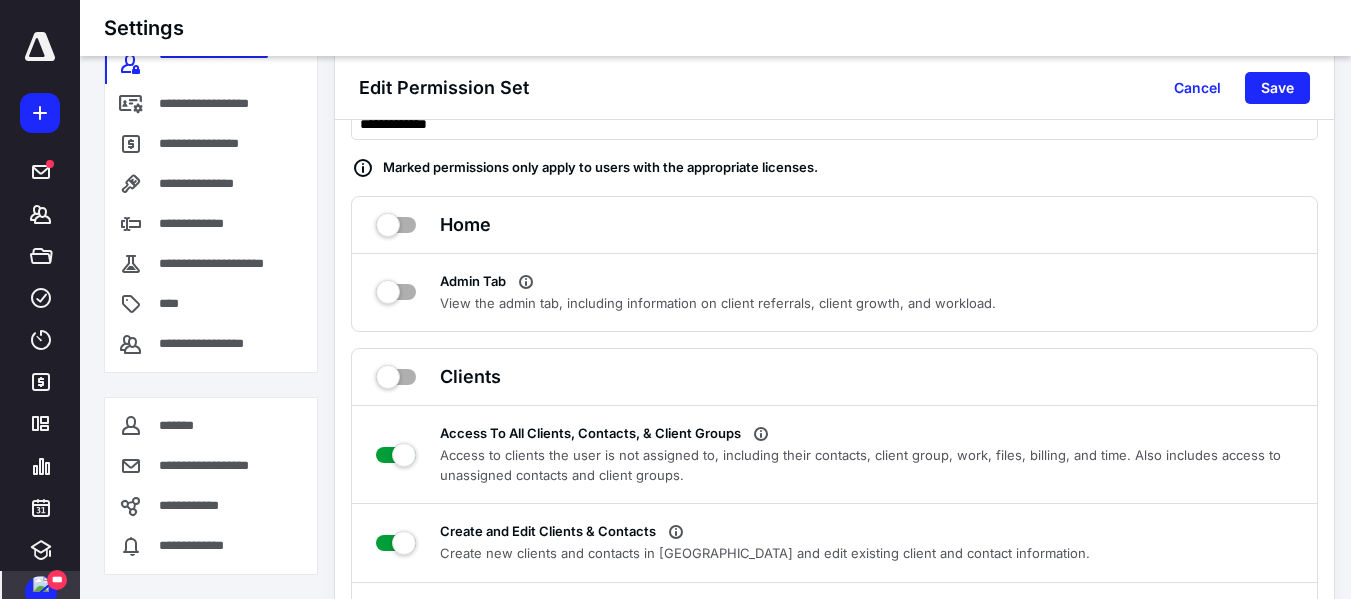 scroll, scrollTop: 0, scrollLeft: 0, axis: both 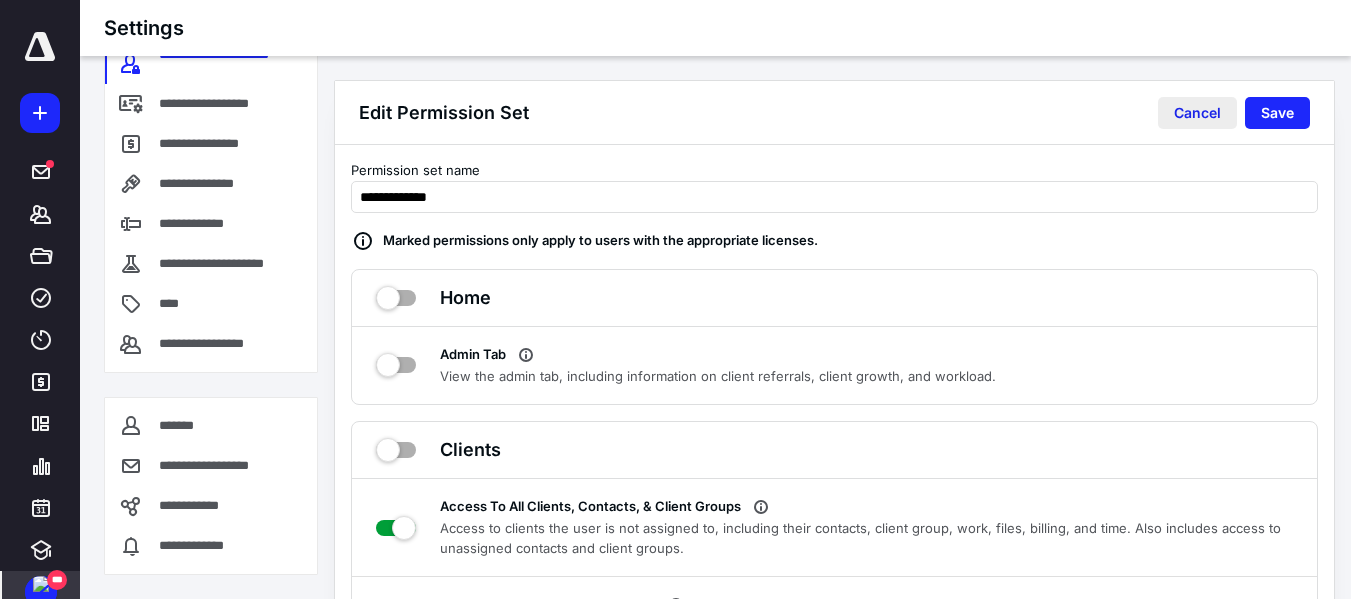 click on "Cancel" at bounding box center (1197, 113) 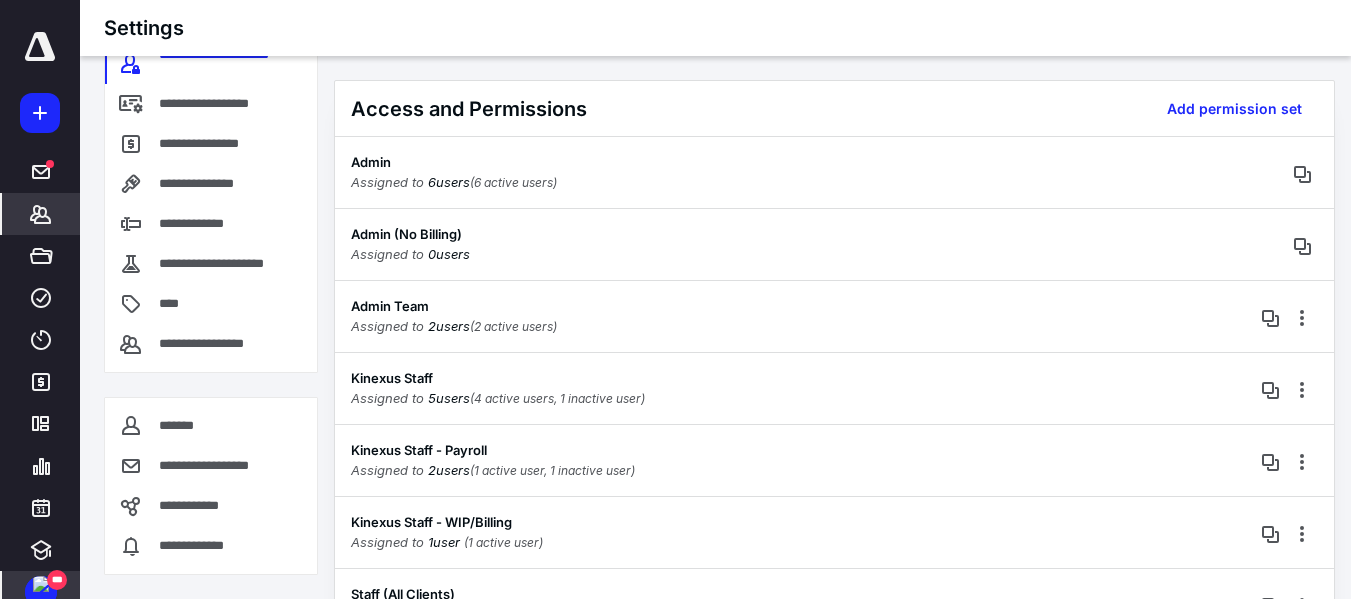 click on "*******" at bounding box center (41, 214) 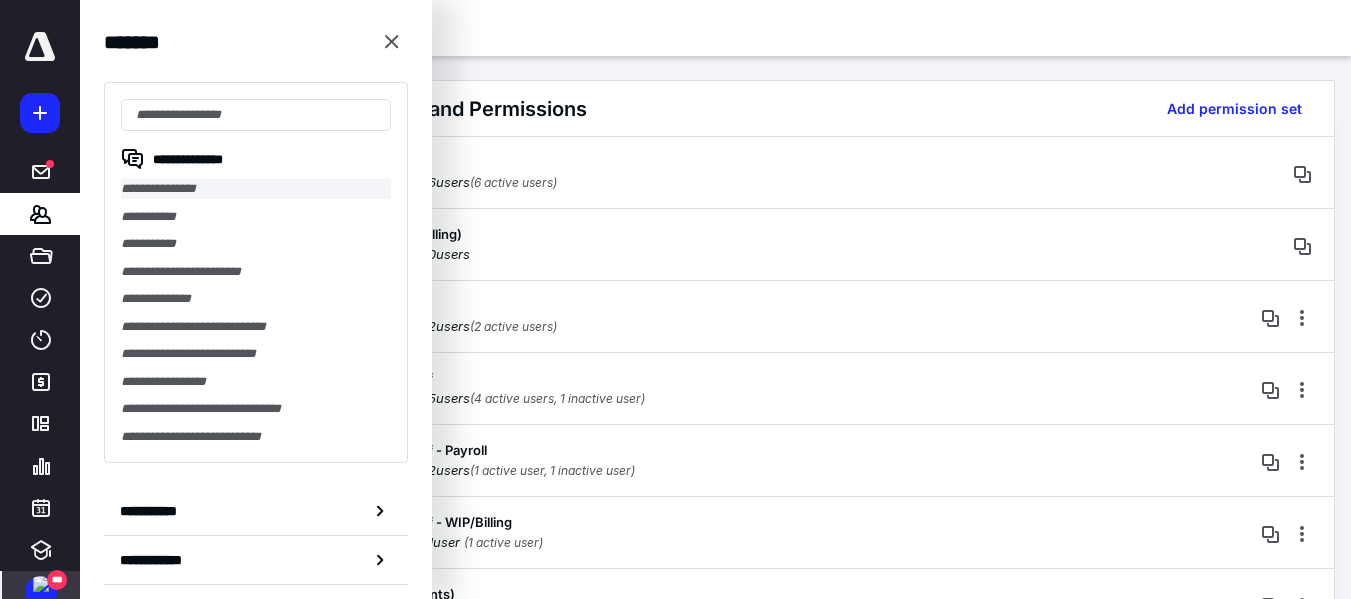 click on "**********" at bounding box center [256, 189] 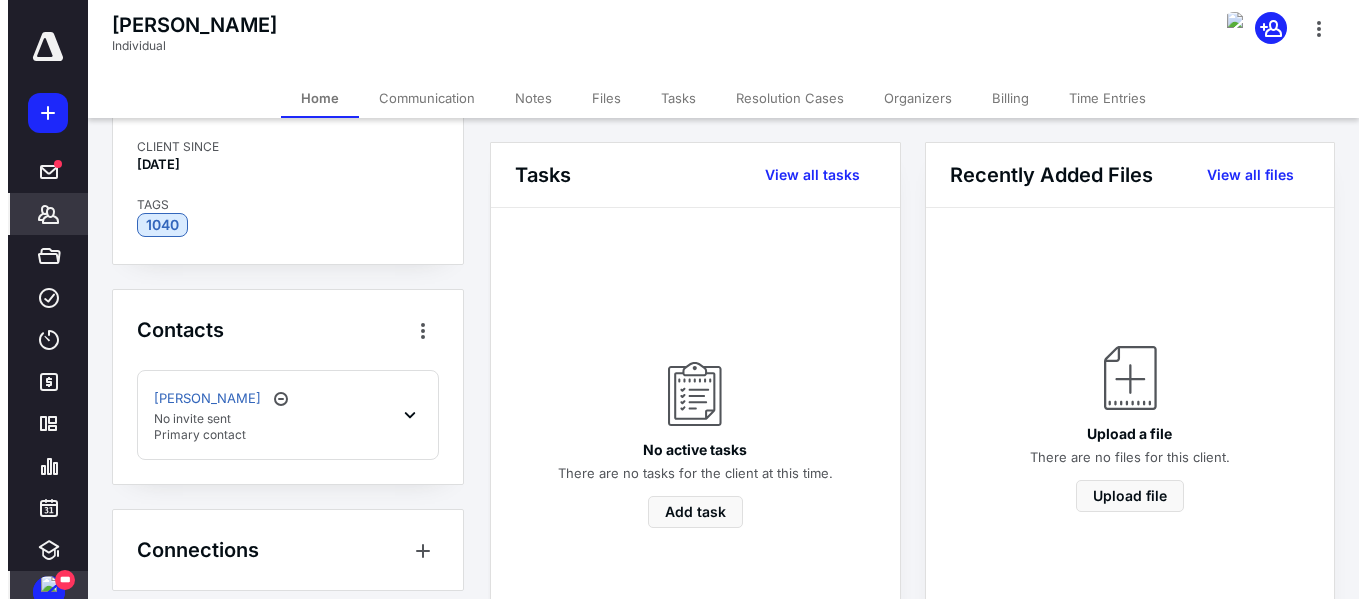 scroll, scrollTop: 216, scrollLeft: 0, axis: vertical 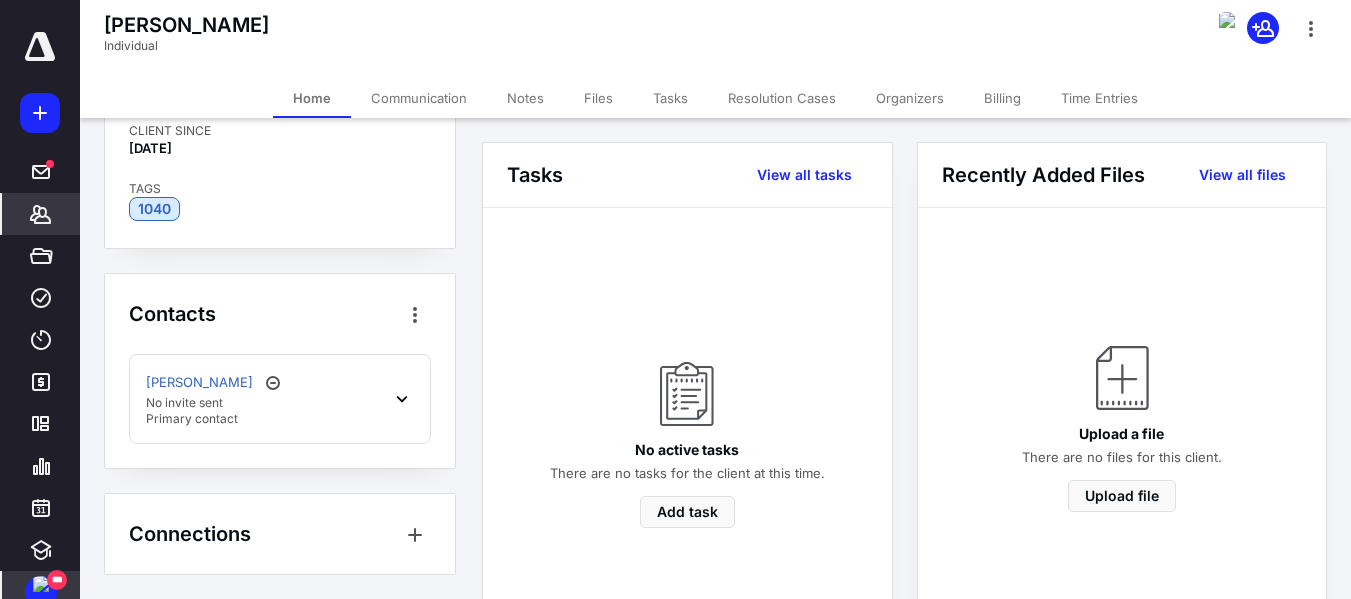 click 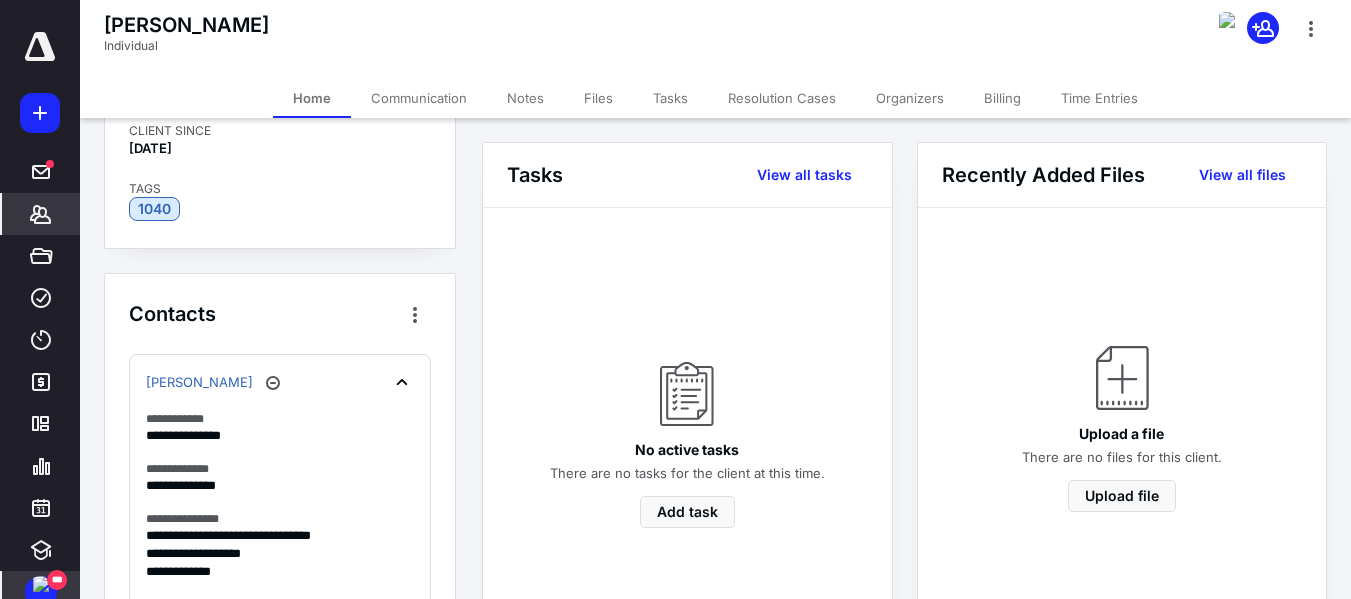 click on "Communication" at bounding box center [419, 98] 